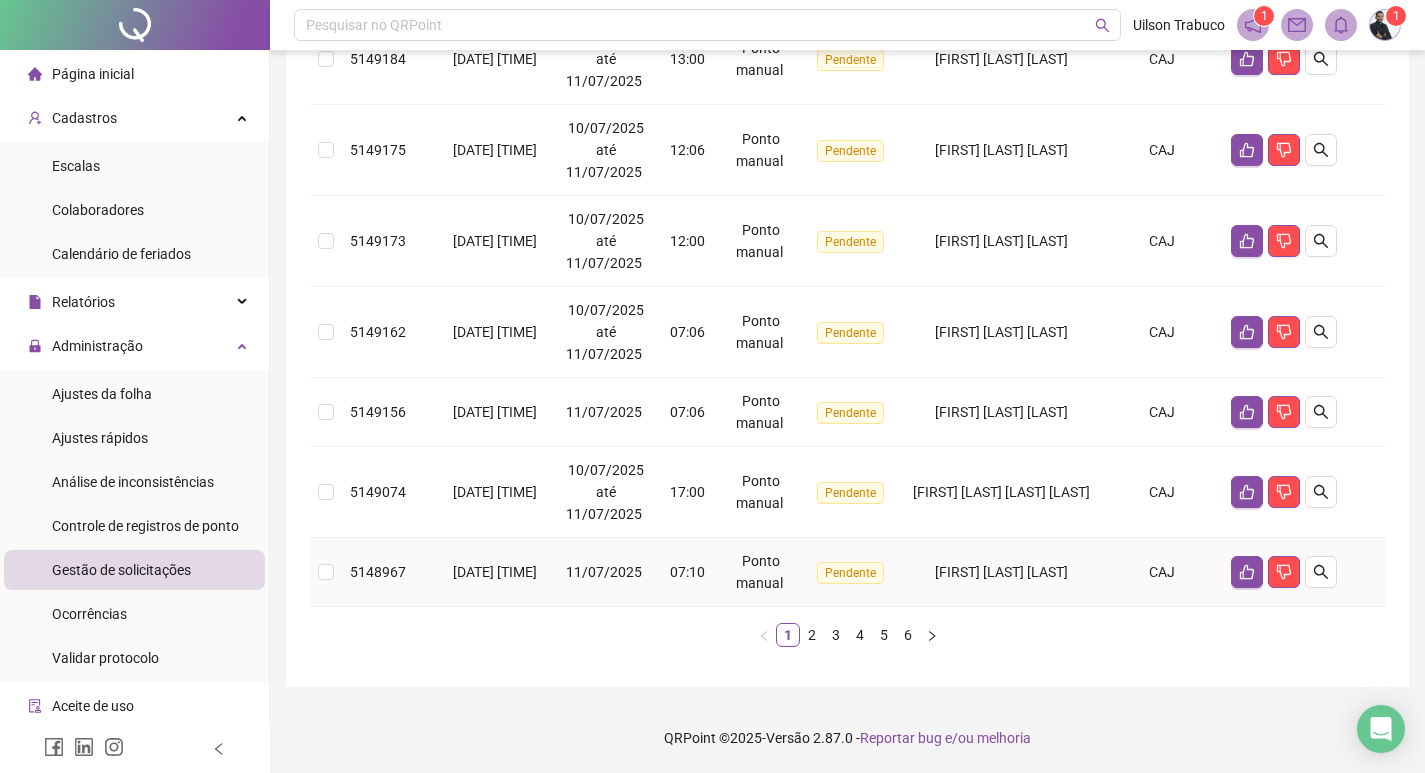 scroll, scrollTop: 696, scrollLeft: 0, axis: vertical 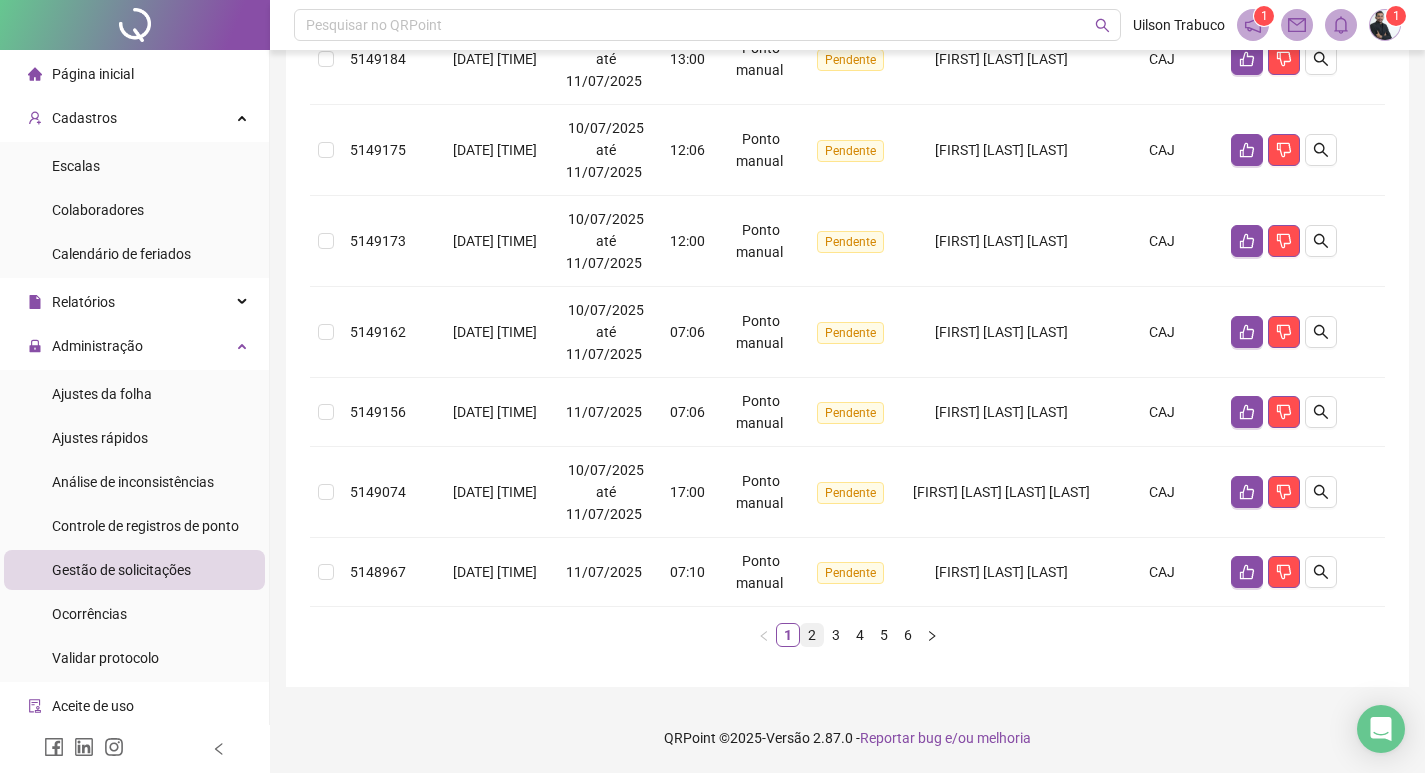 click on "2" at bounding box center (812, 635) 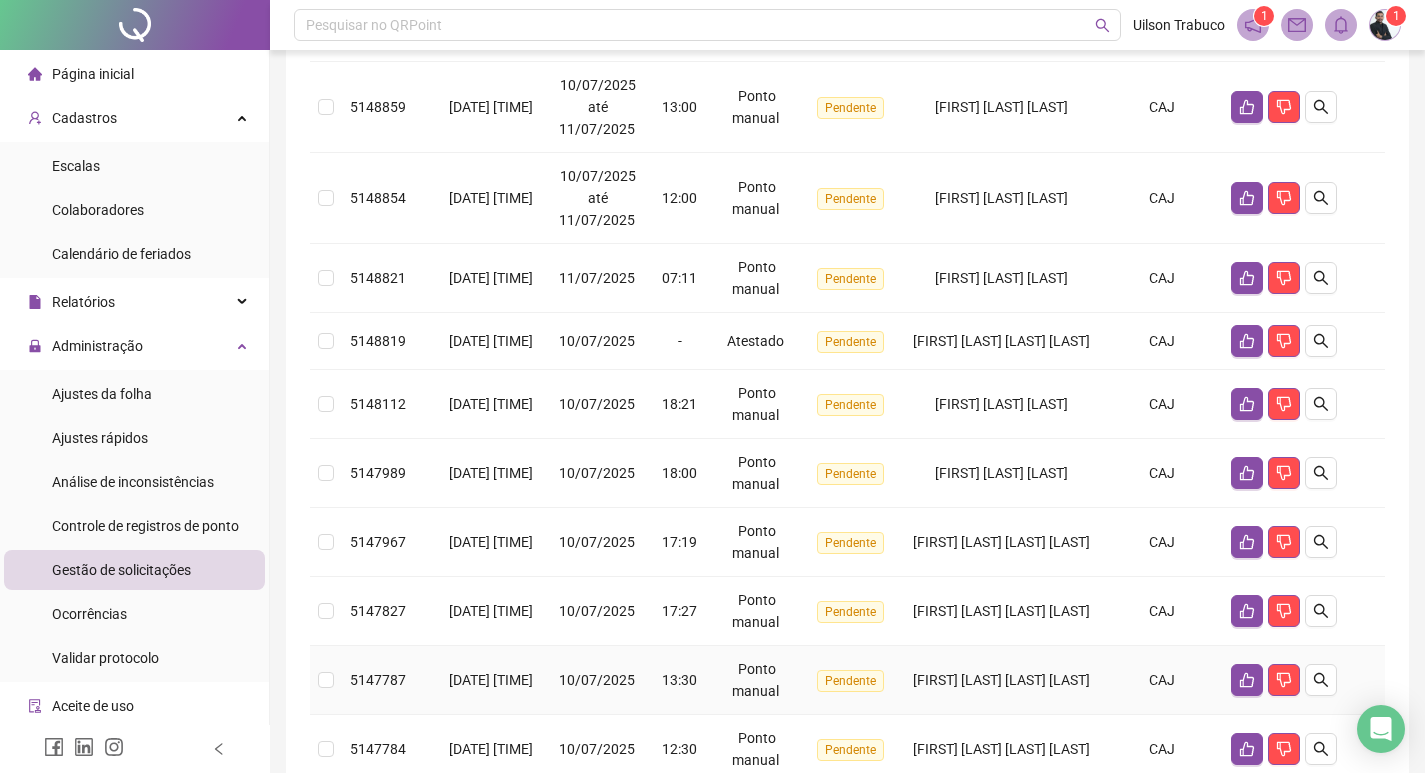 scroll, scrollTop: 330, scrollLeft: 0, axis: vertical 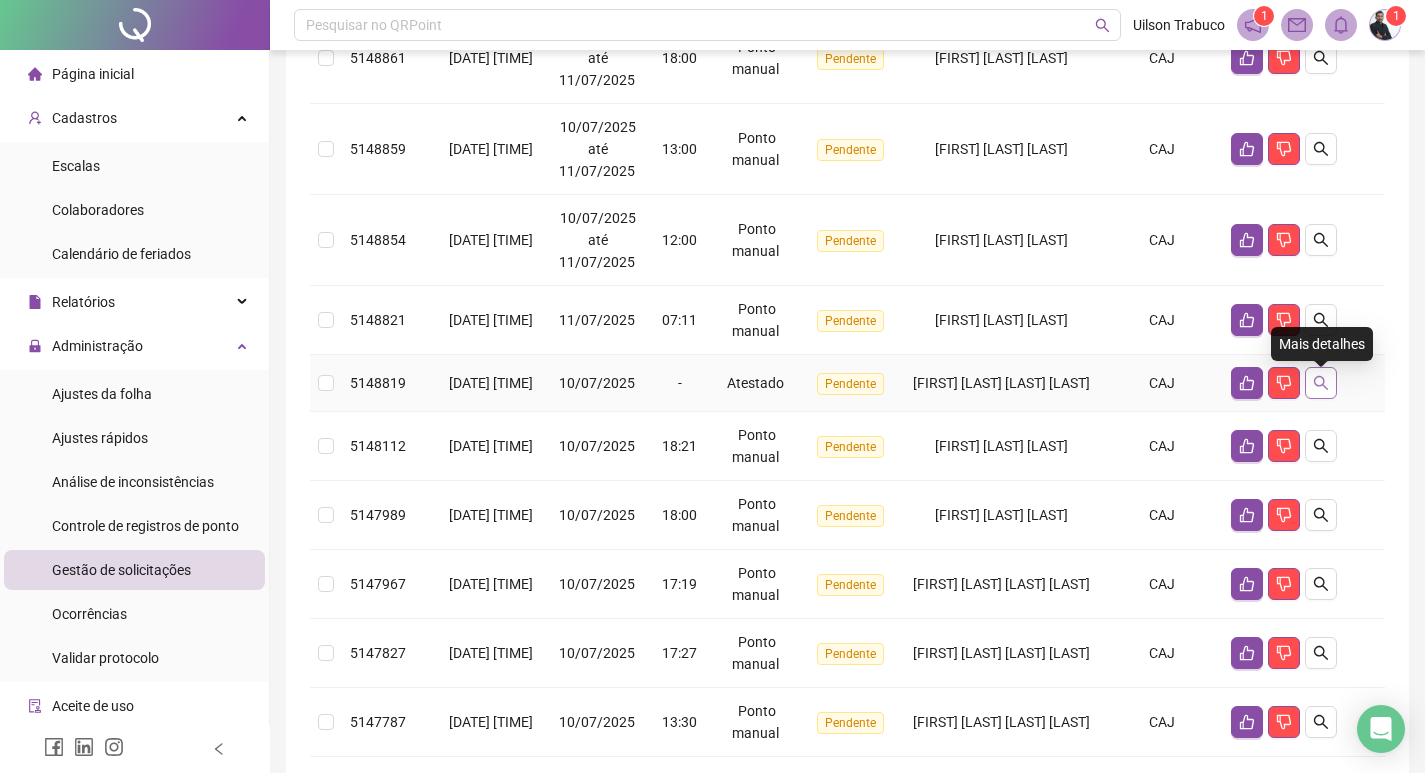 click 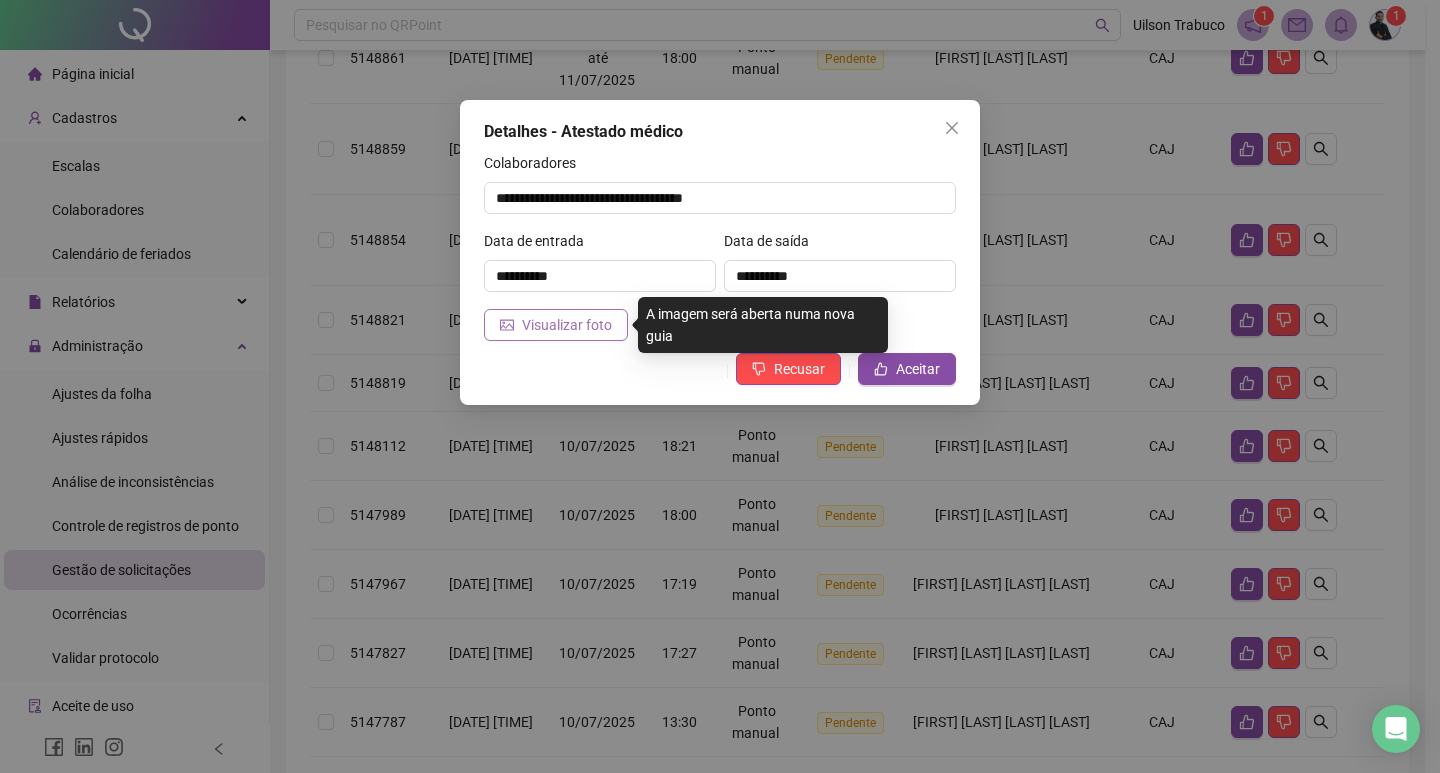 click on "Visualizar foto" at bounding box center [567, 325] 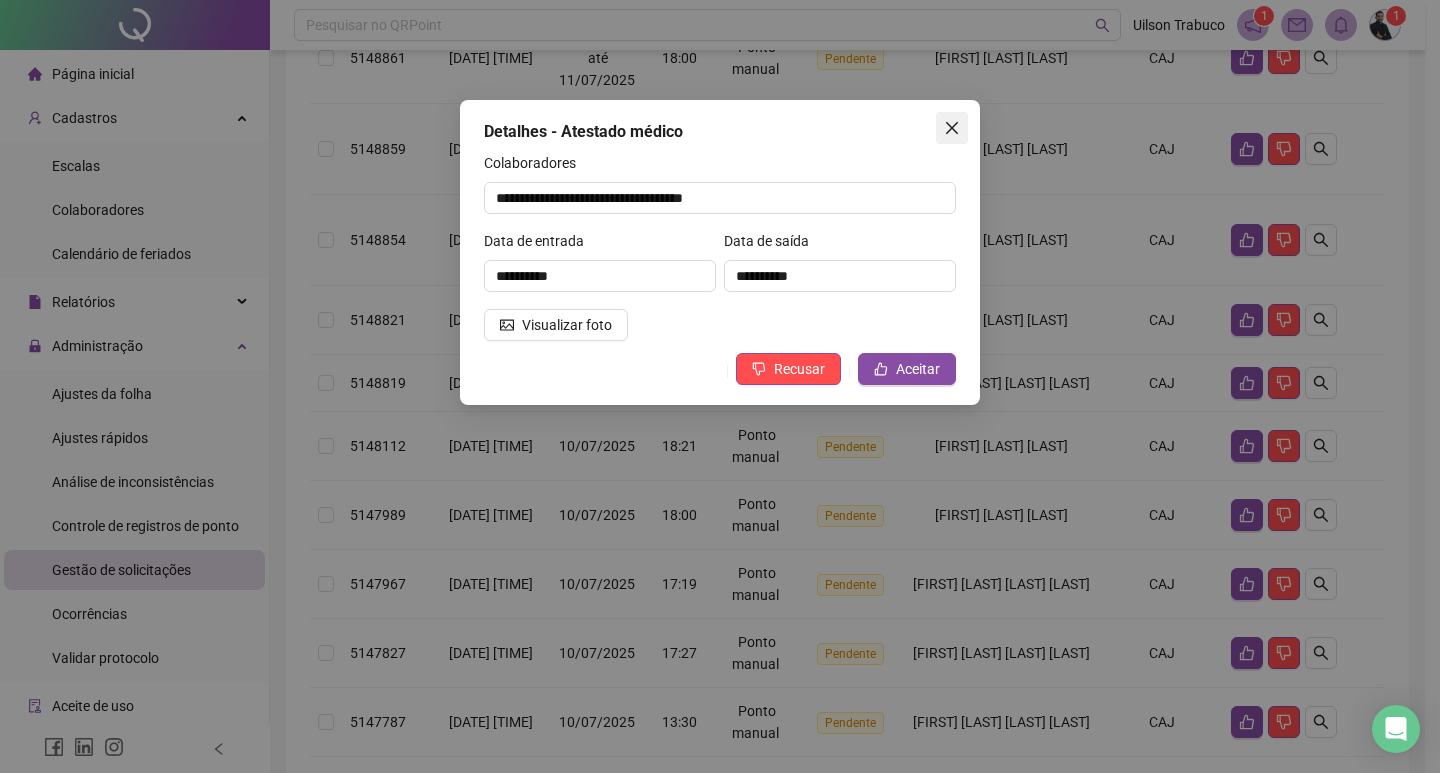 click 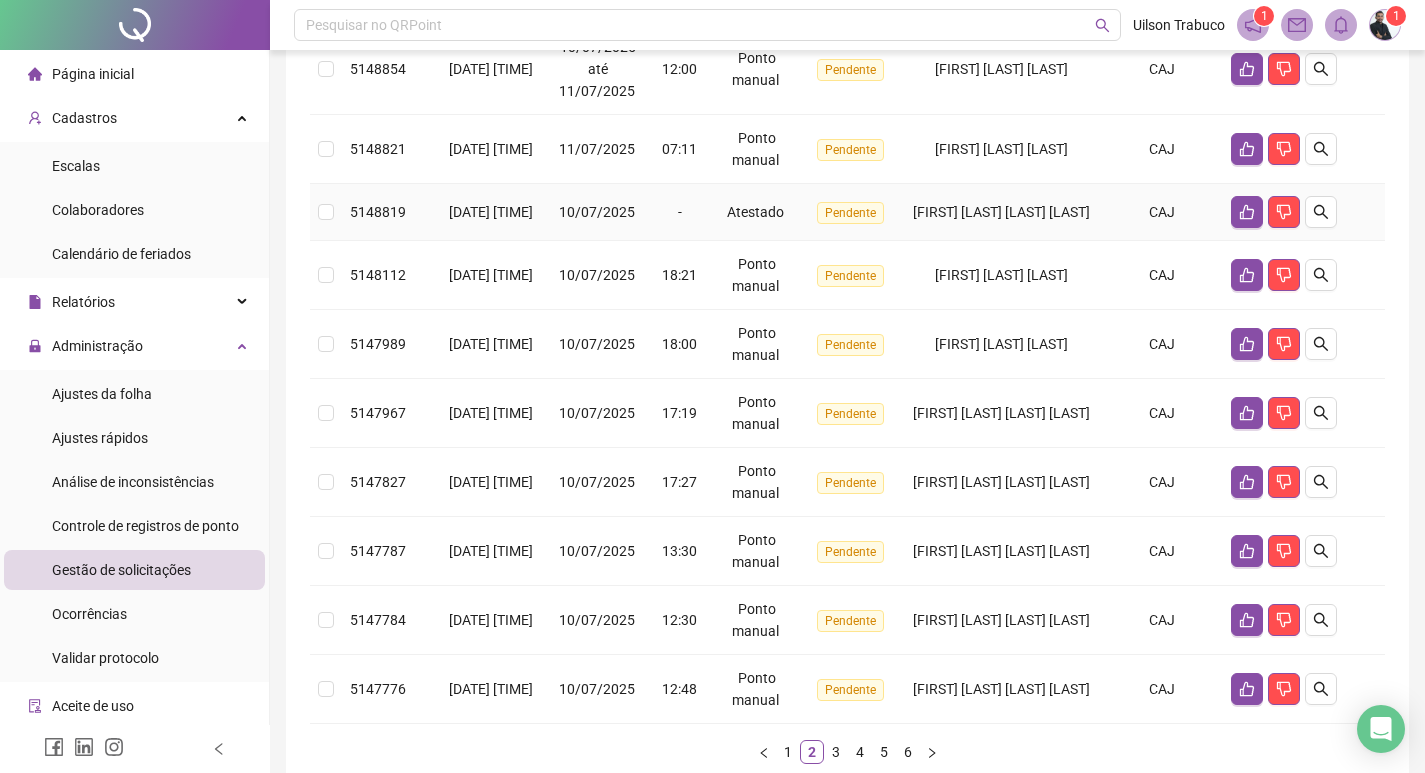 scroll, scrollTop: 530, scrollLeft: 0, axis: vertical 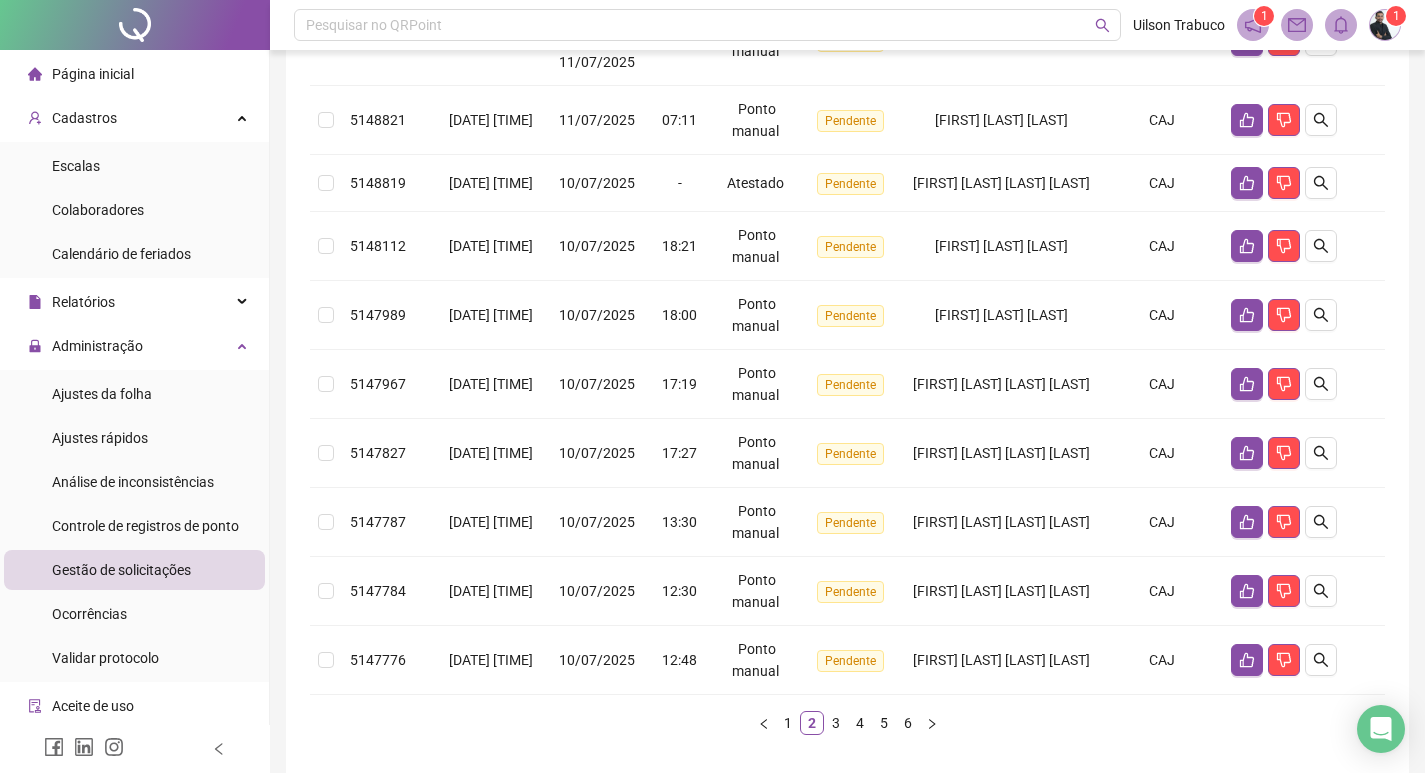 click on "3" at bounding box center (836, 723) 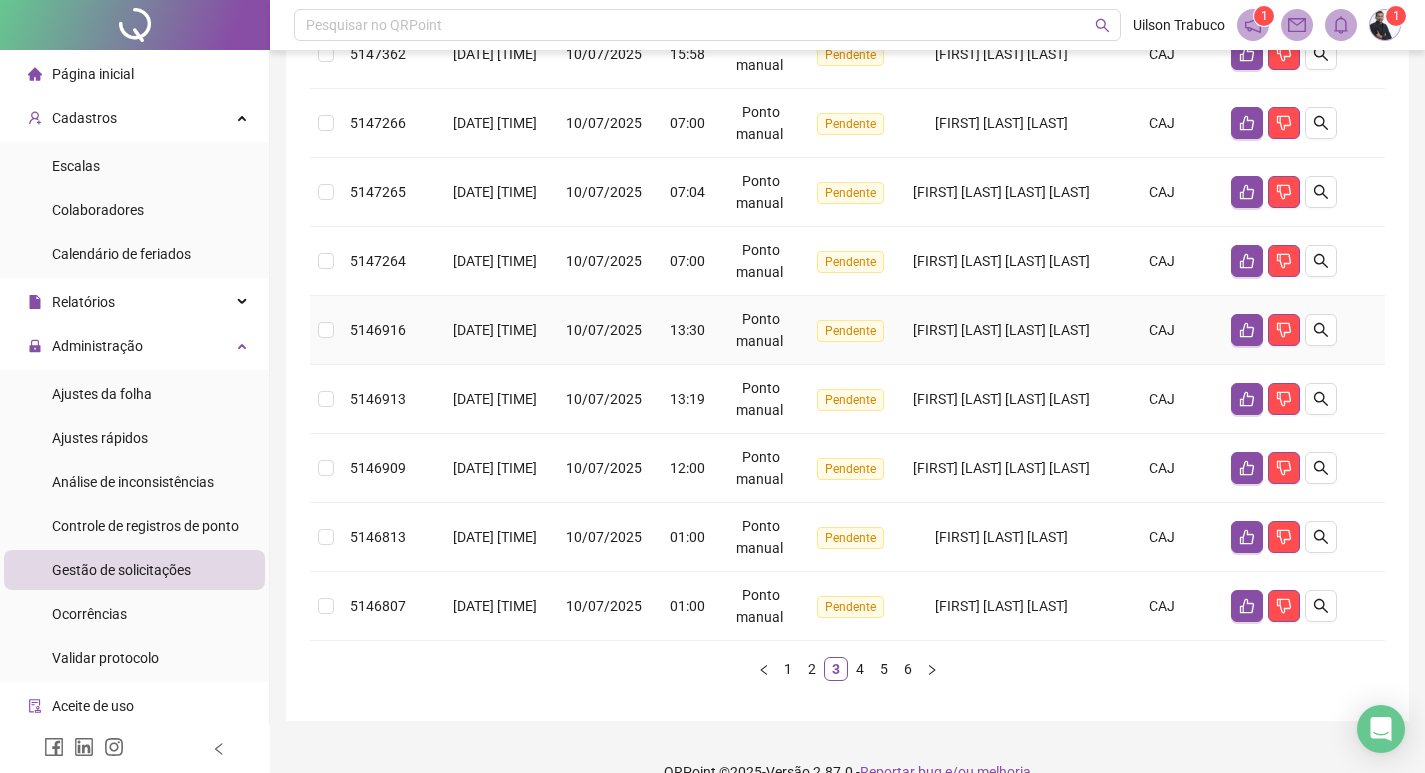 scroll, scrollTop: 564, scrollLeft: 0, axis: vertical 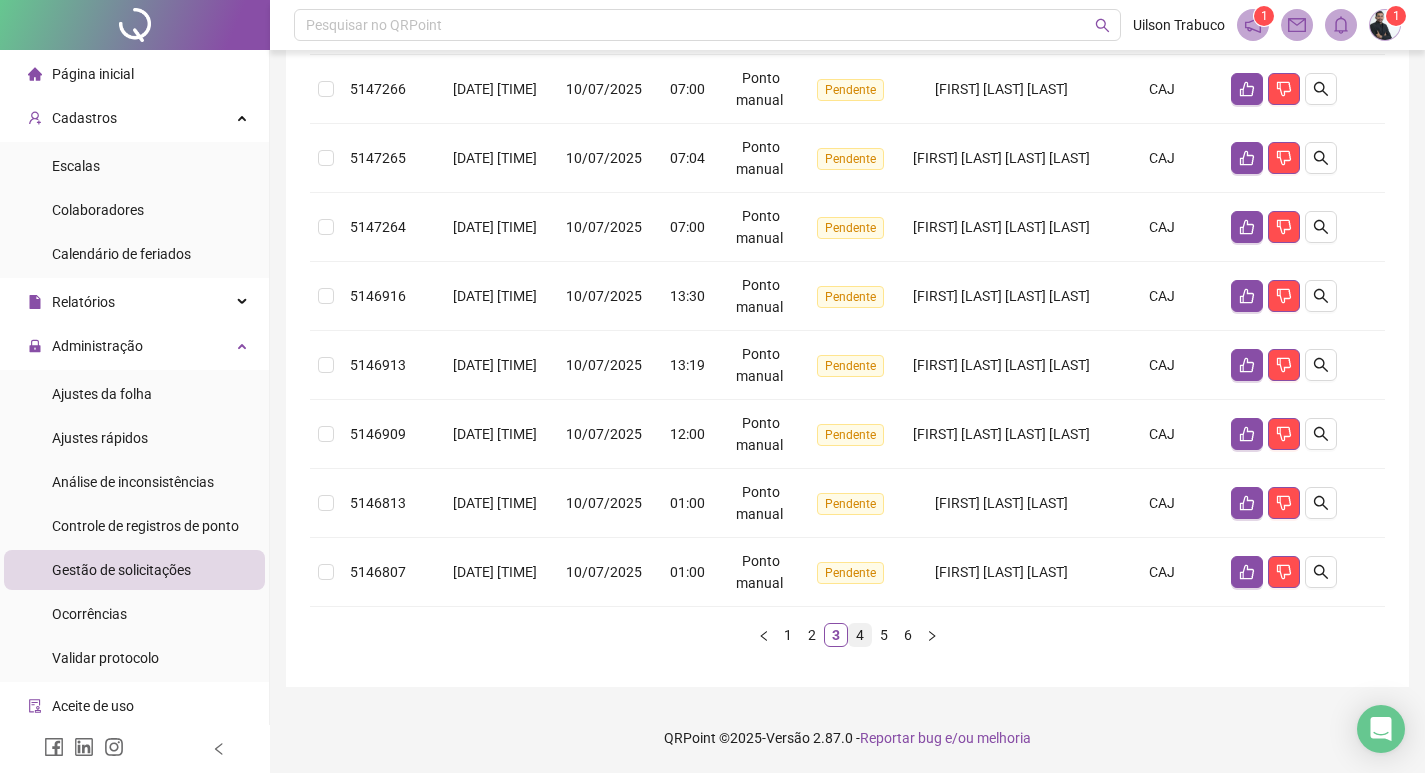 click on "4" at bounding box center [860, 635] 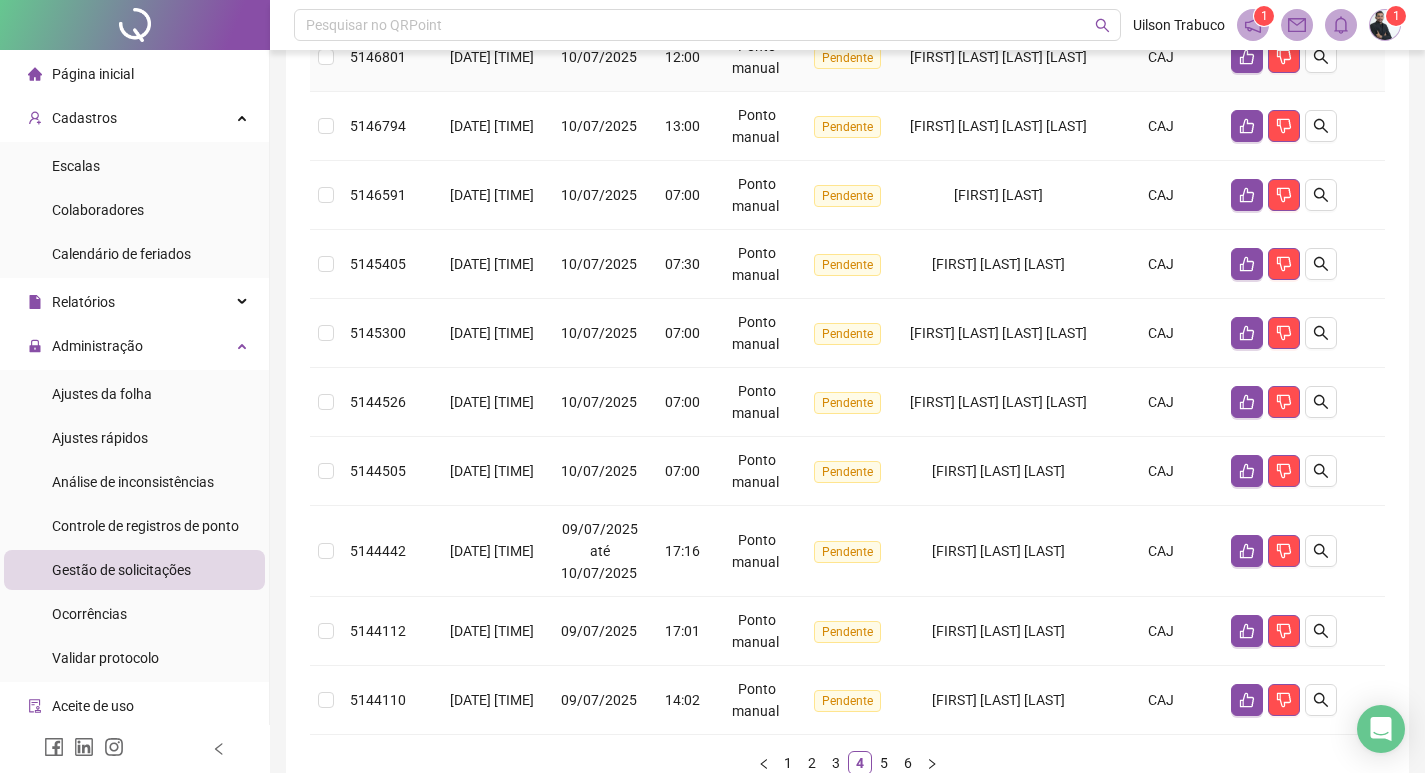 scroll, scrollTop: 564, scrollLeft: 0, axis: vertical 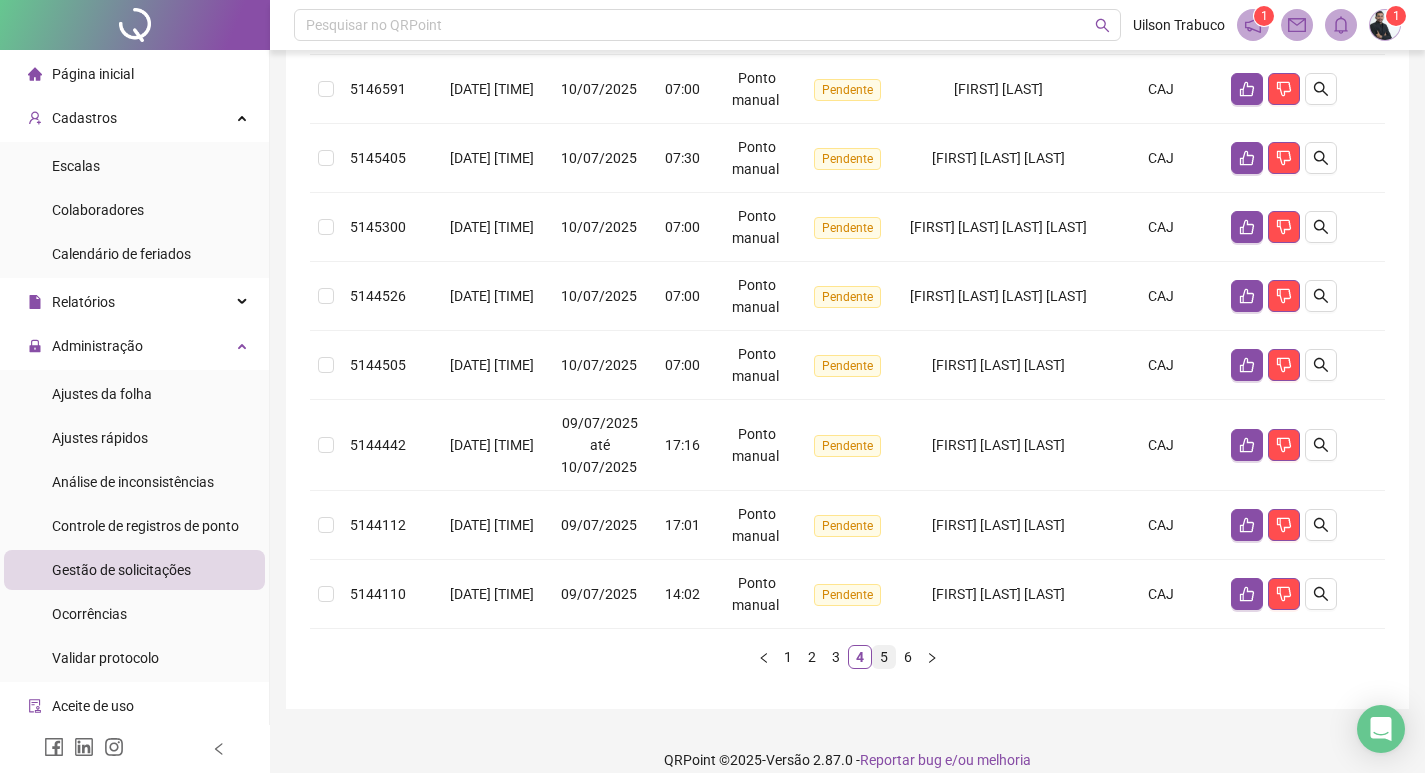 click on "5" at bounding box center [884, 657] 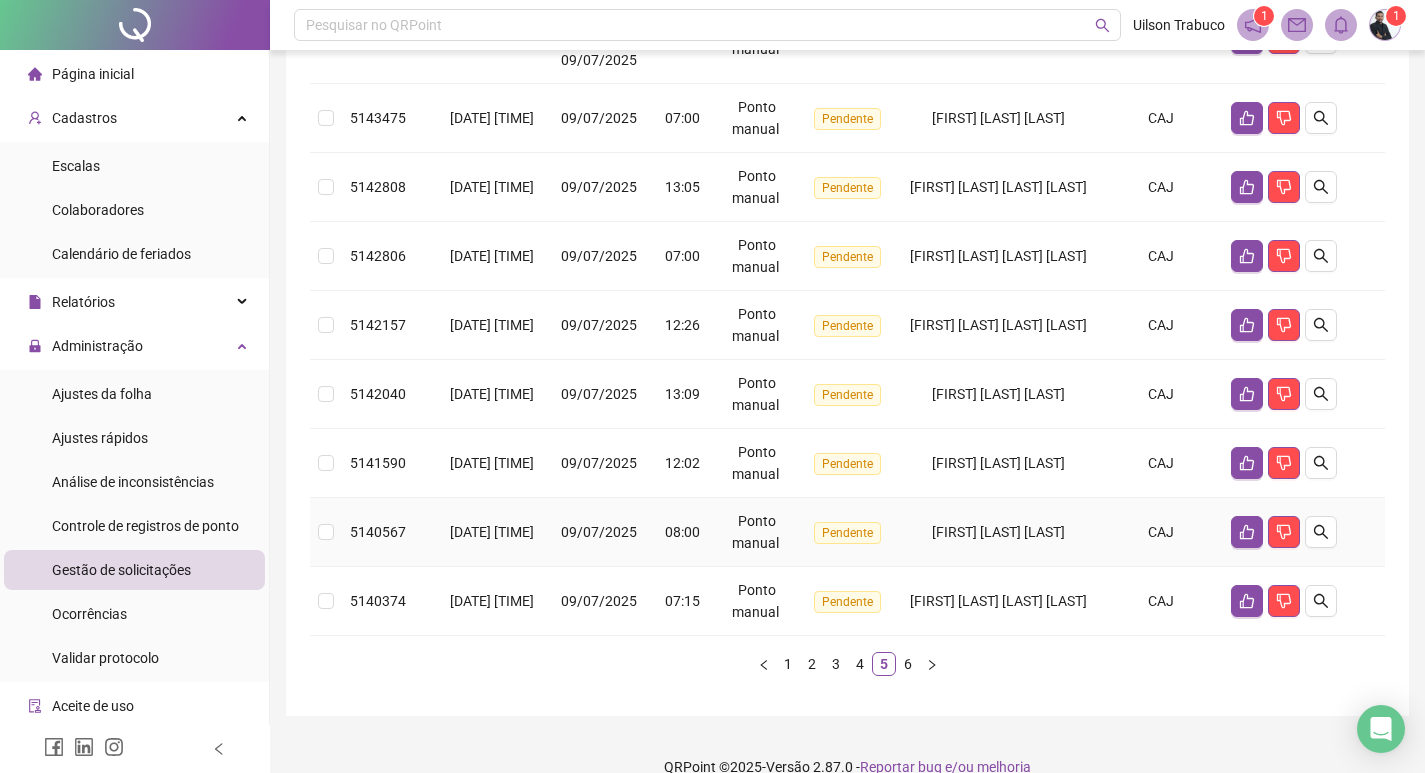 scroll, scrollTop: 564, scrollLeft: 0, axis: vertical 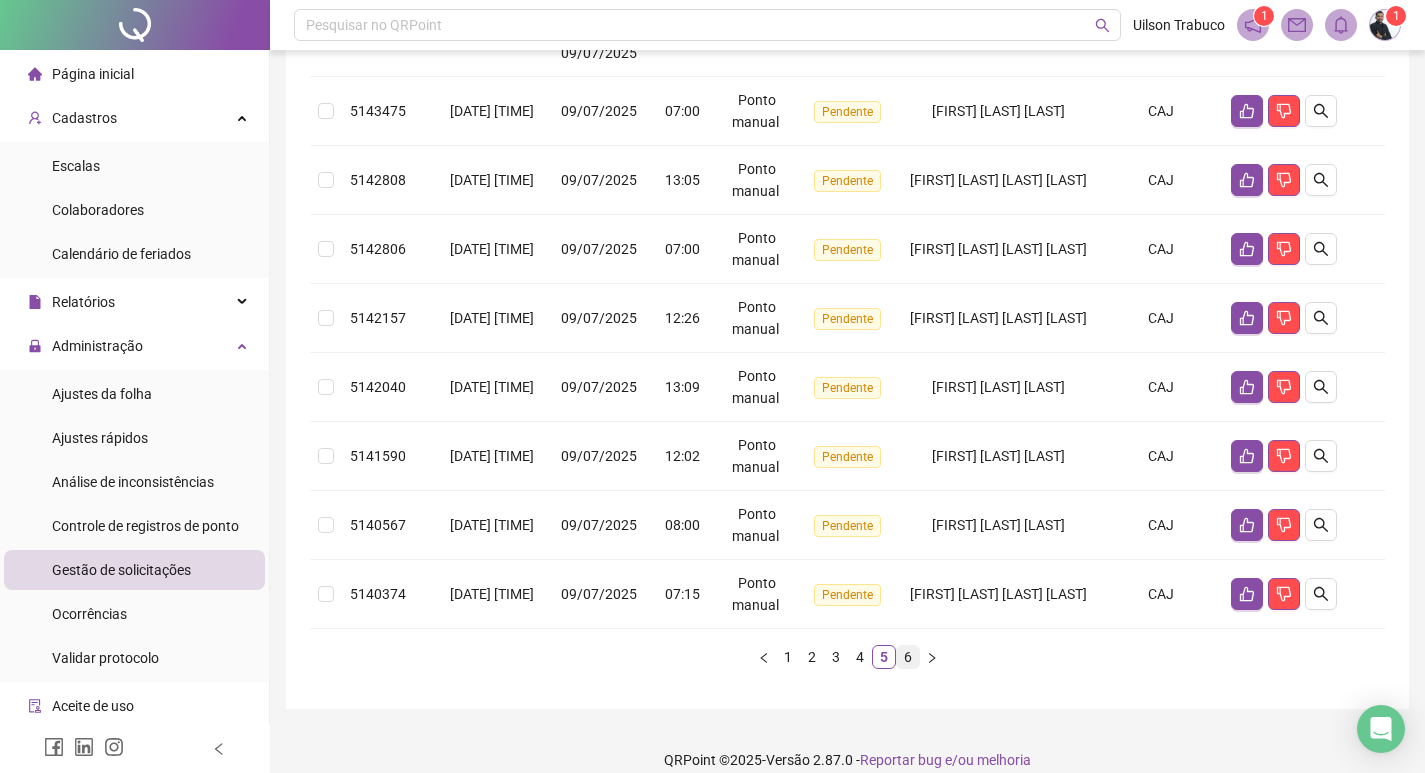 click on "6" at bounding box center (908, 657) 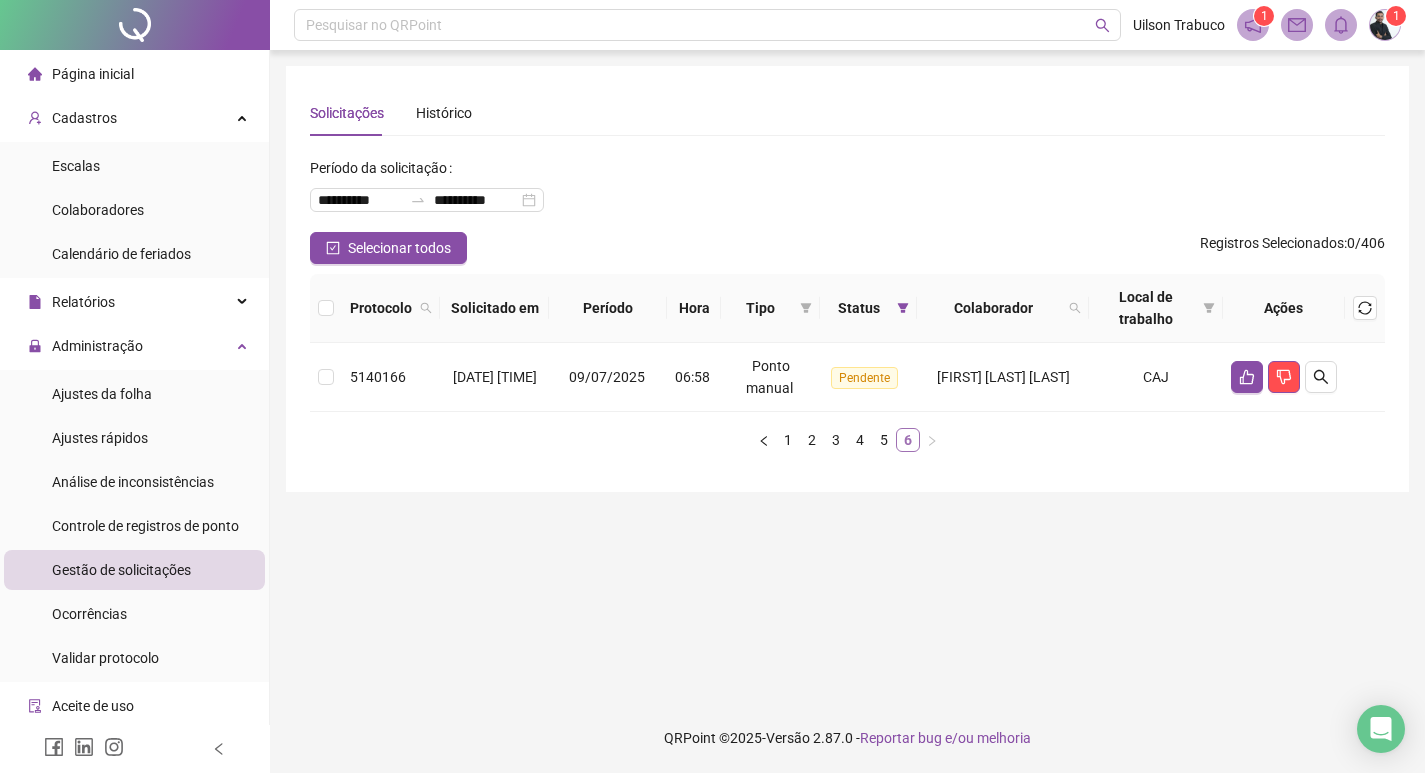 scroll, scrollTop: 0, scrollLeft: 0, axis: both 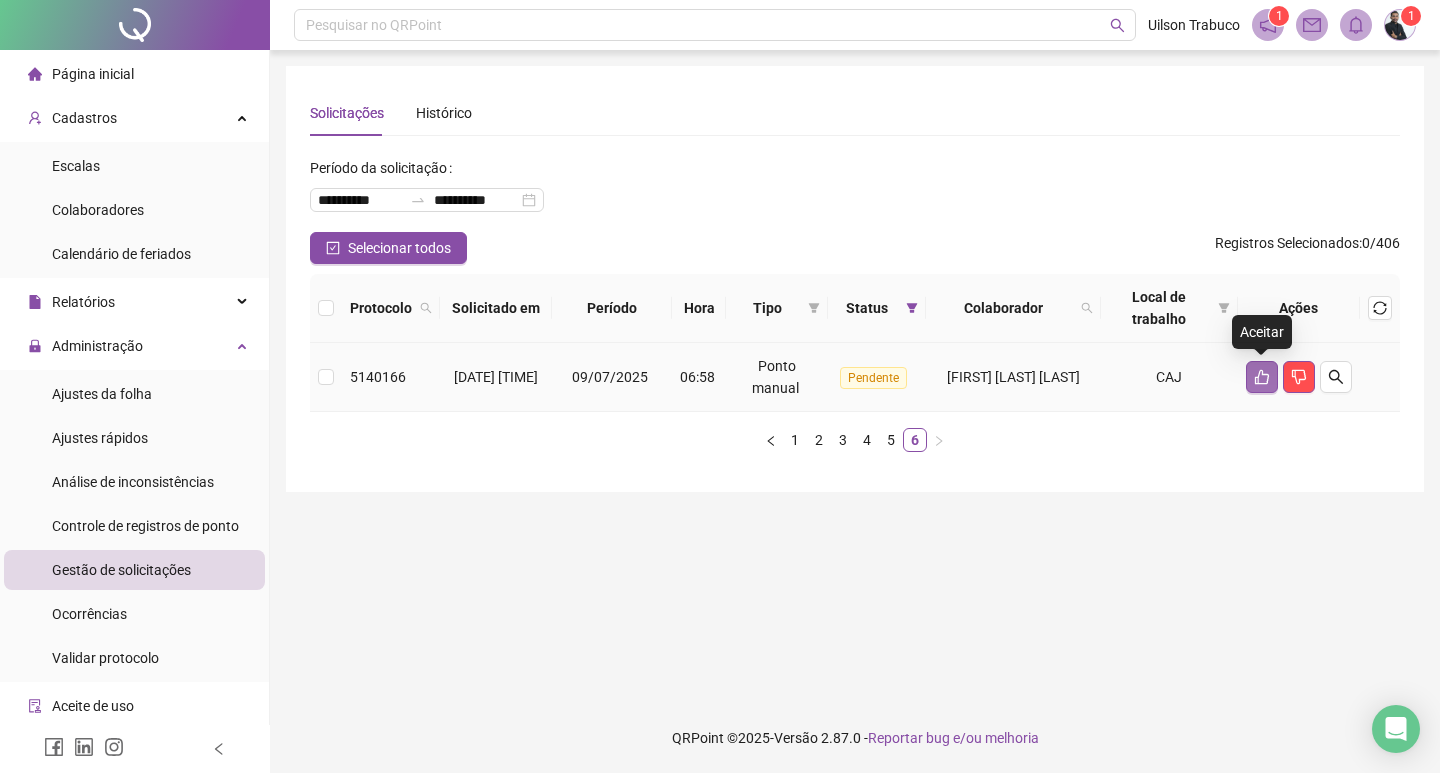 click 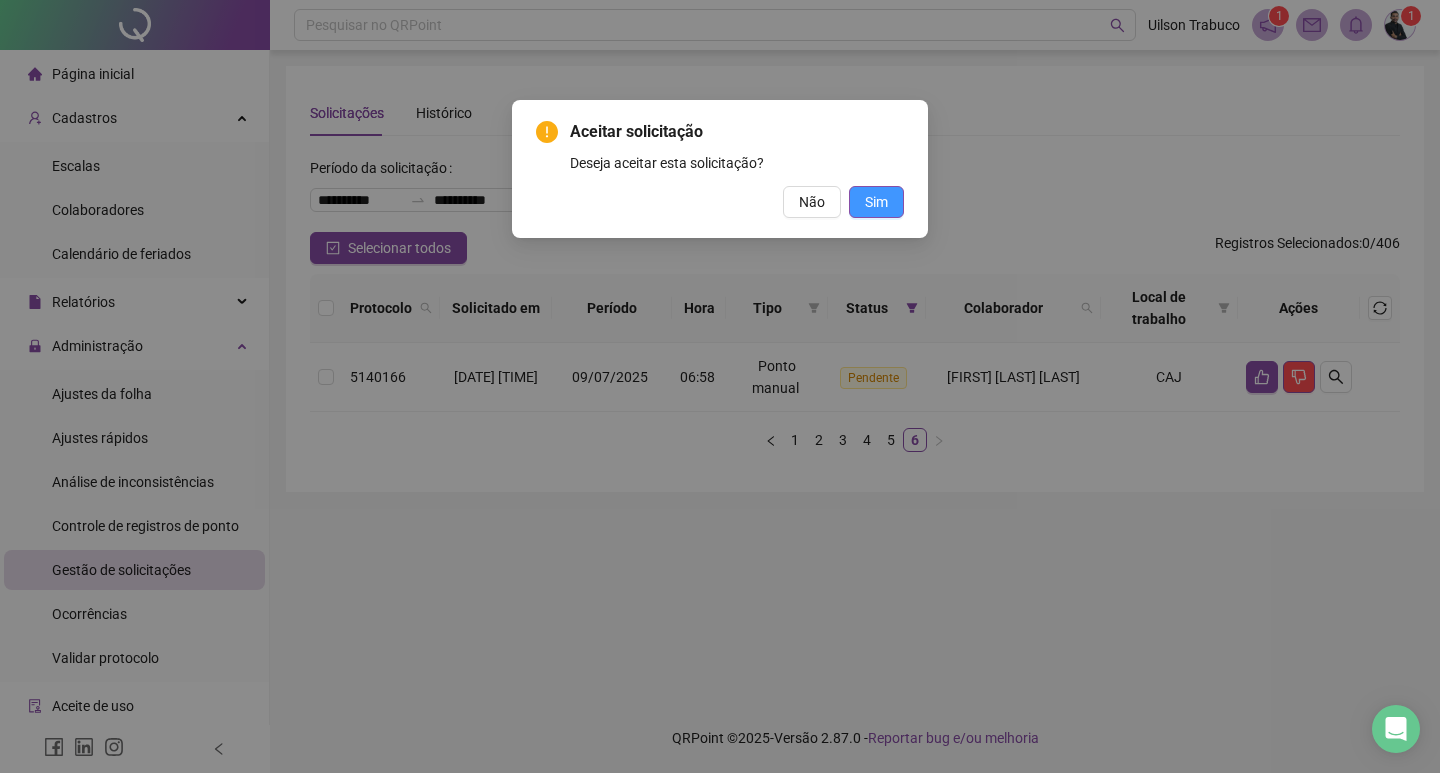click on "Sim" at bounding box center (876, 202) 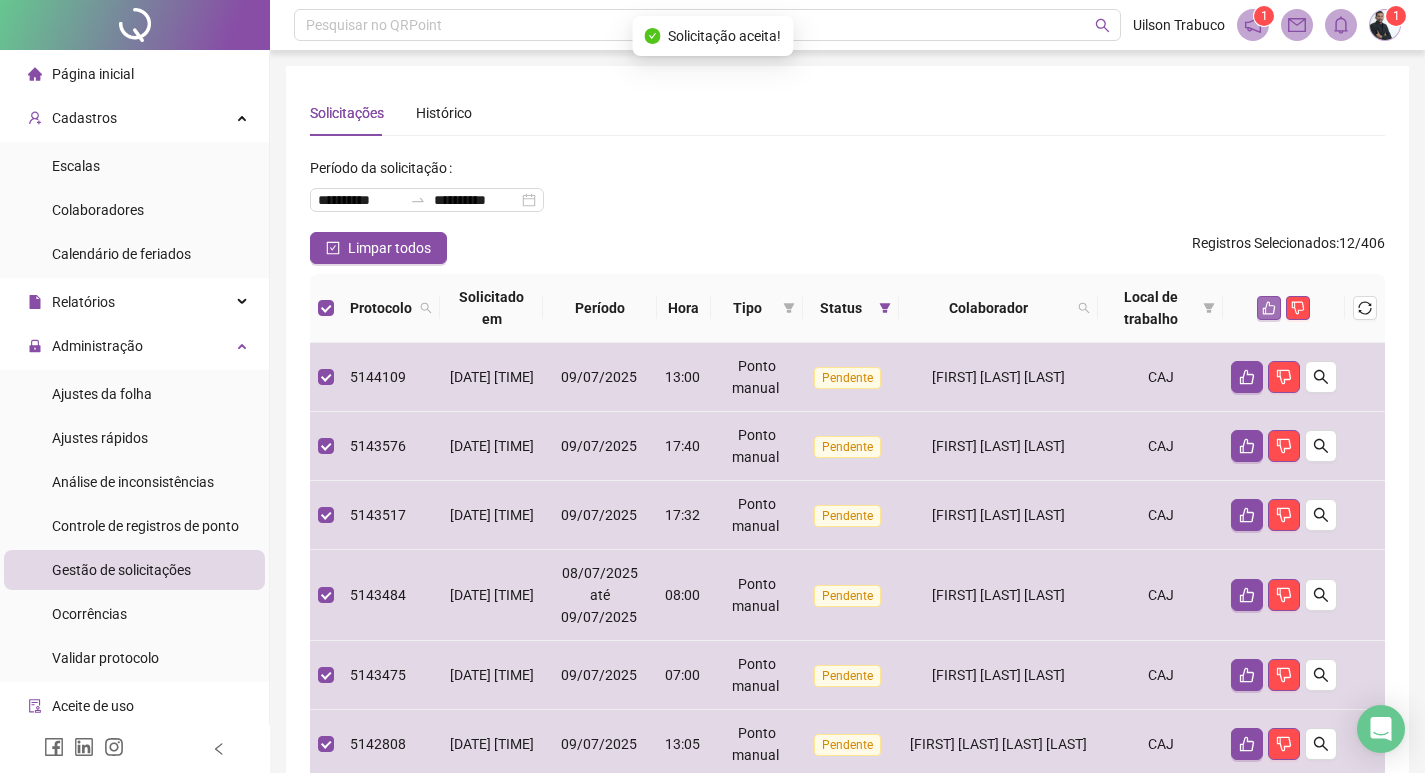 click at bounding box center [1269, 308] 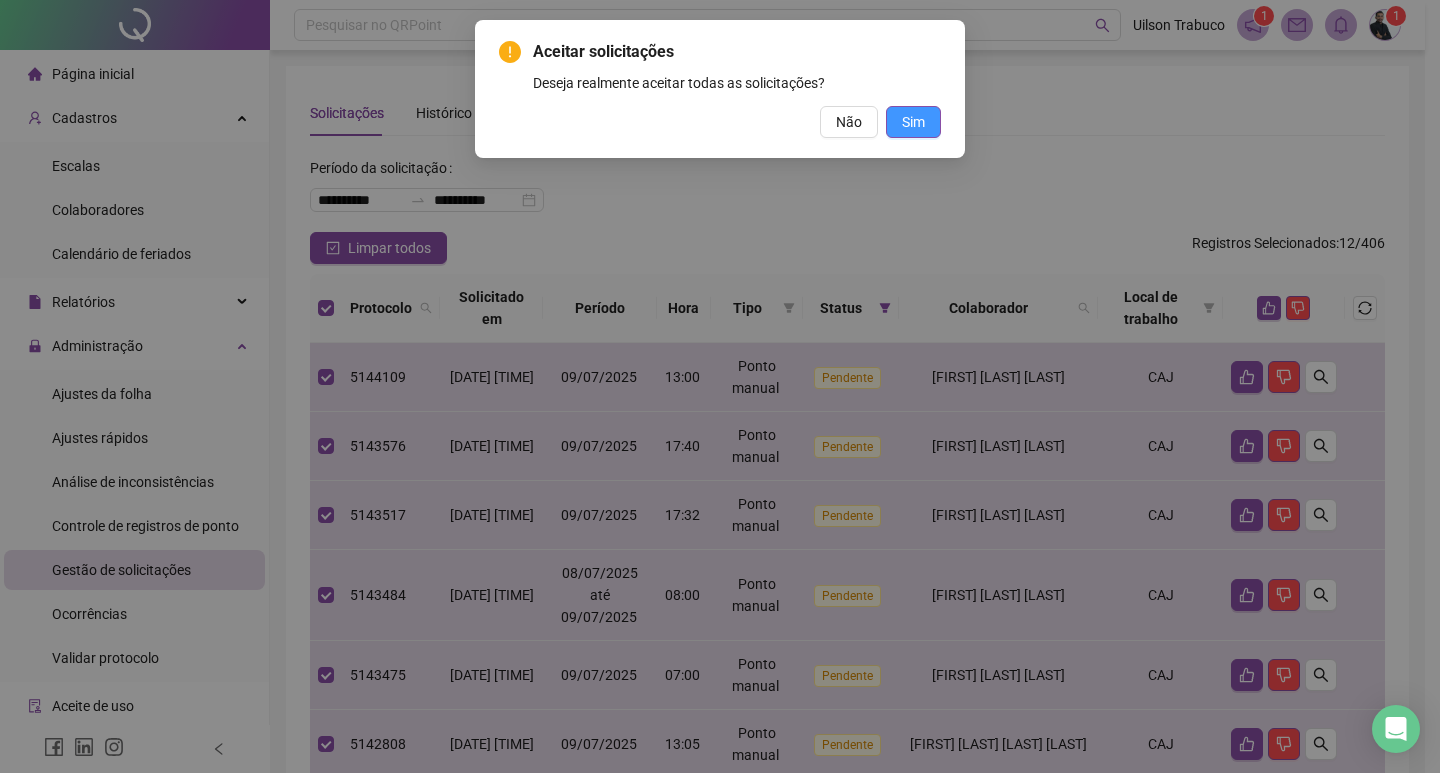 click on "Sim" at bounding box center (913, 122) 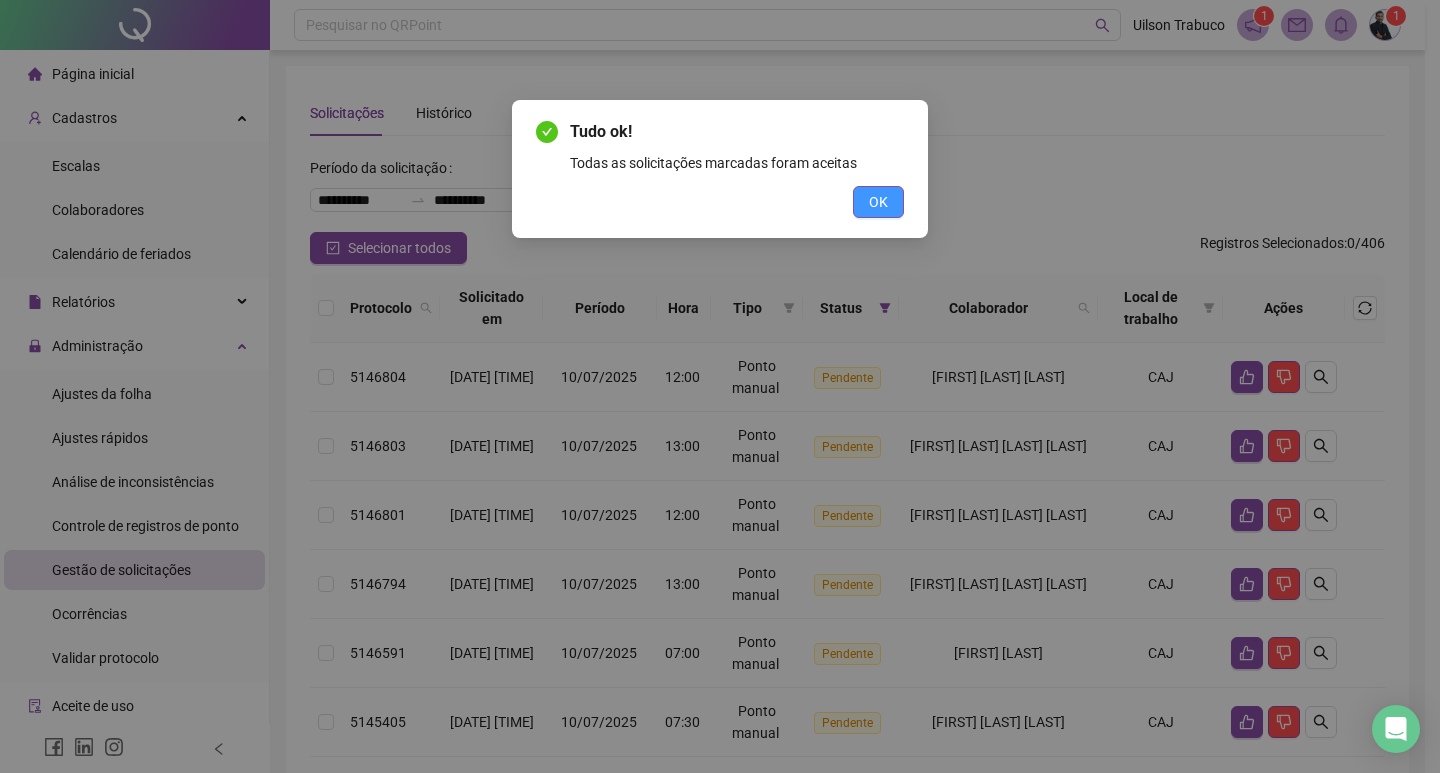 click on "OK" at bounding box center (878, 202) 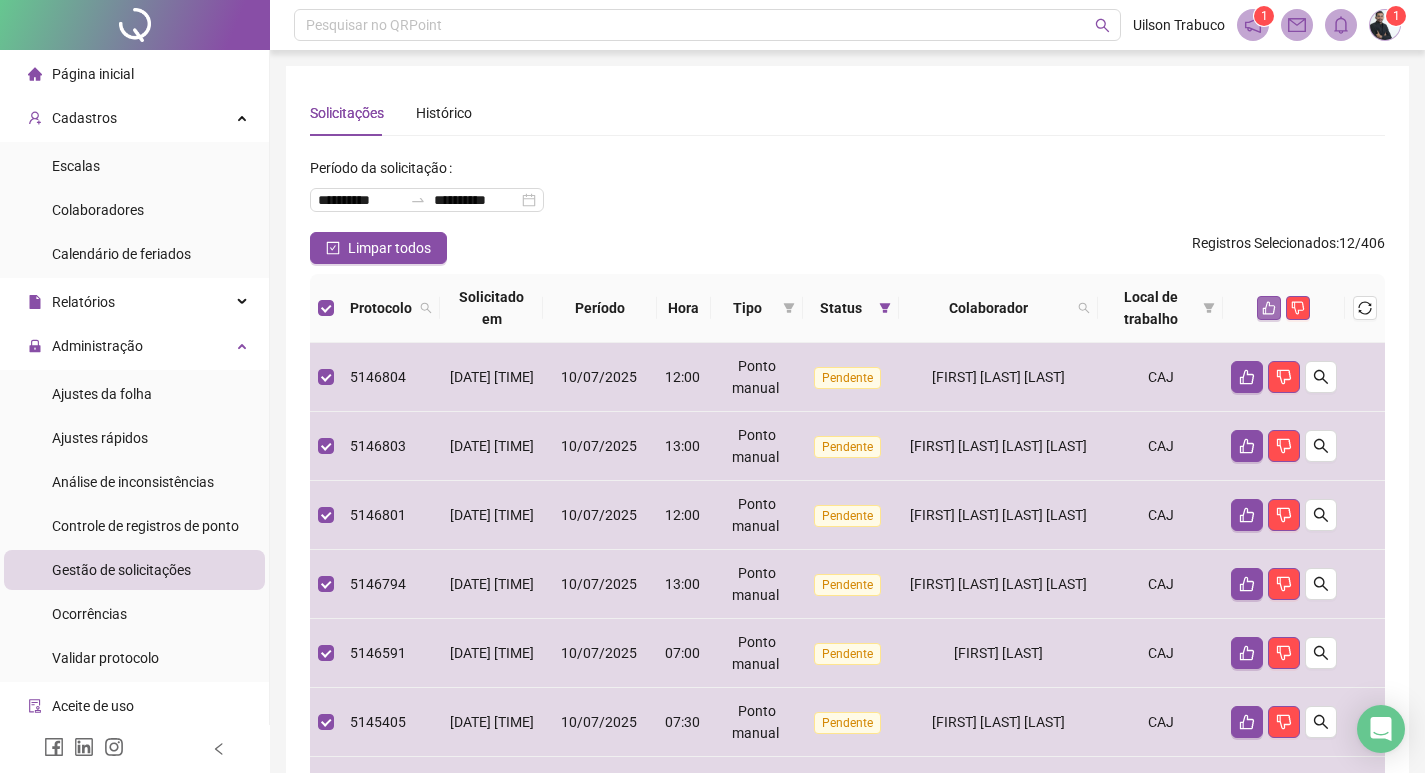 click 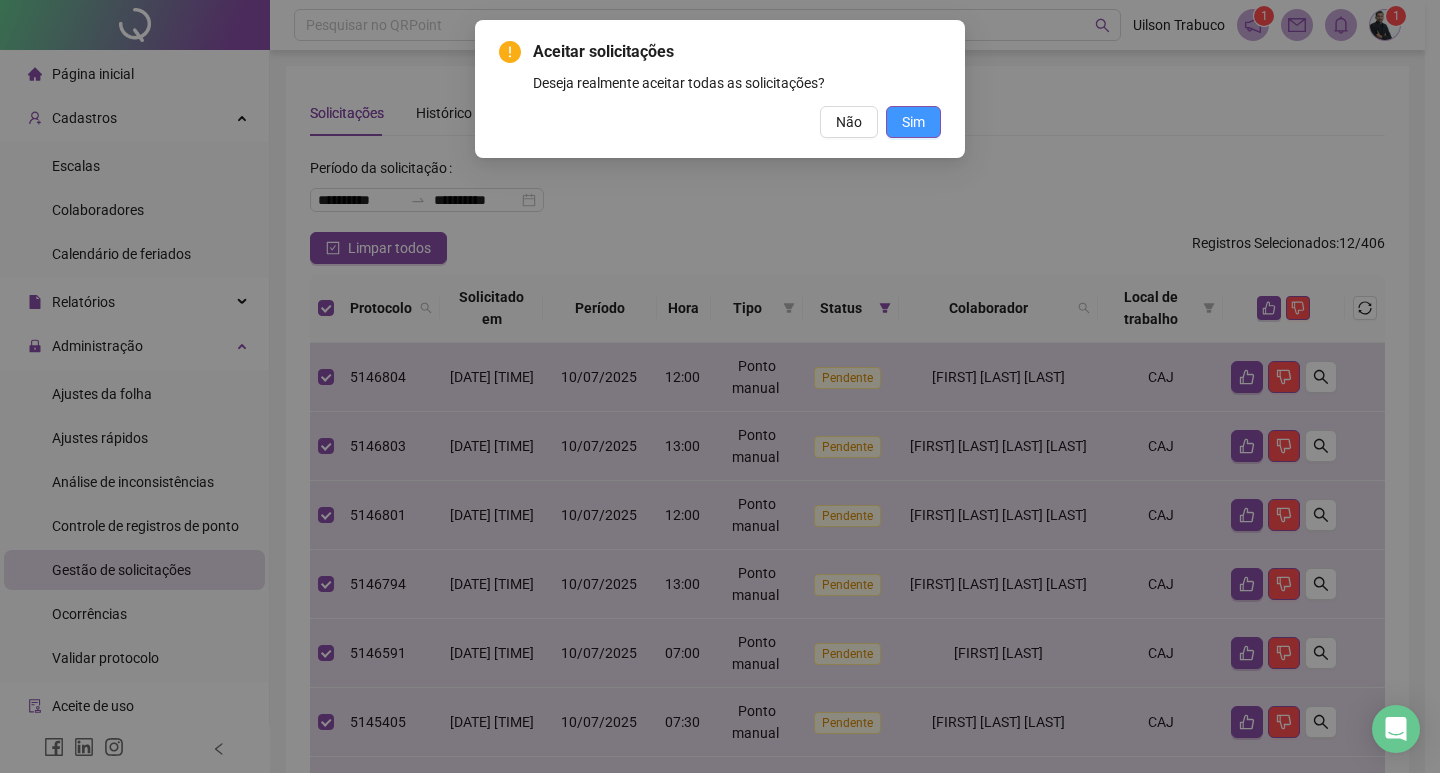click on "Sim" at bounding box center (913, 122) 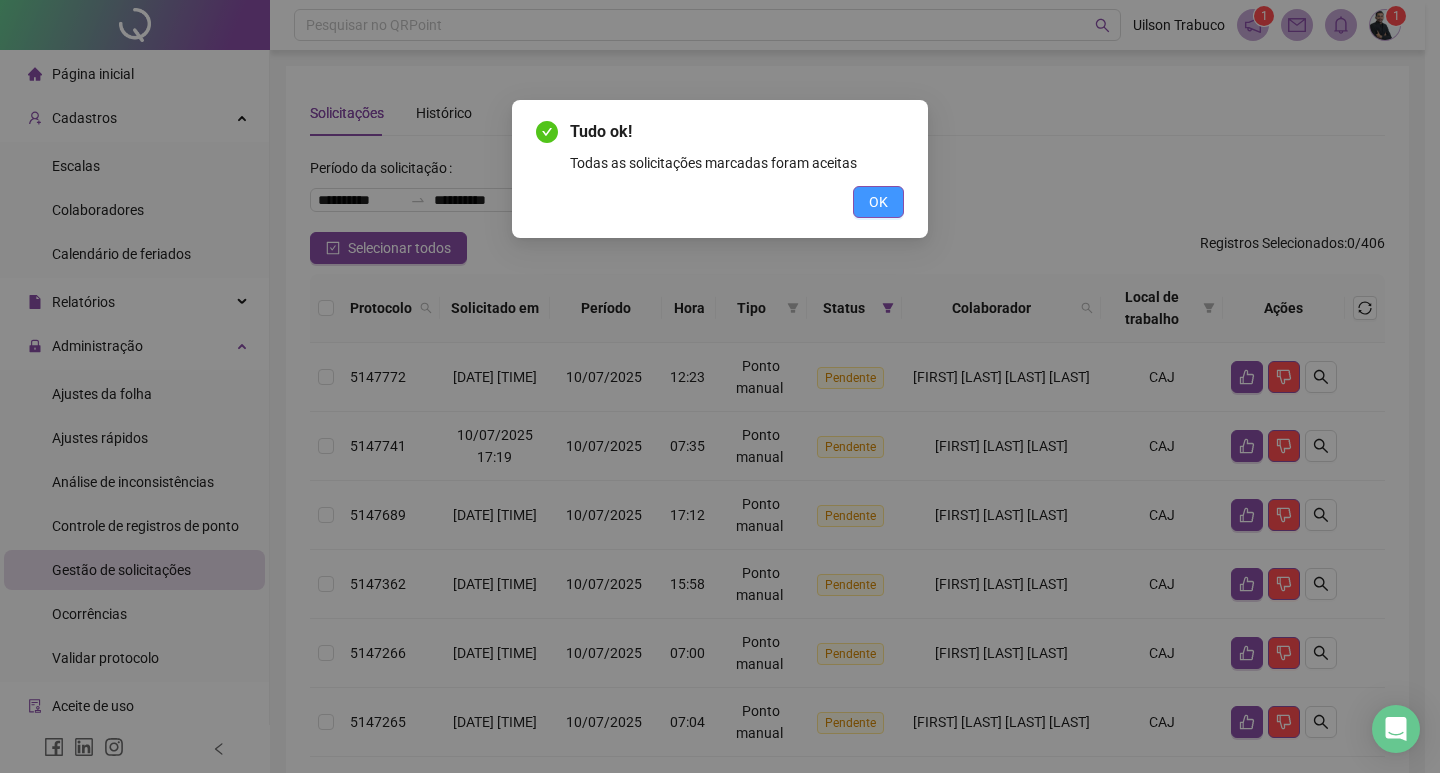 click on "OK" at bounding box center (878, 202) 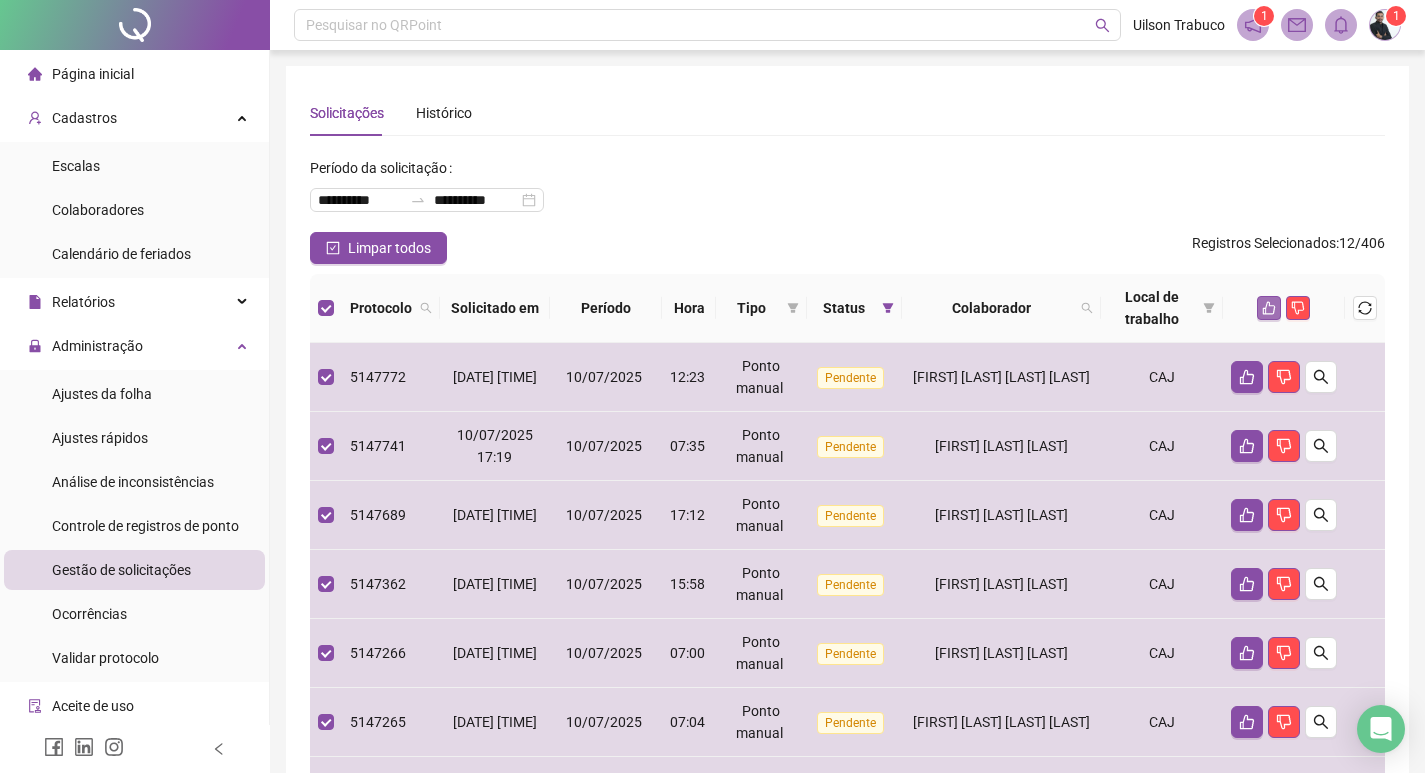 click 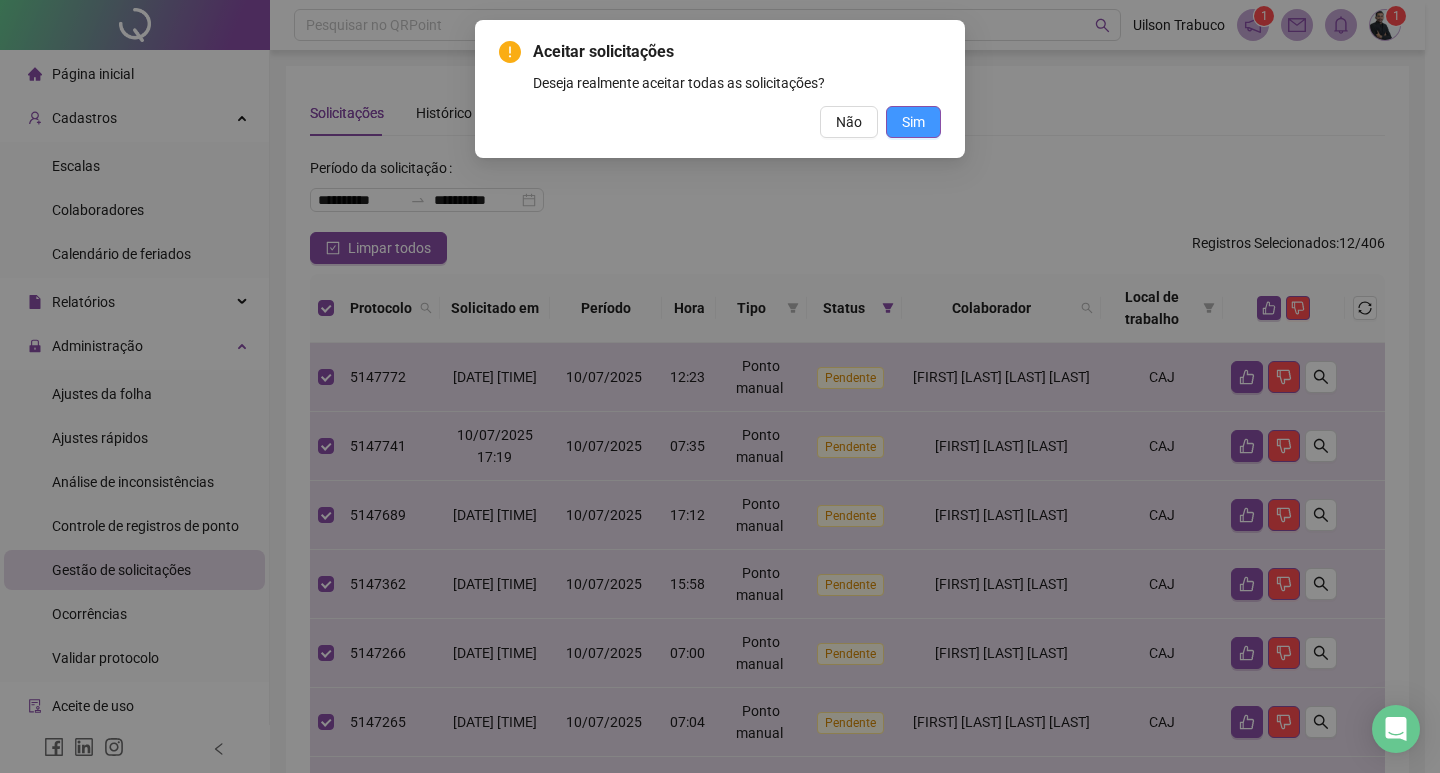 click on "Sim" at bounding box center (913, 122) 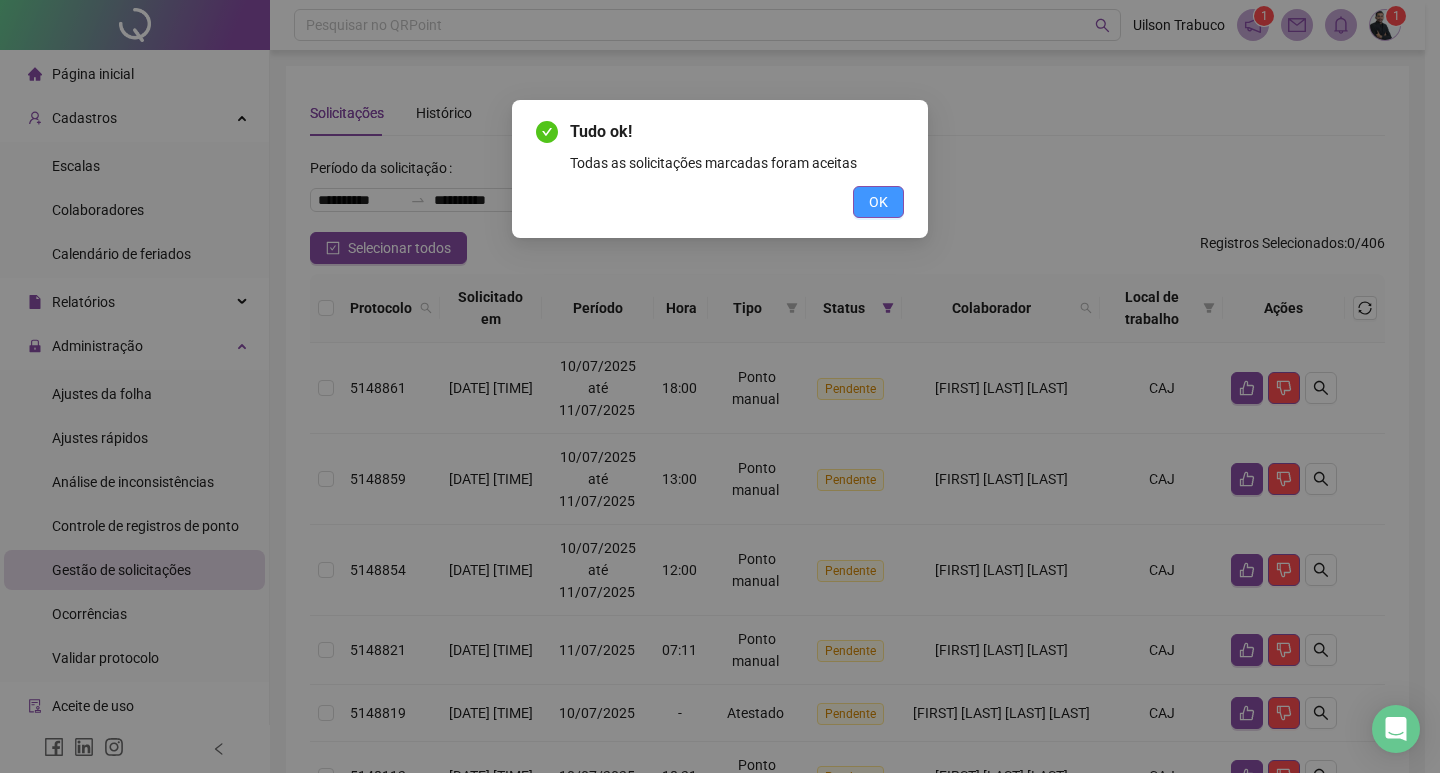 click on "OK" at bounding box center [878, 202] 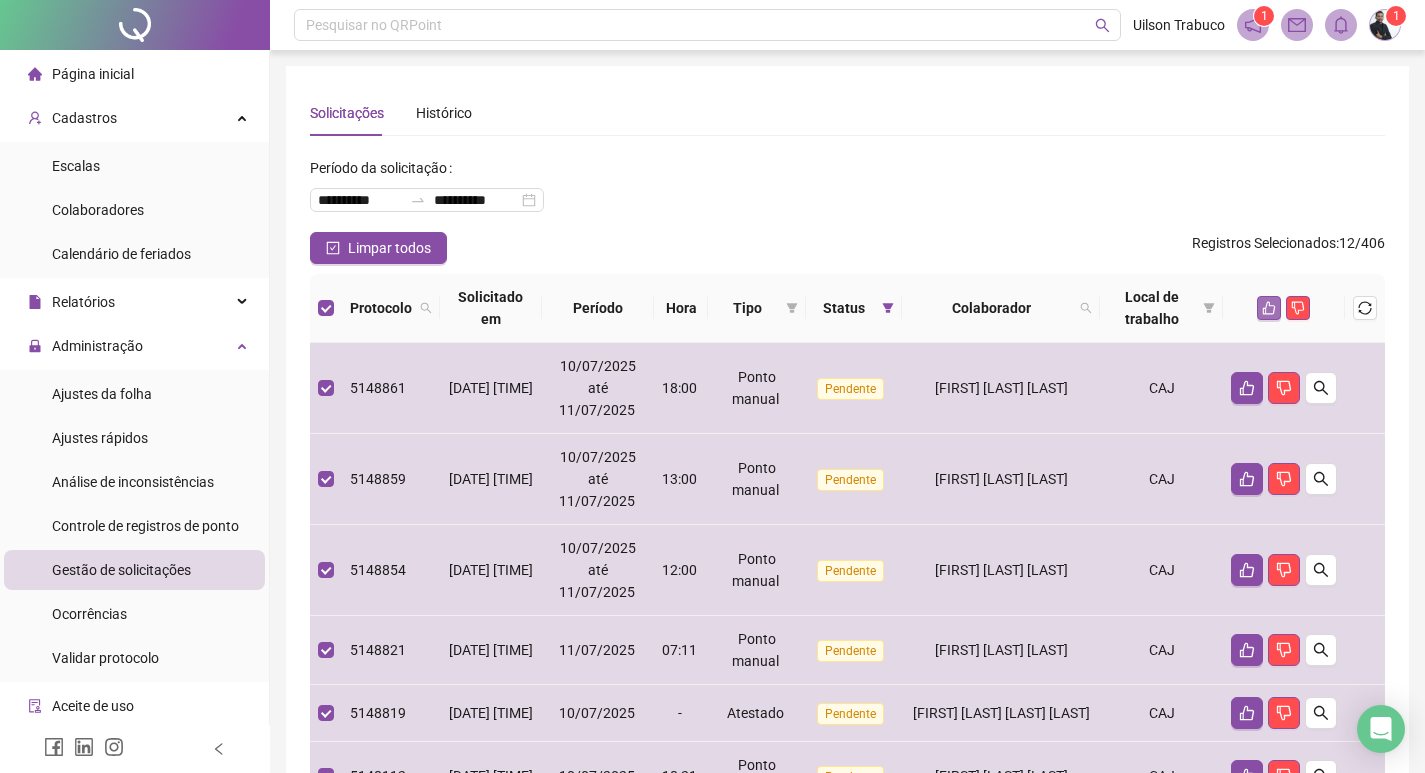 click 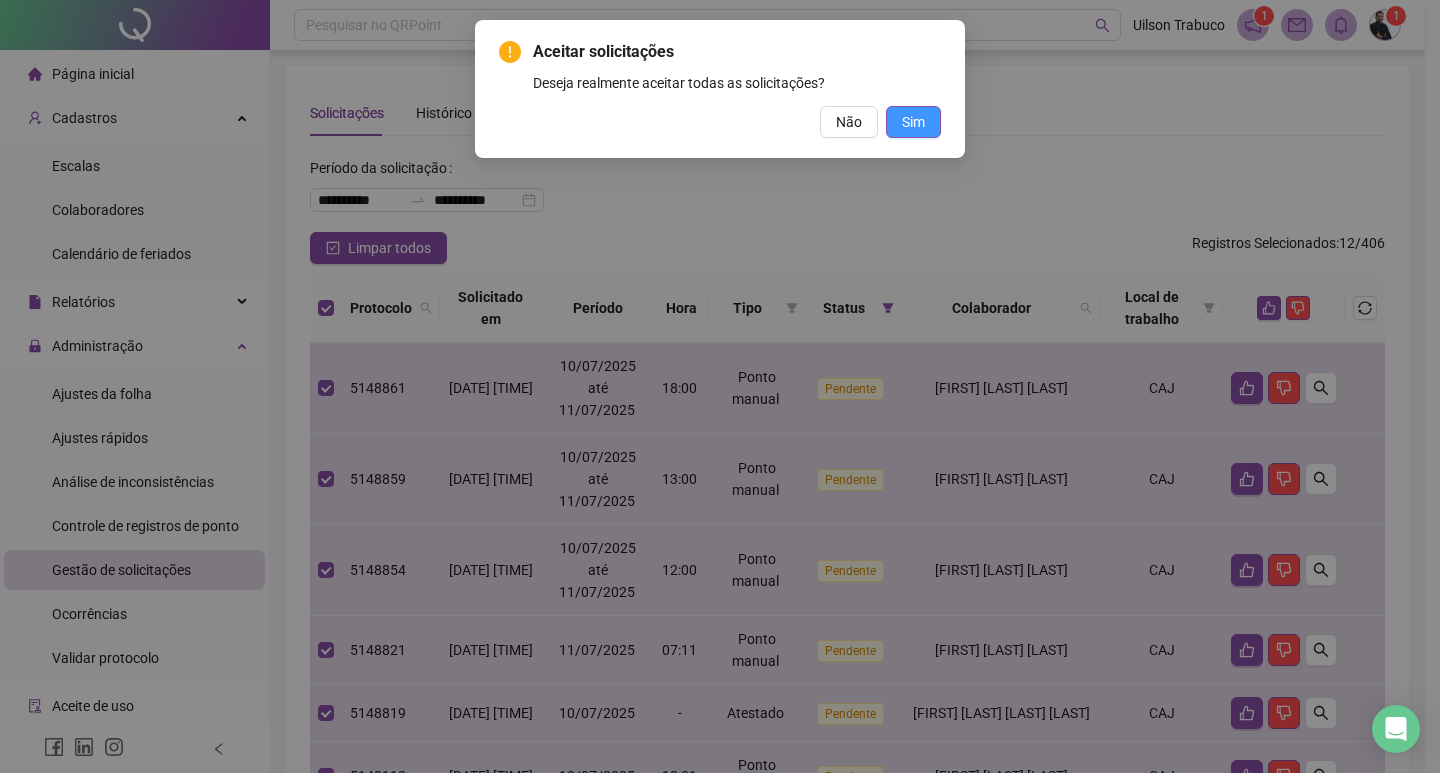 click on "Sim" at bounding box center [913, 122] 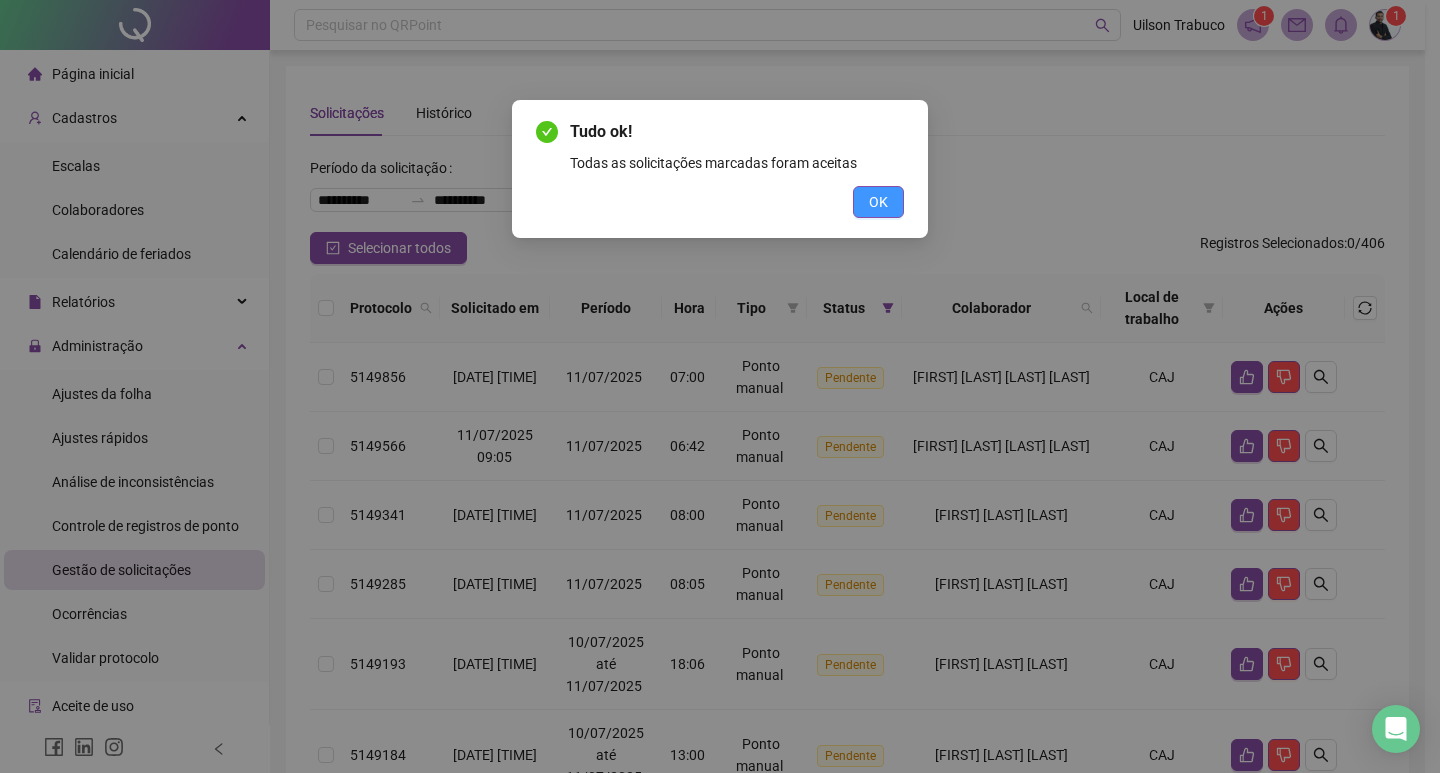 click on "OK" at bounding box center (878, 202) 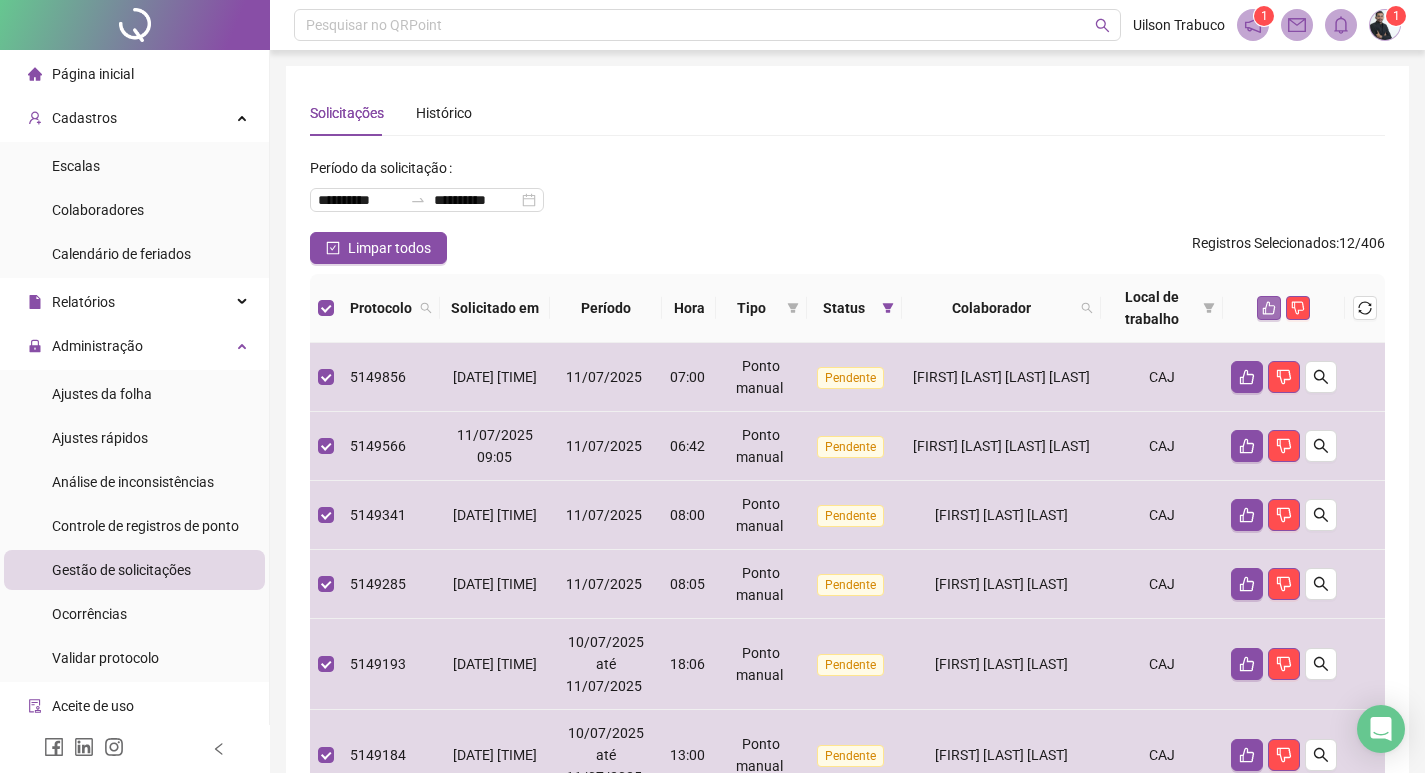 click 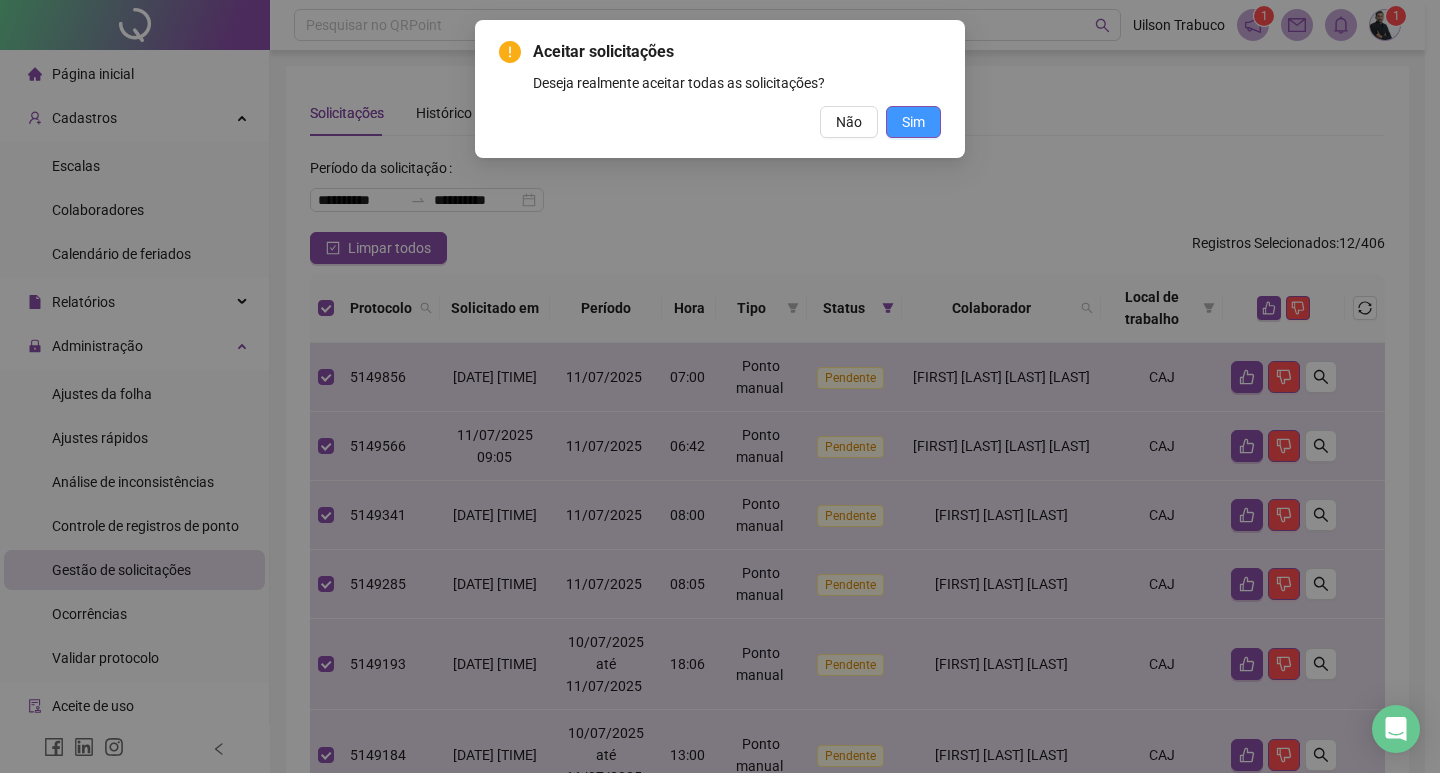 click on "Sim" at bounding box center (913, 122) 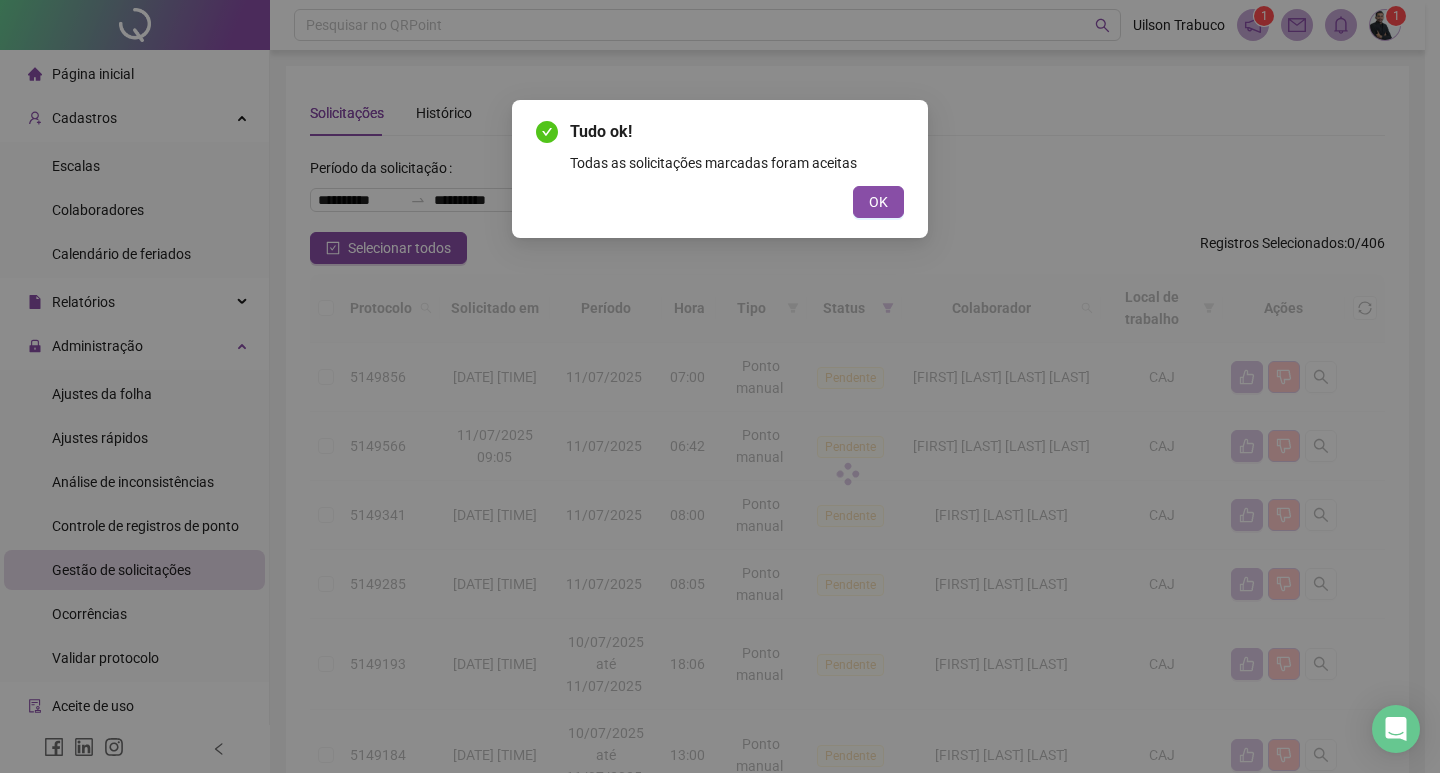 click on "OK" at bounding box center [878, 202] 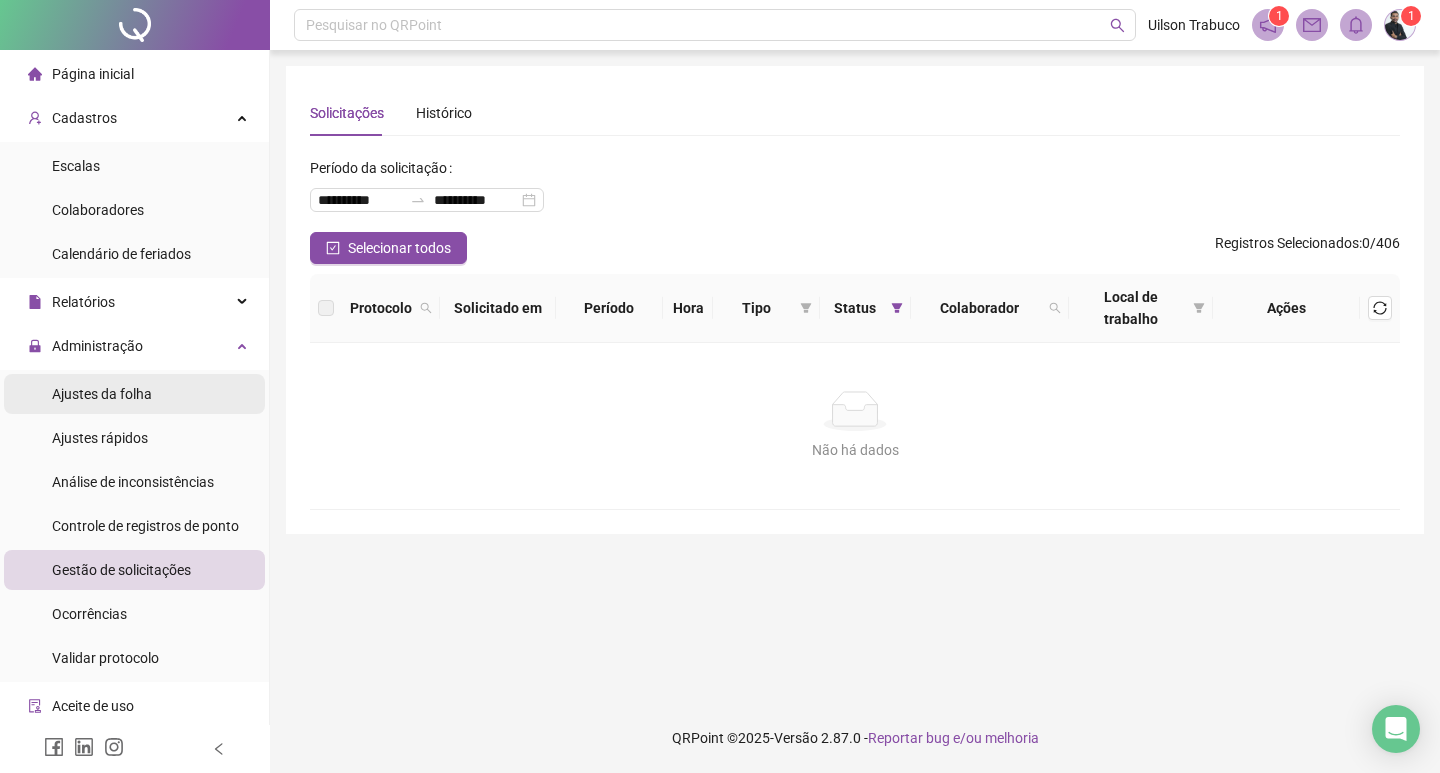 click on "Ajustes da folha" at bounding box center (102, 394) 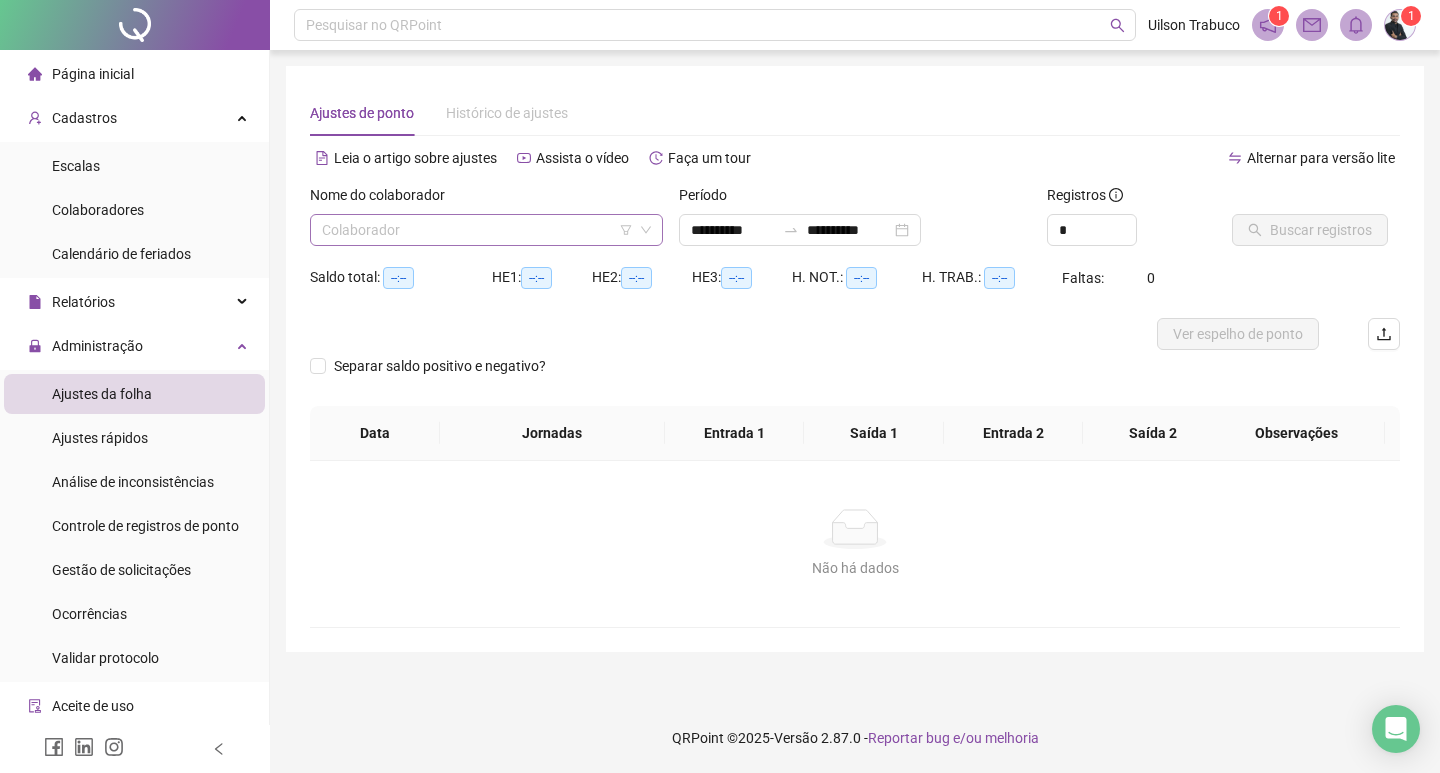 click at bounding box center (480, 230) 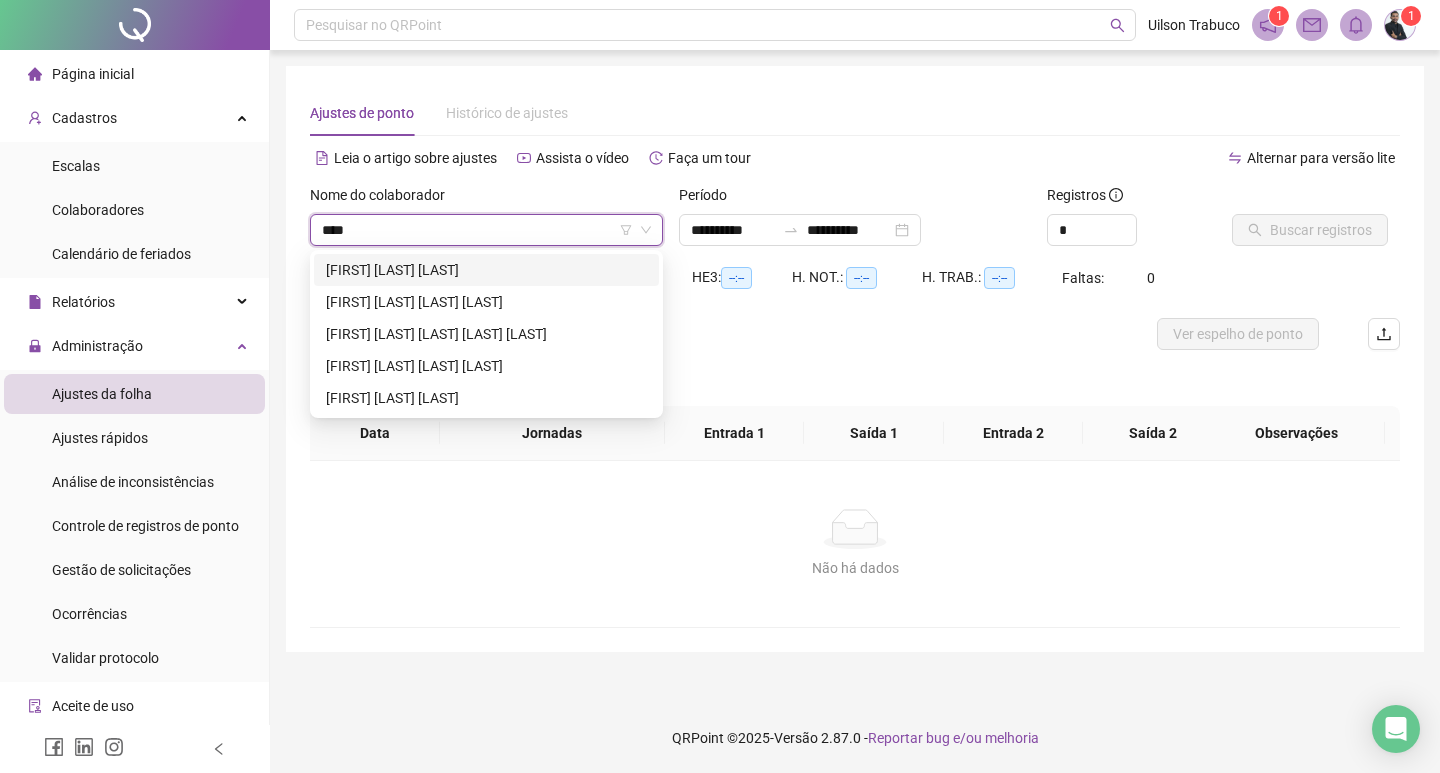 type on "****" 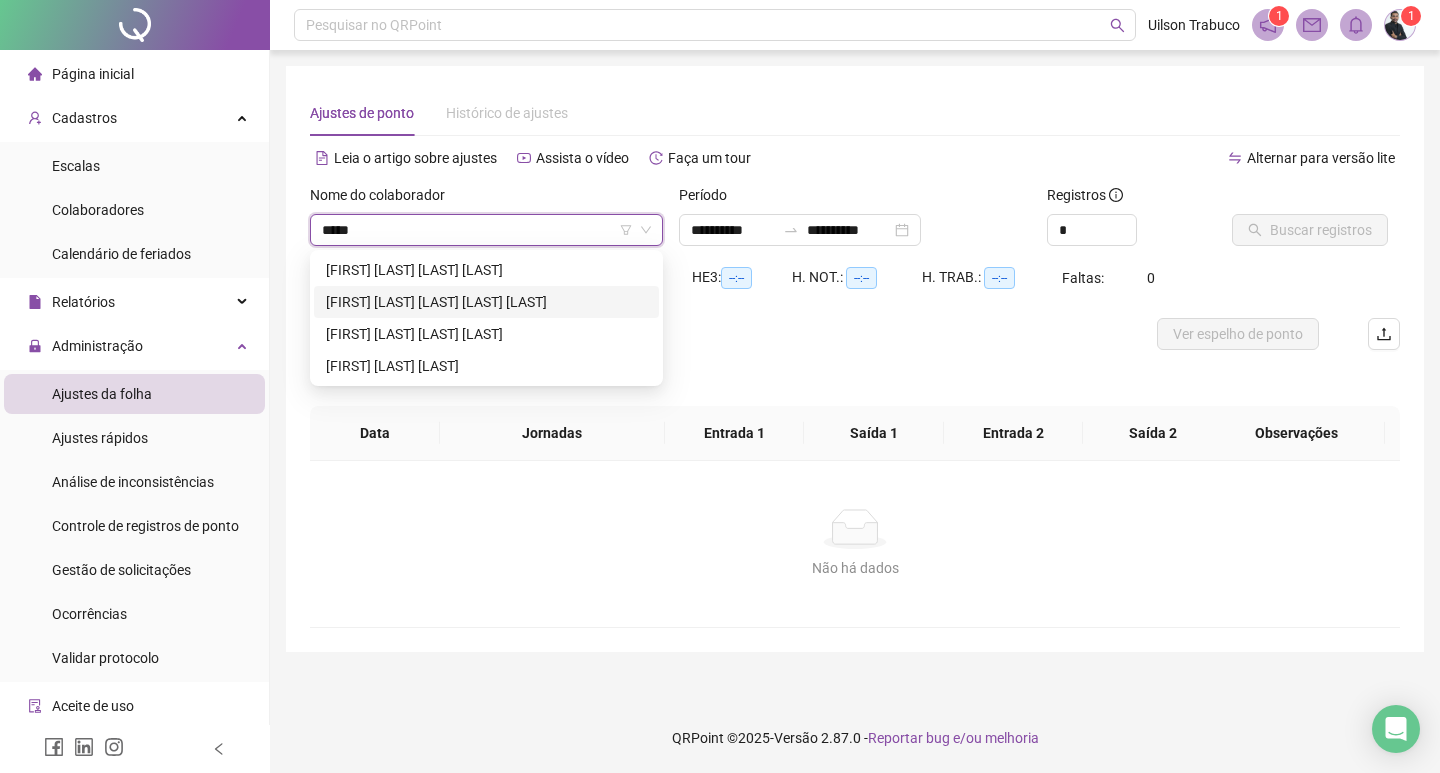 click on "[FIRST] [LAST] [LAST] [LAST] [LAST]" at bounding box center (486, 302) 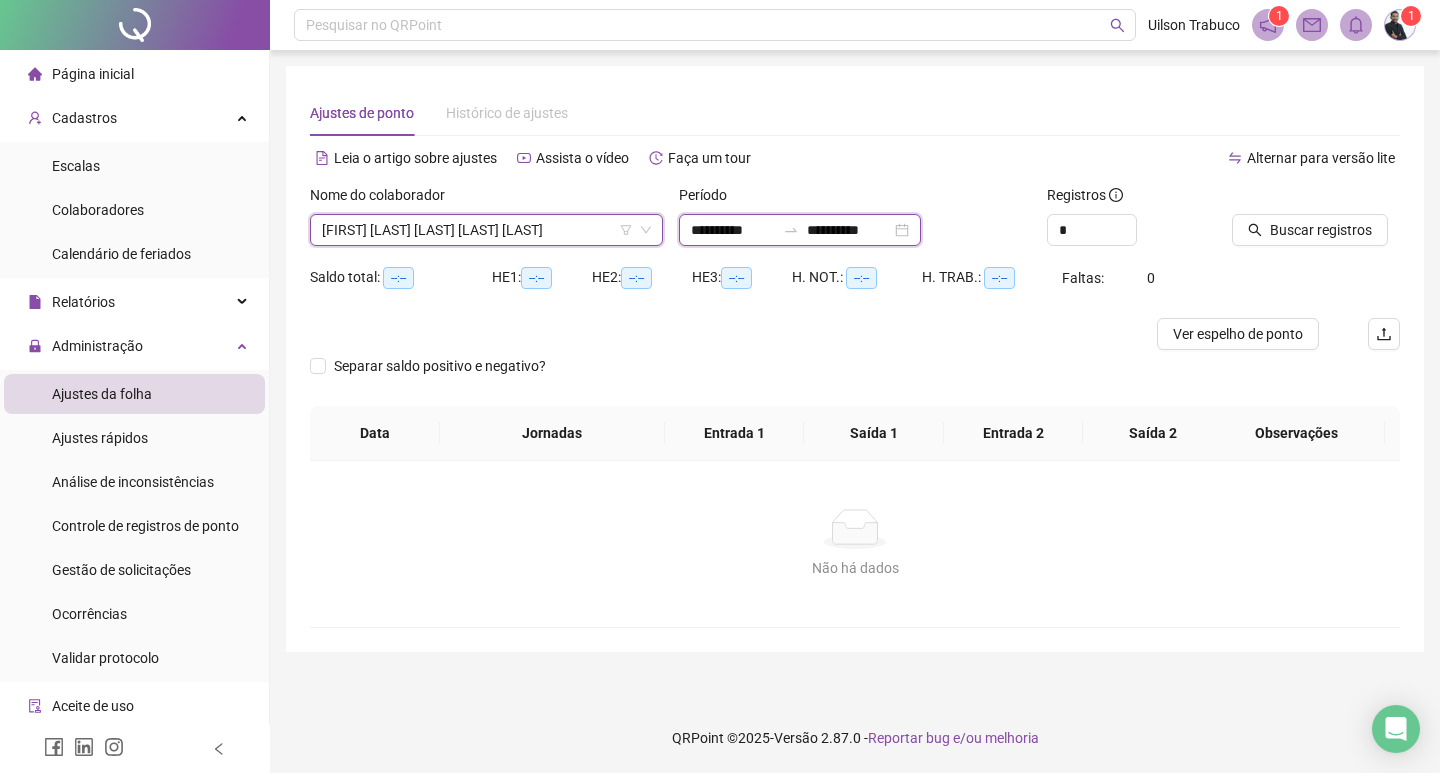 click on "**********" at bounding box center (733, 230) 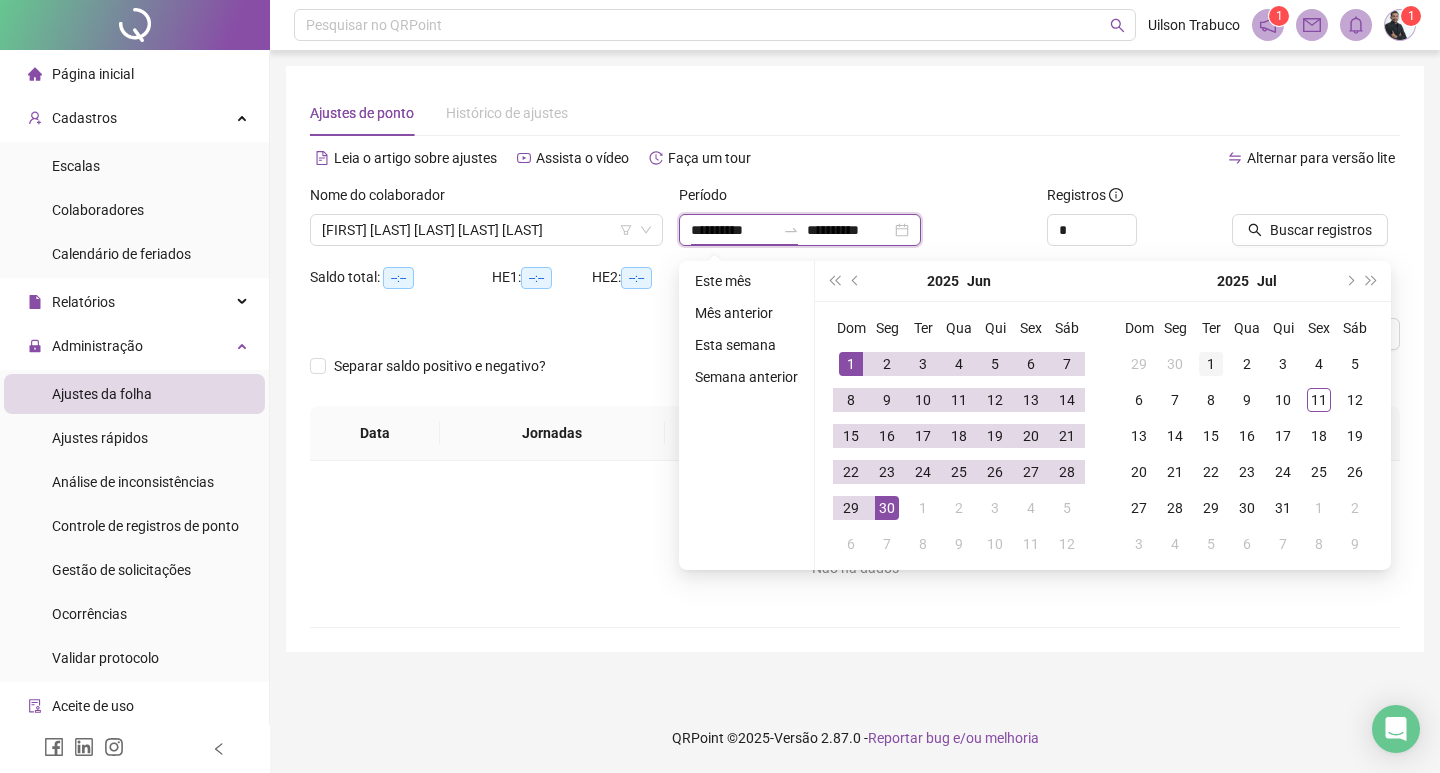 type on "**********" 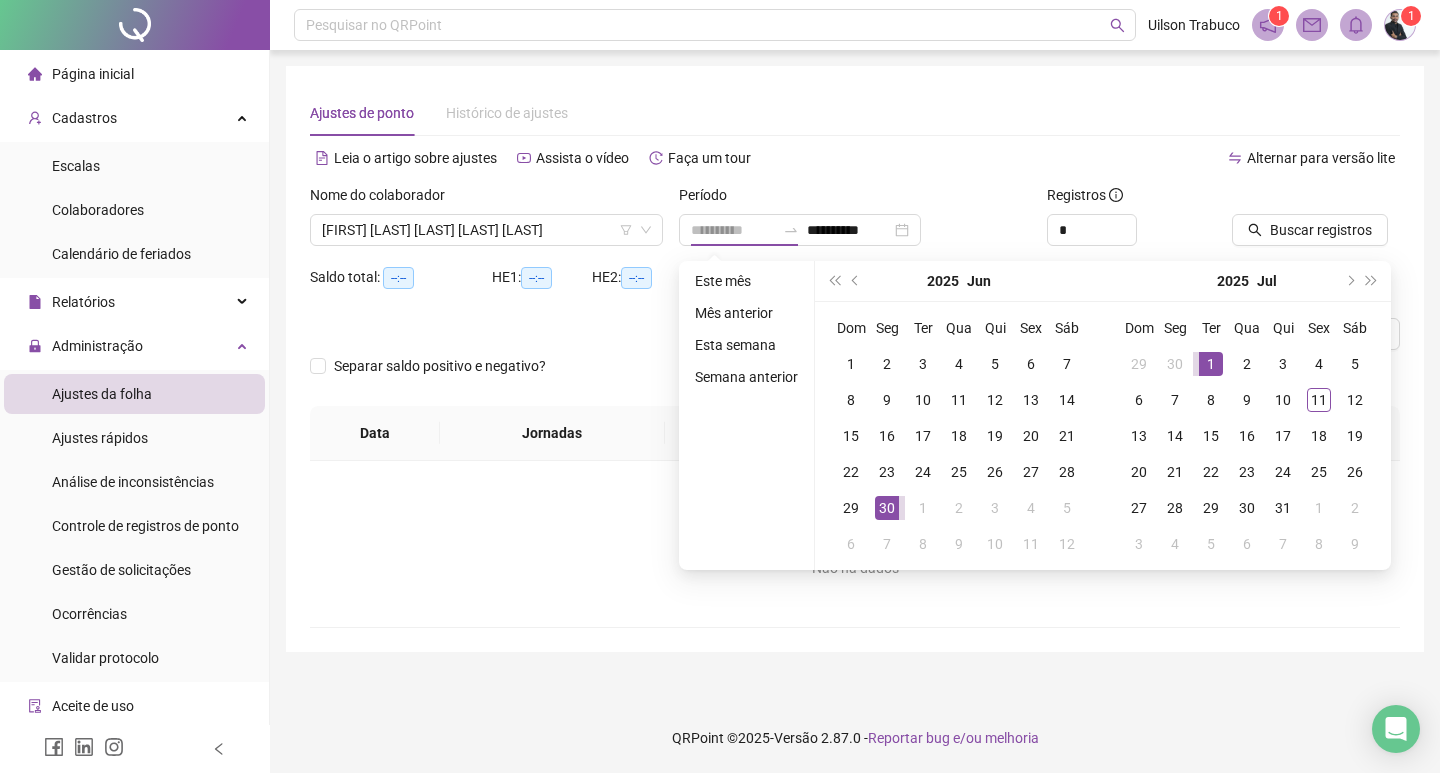 click on "1" at bounding box center [1211, 364] 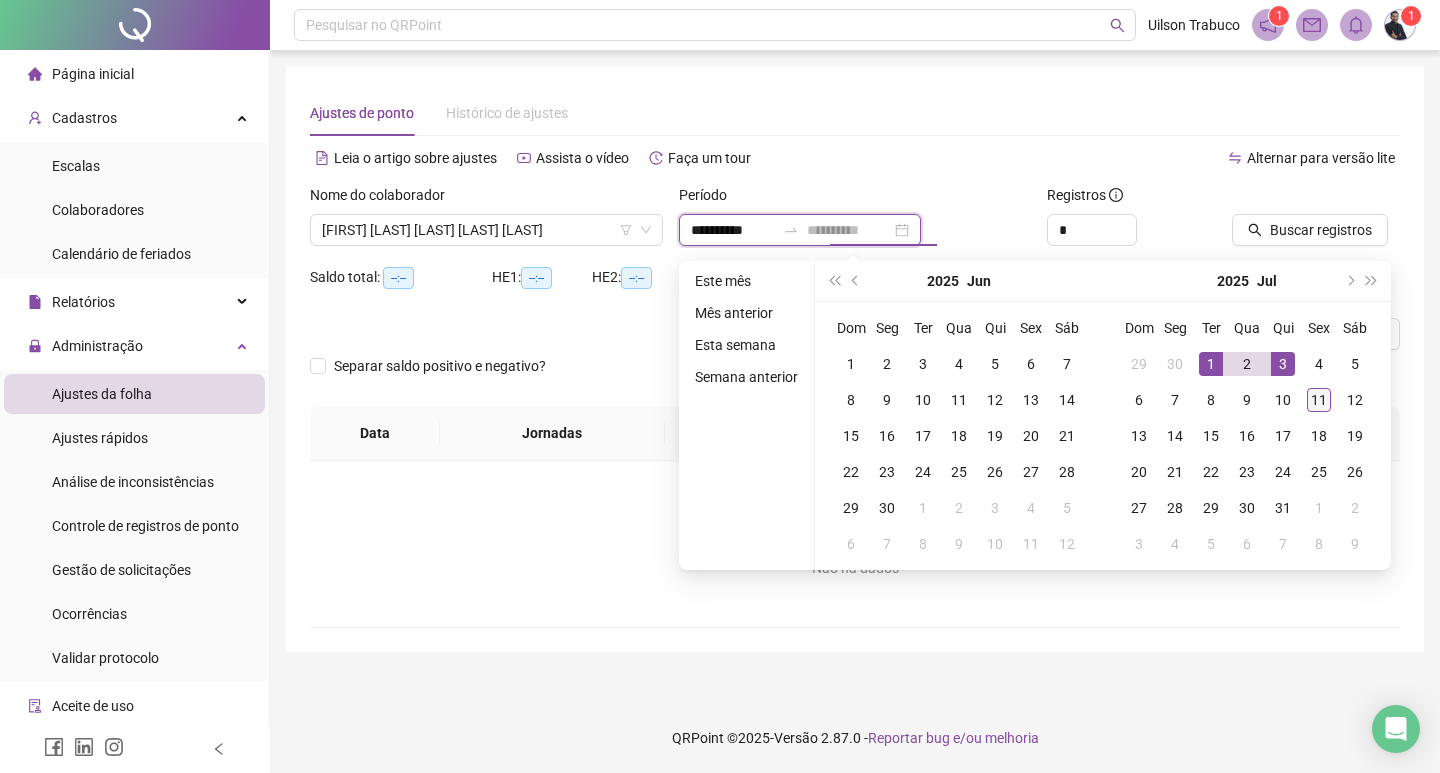 type on "**********" 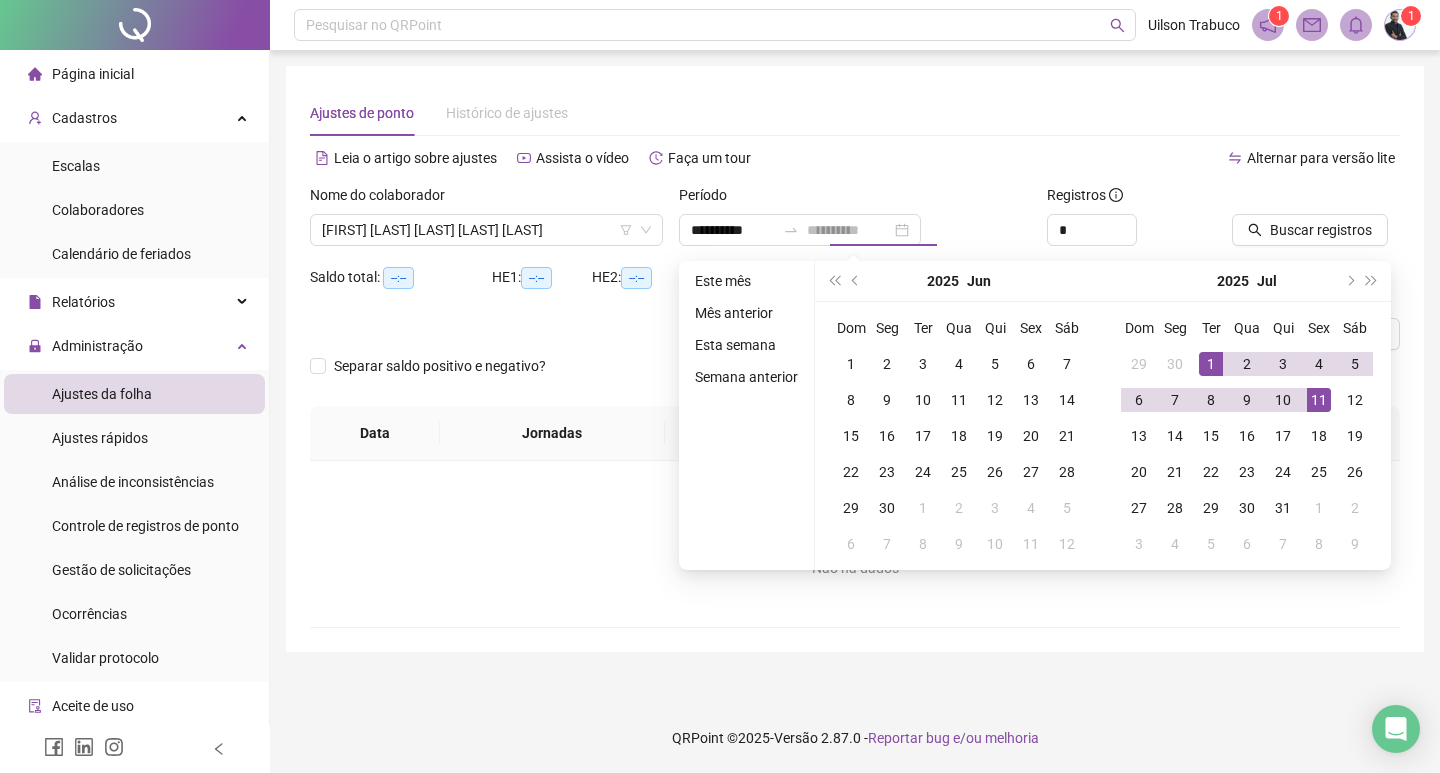click on "11" at bounding box center (1319, 400) 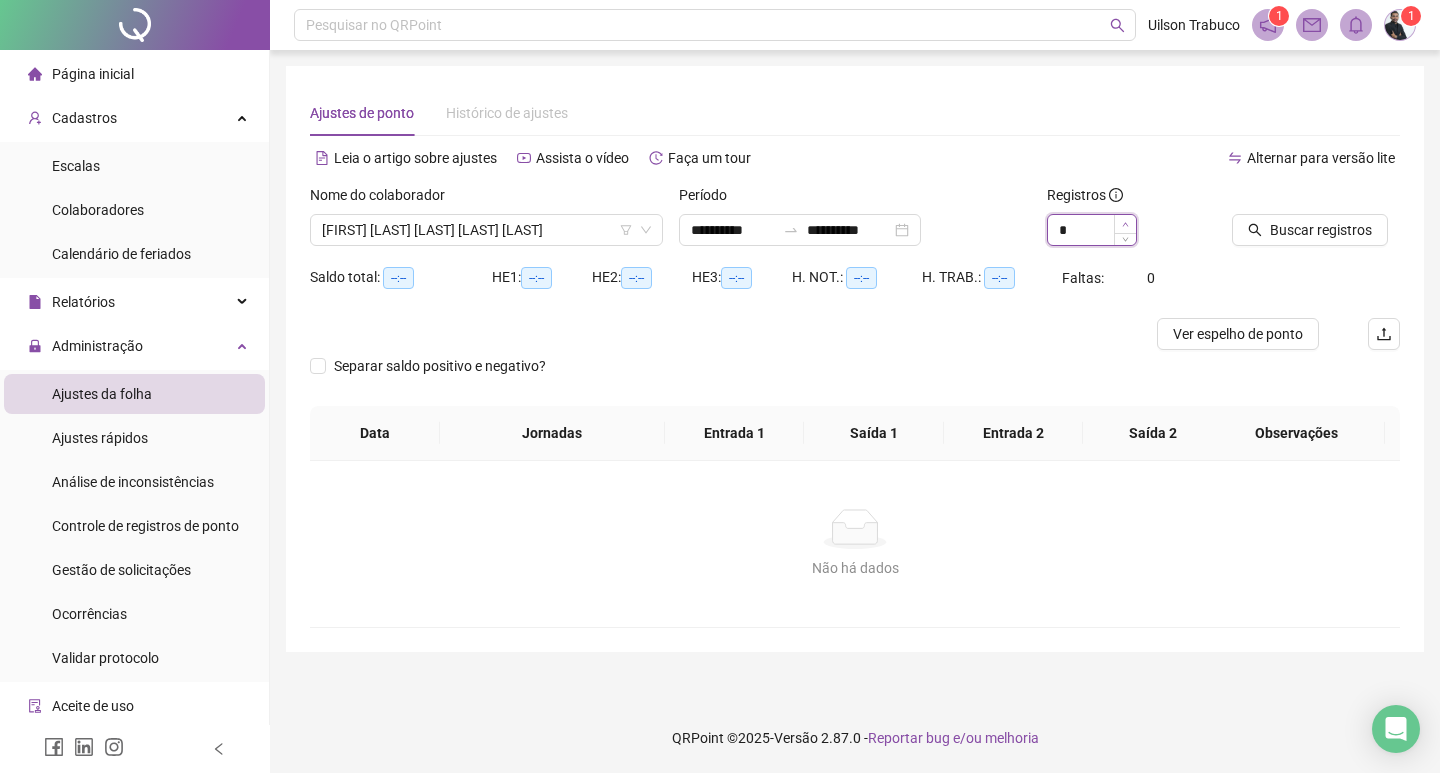 type on "*" 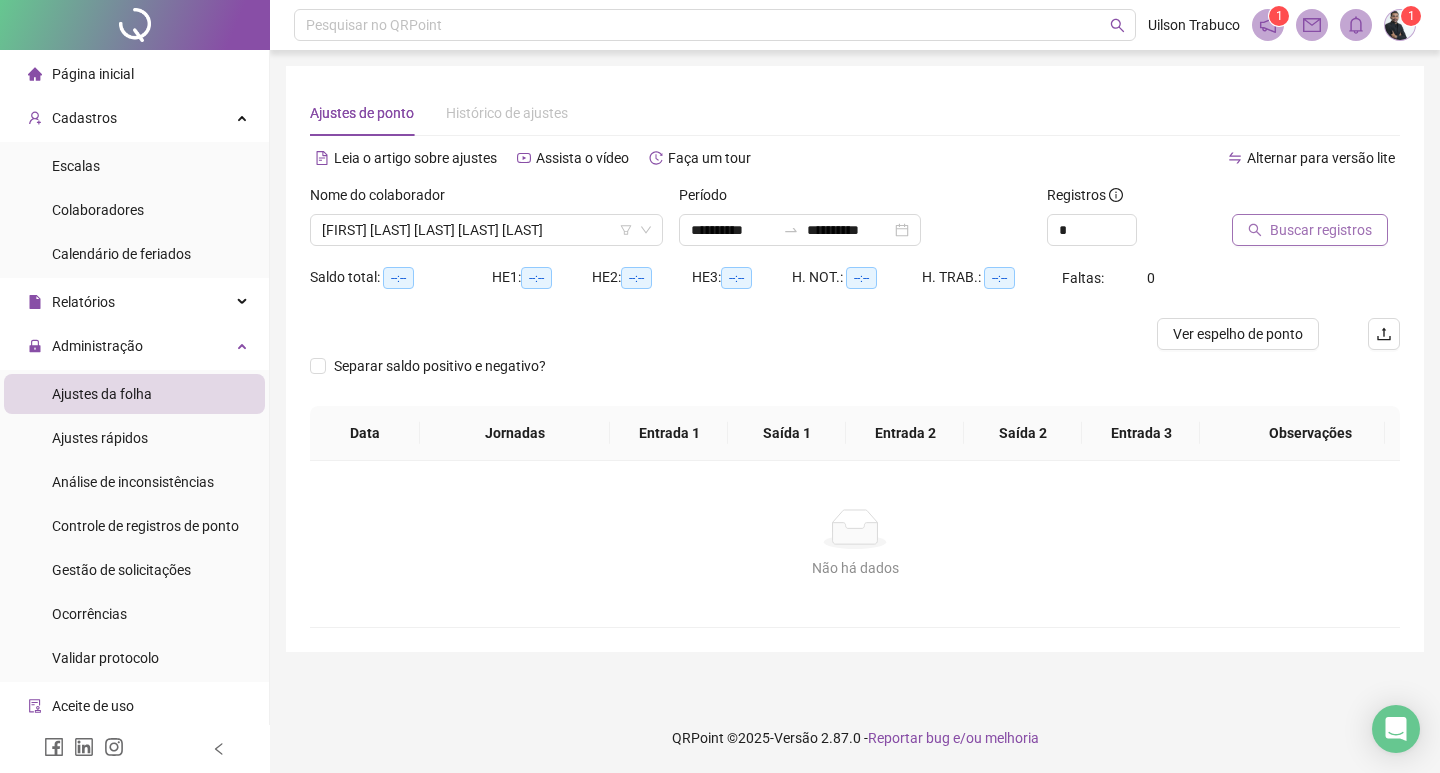 click on "Buscar registros" at bounding box center [1310, 230] 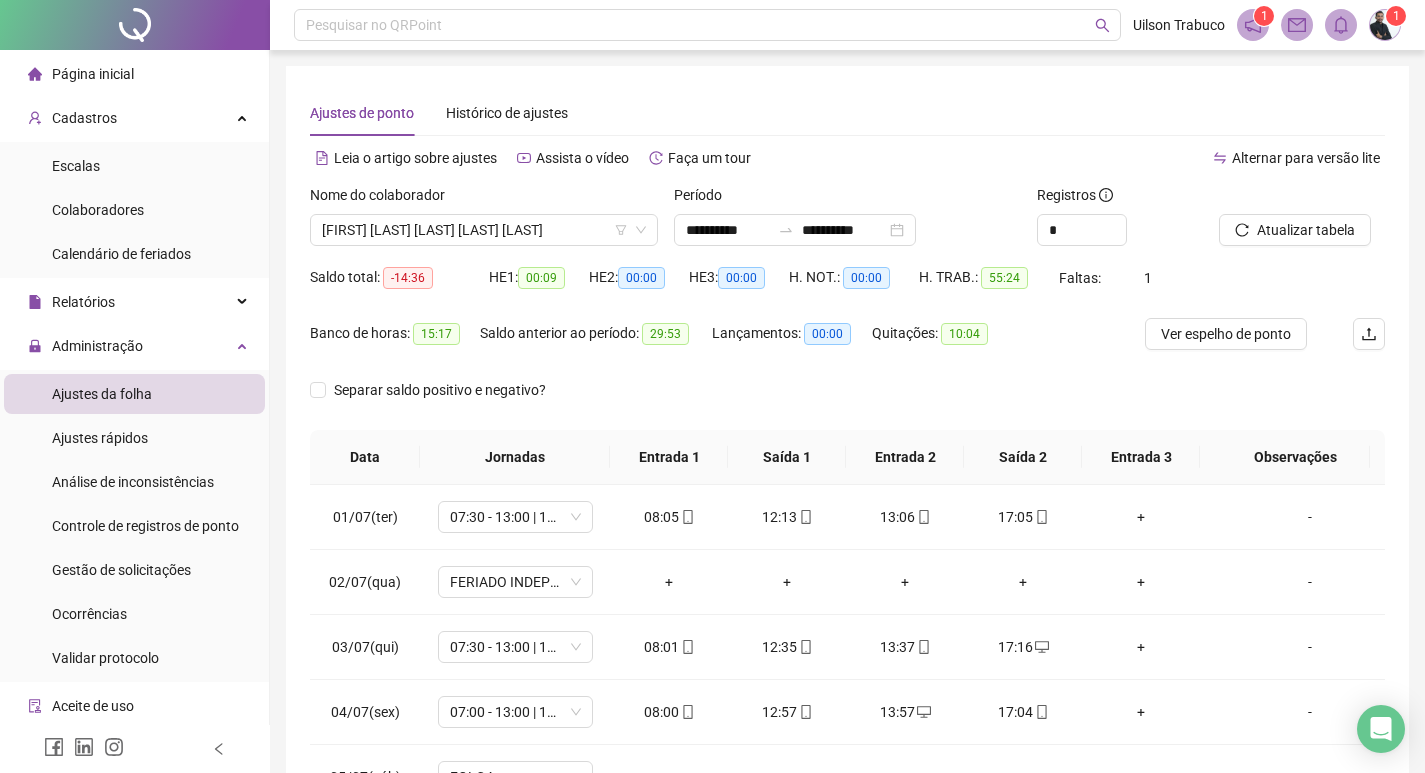scroll, scrollTop: 249, scrollLeft: 0, axis: vertical 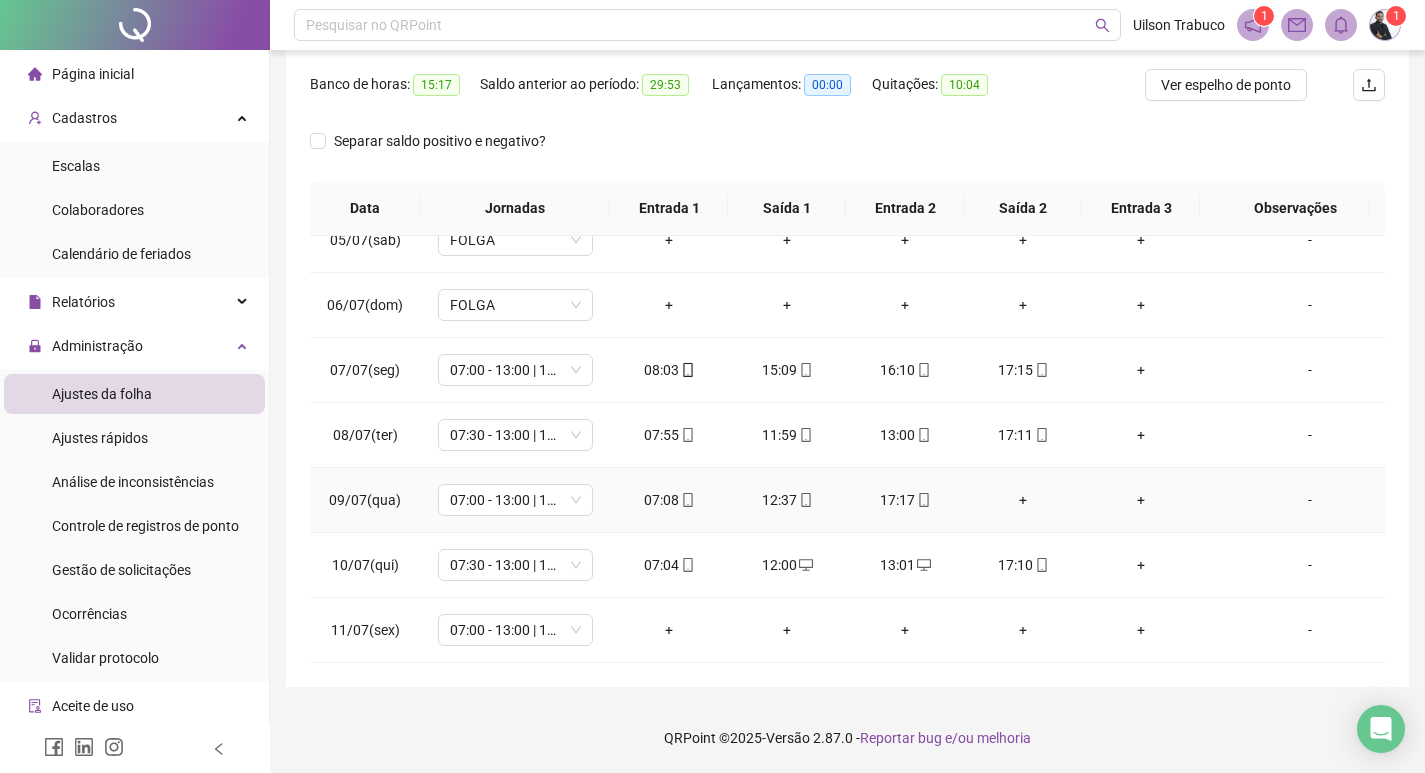 click on "+" at bounding box center (1023, 500) 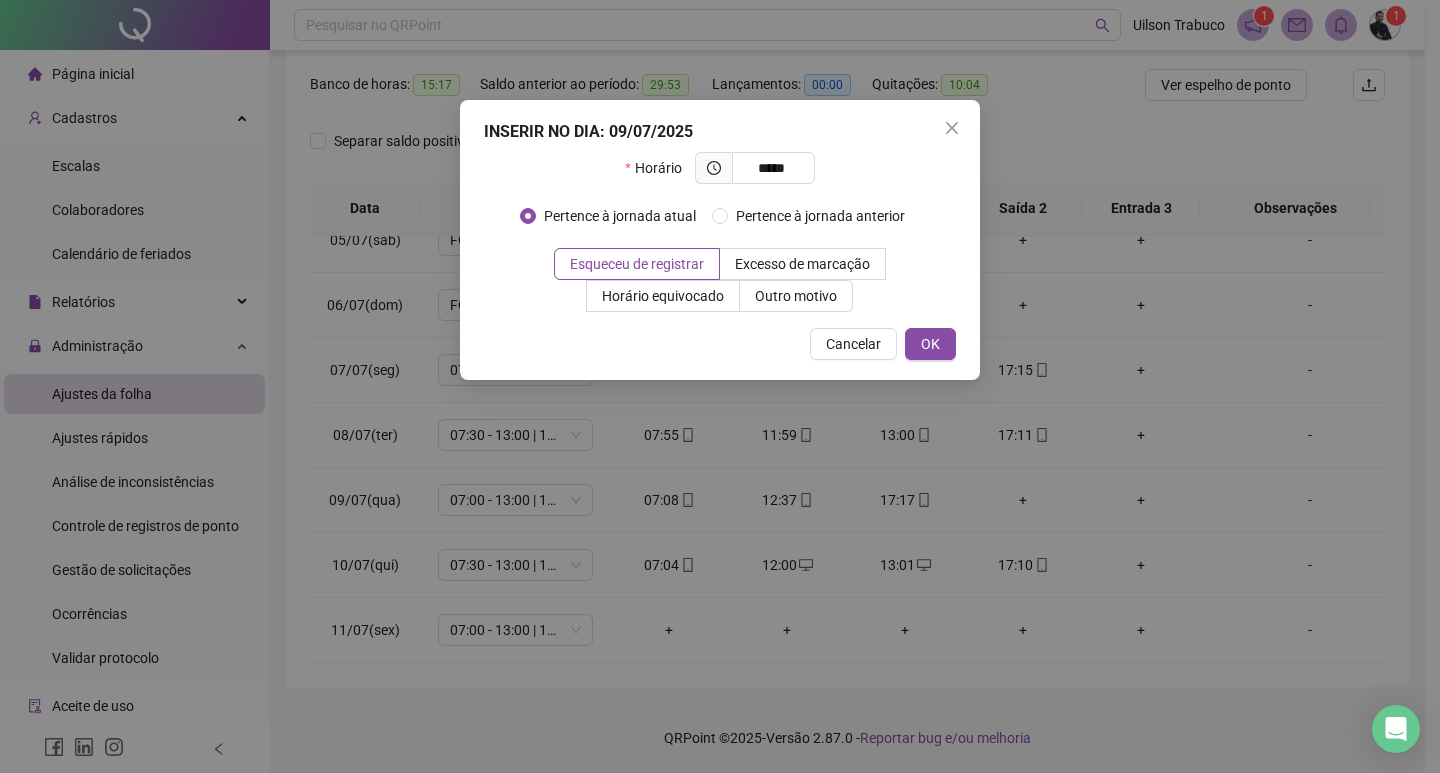 type on "*****" 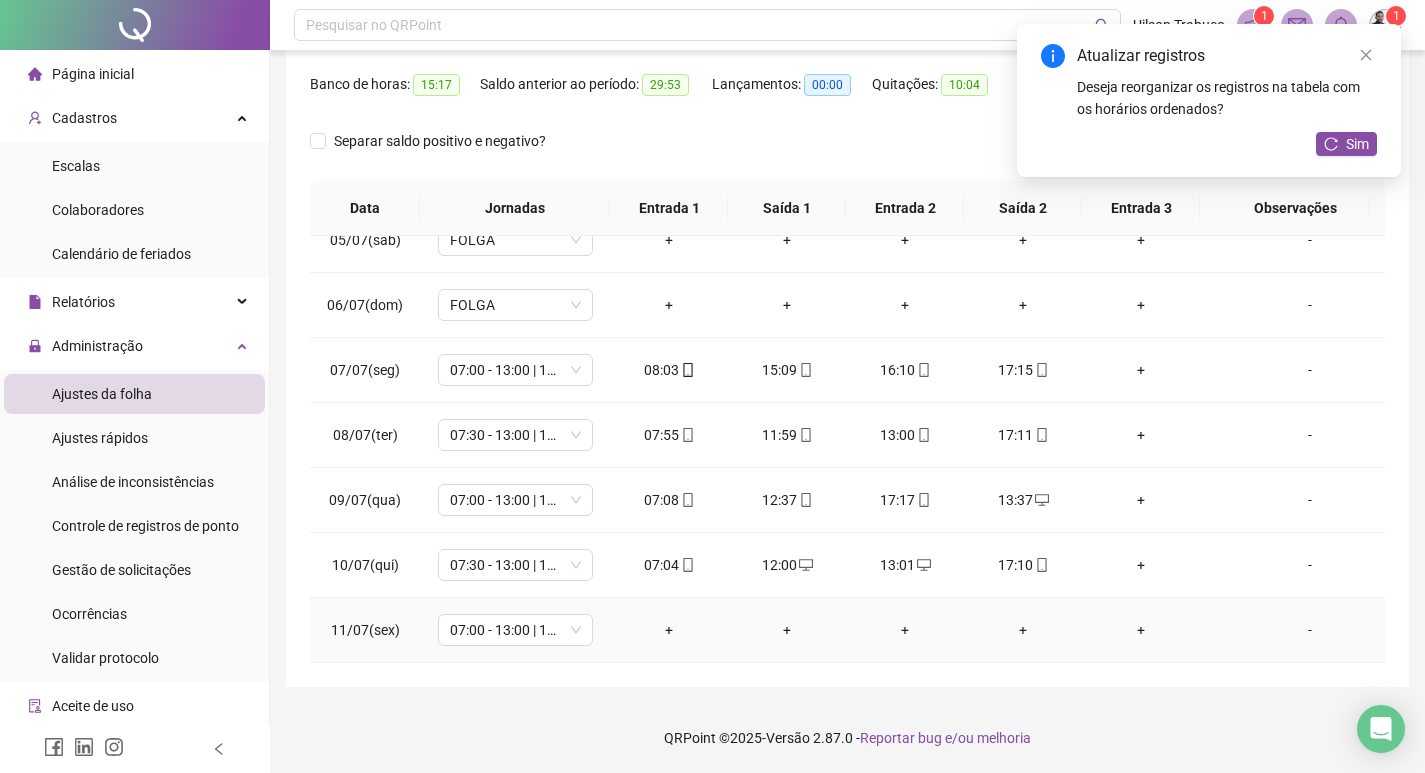 click on "+" at bounding box center [669, 630] 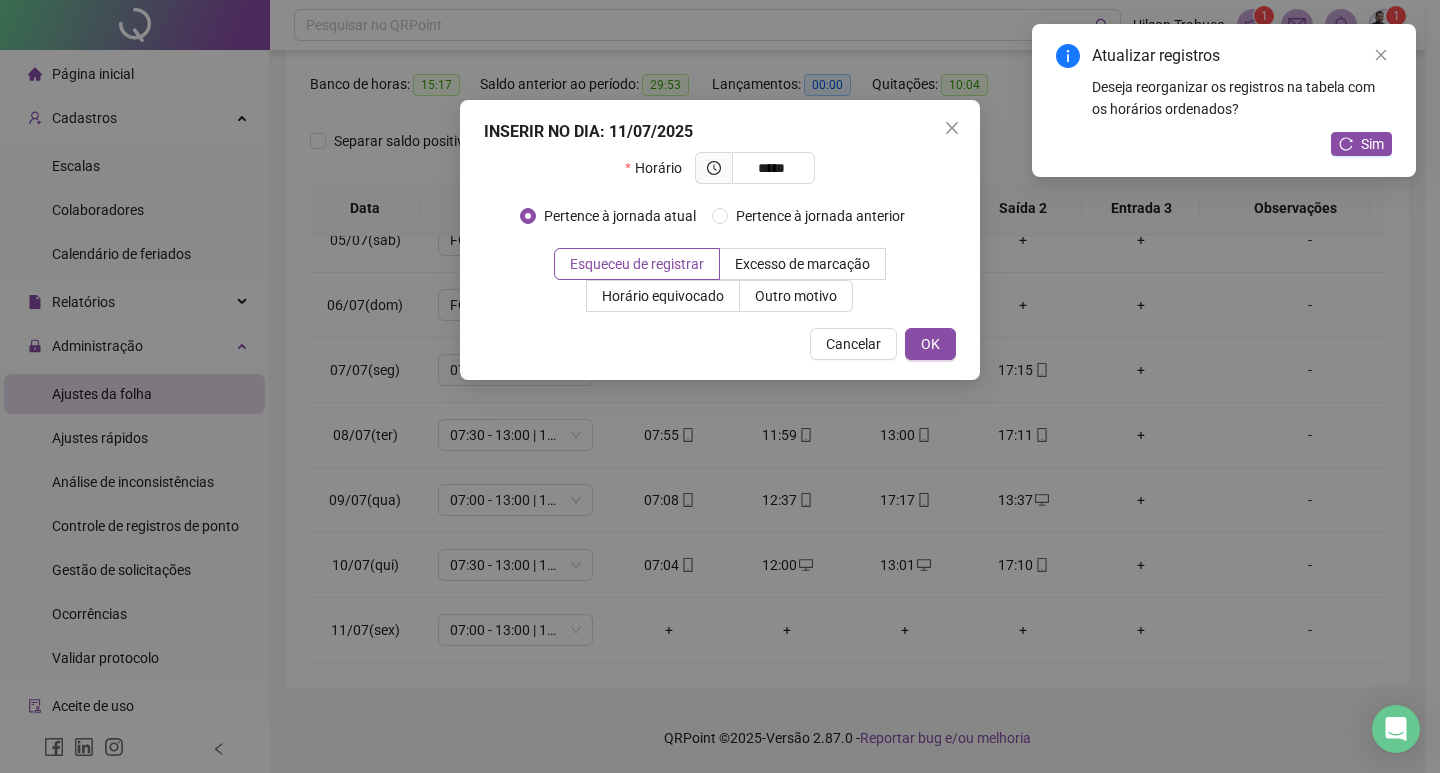 type on "*****" 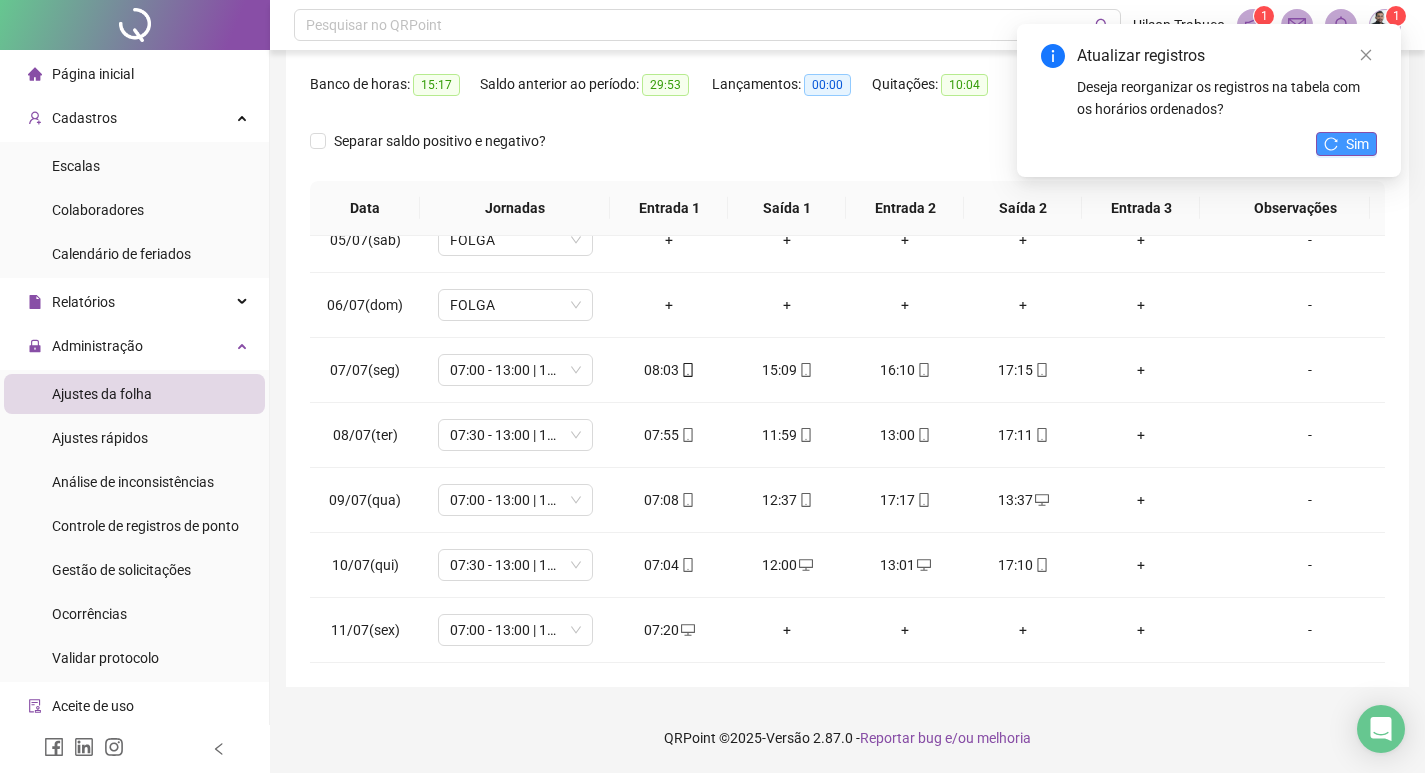 click 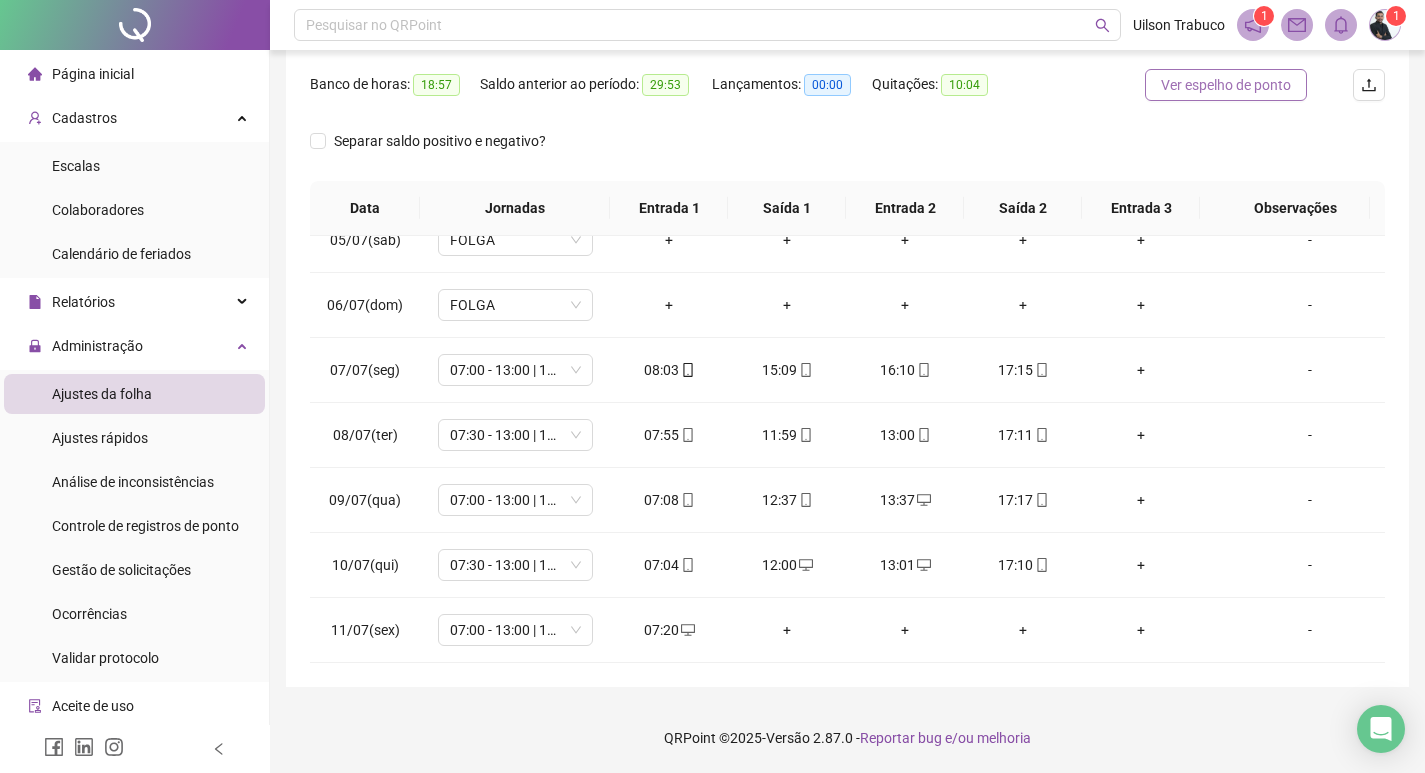 click on "Ver espelho de ponto" at bounding box center (1226, 85) 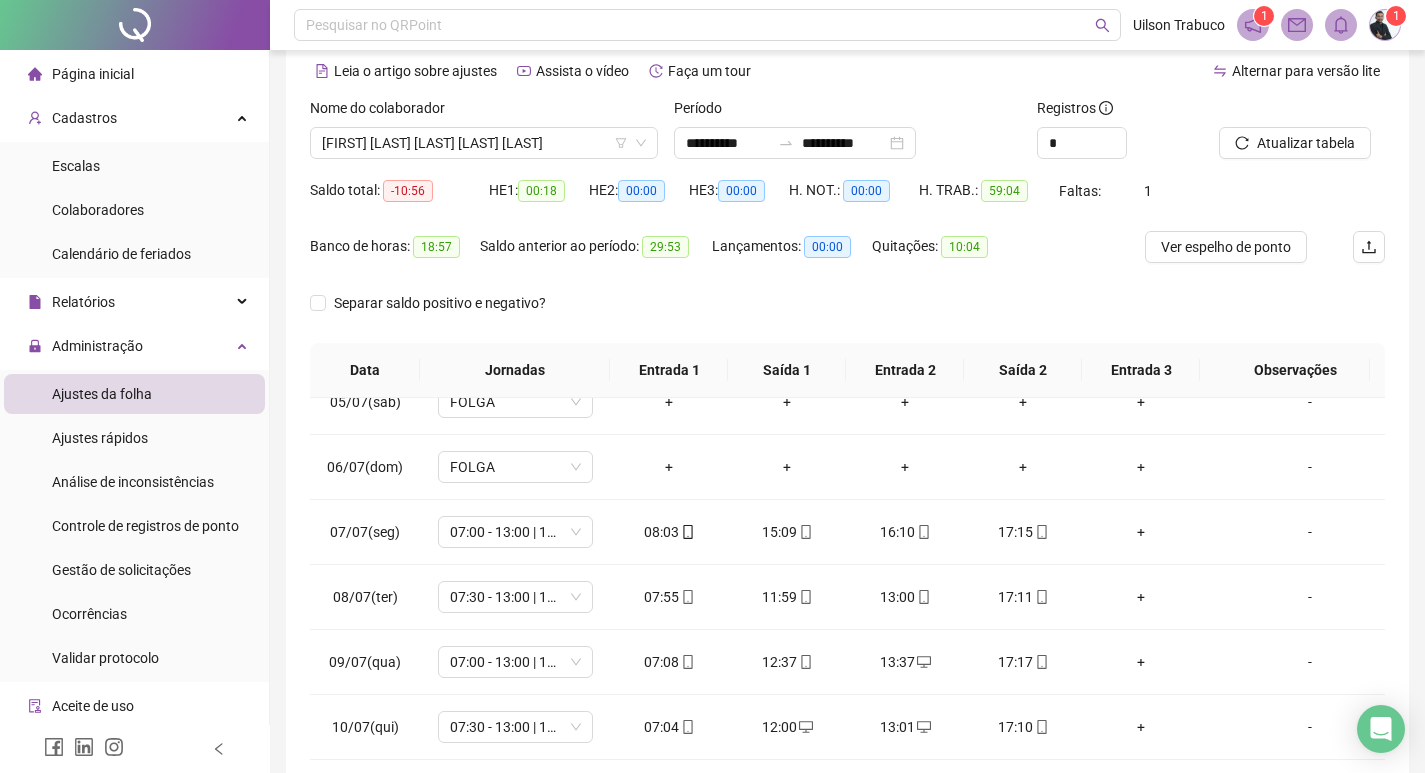 scroll, scrollTop: 0, scrollLeft: 0, axis: both 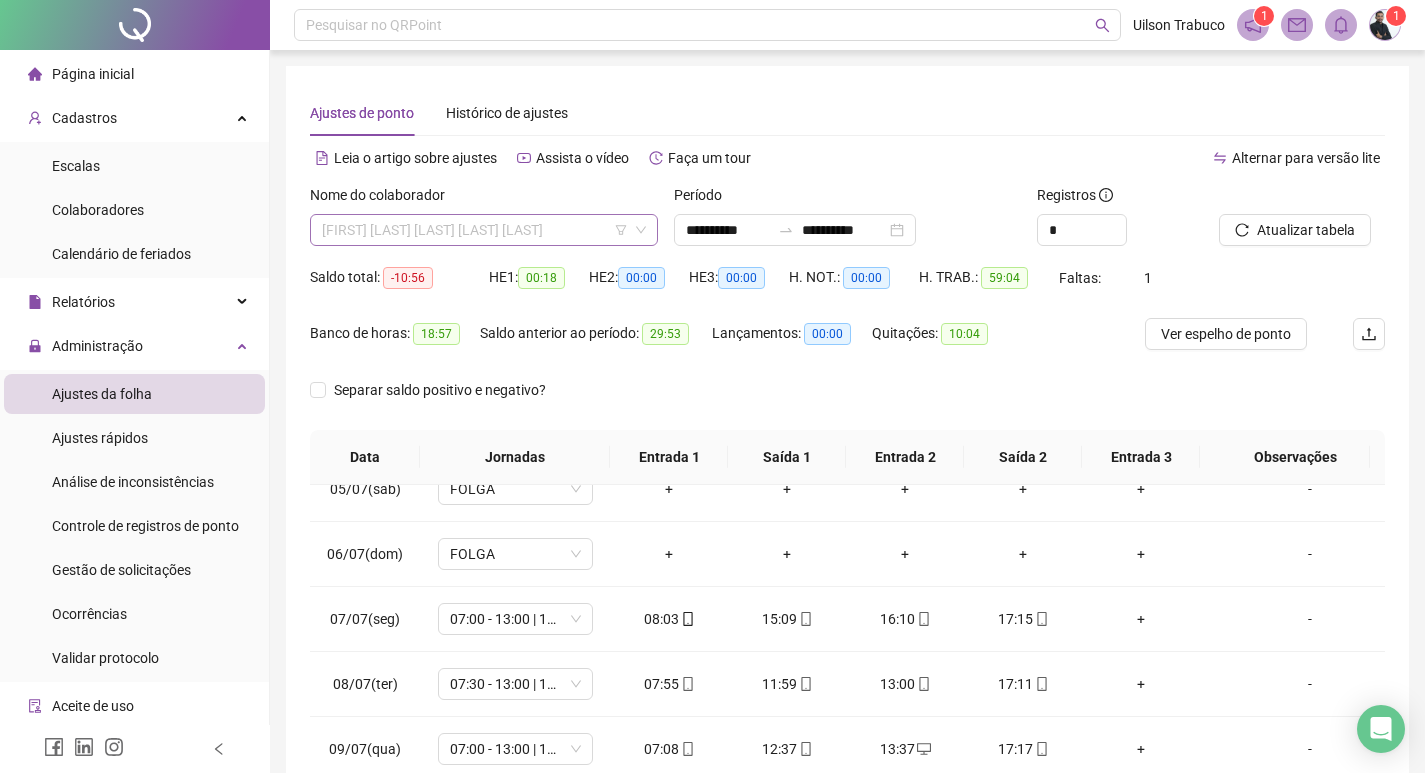click on "[FIRST] [LAST] [LAST] [LAST] [LAST]" at bounding box center (484, 230) 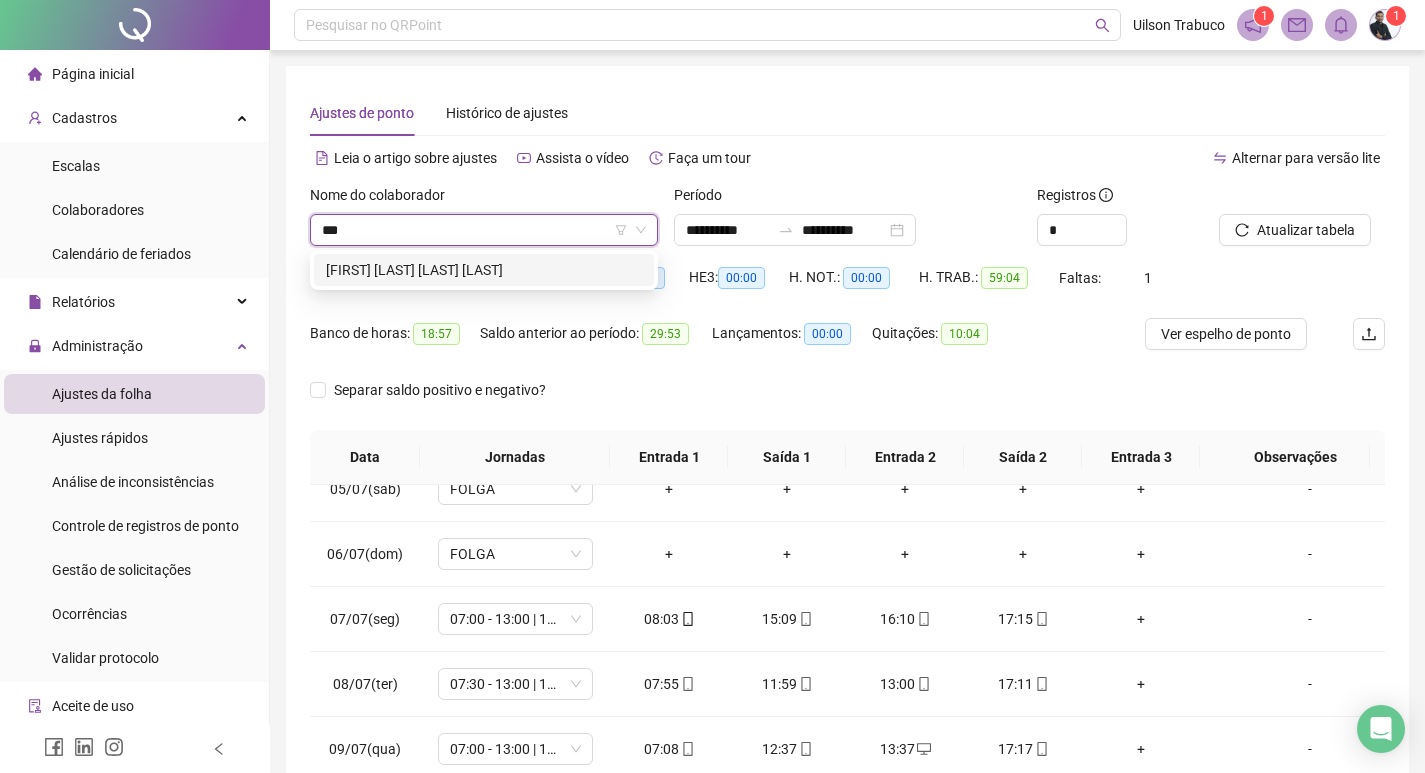 scroll, scrollTop: 0, scrollLeft: 0, axis: both 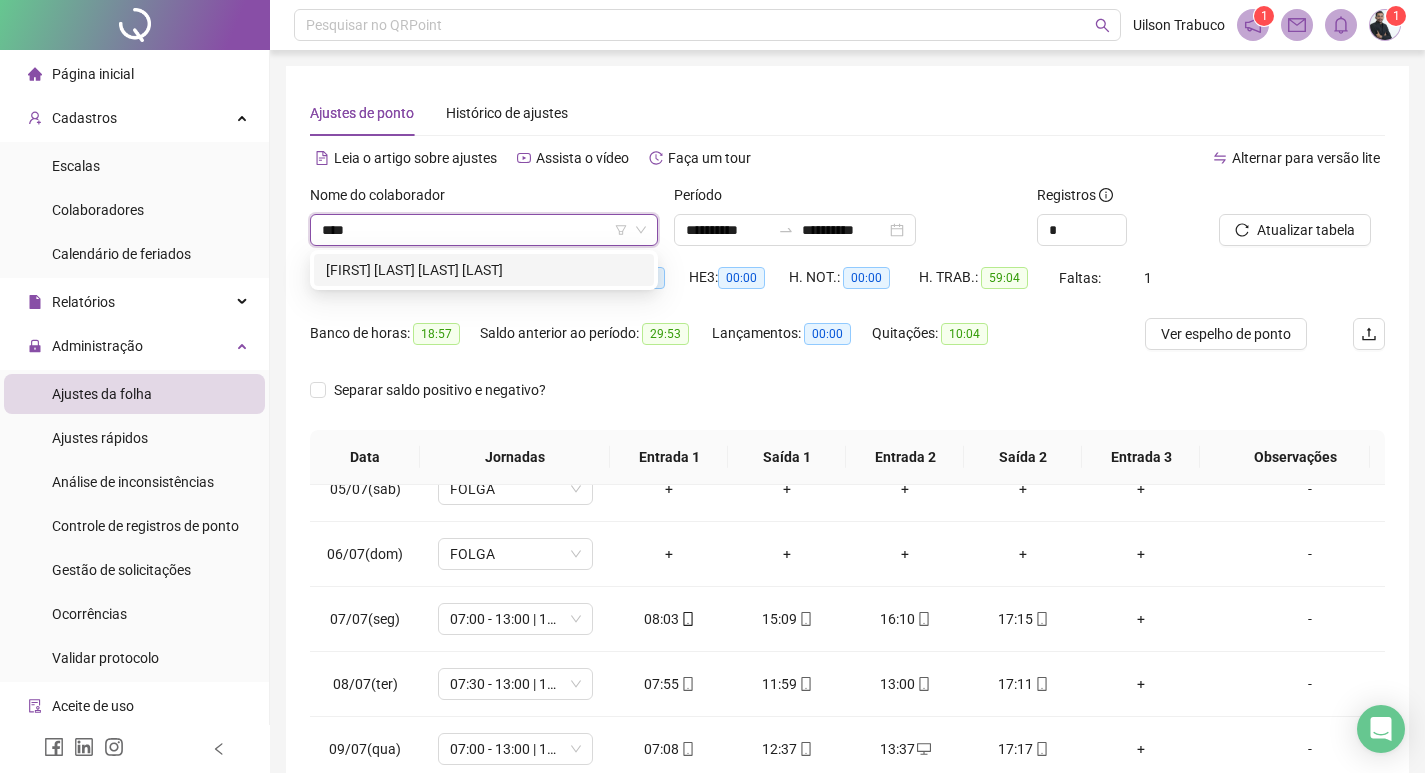 click on "[FIRST] [LAST] [LAST] [LAST]" at bounding box center (484, 270) 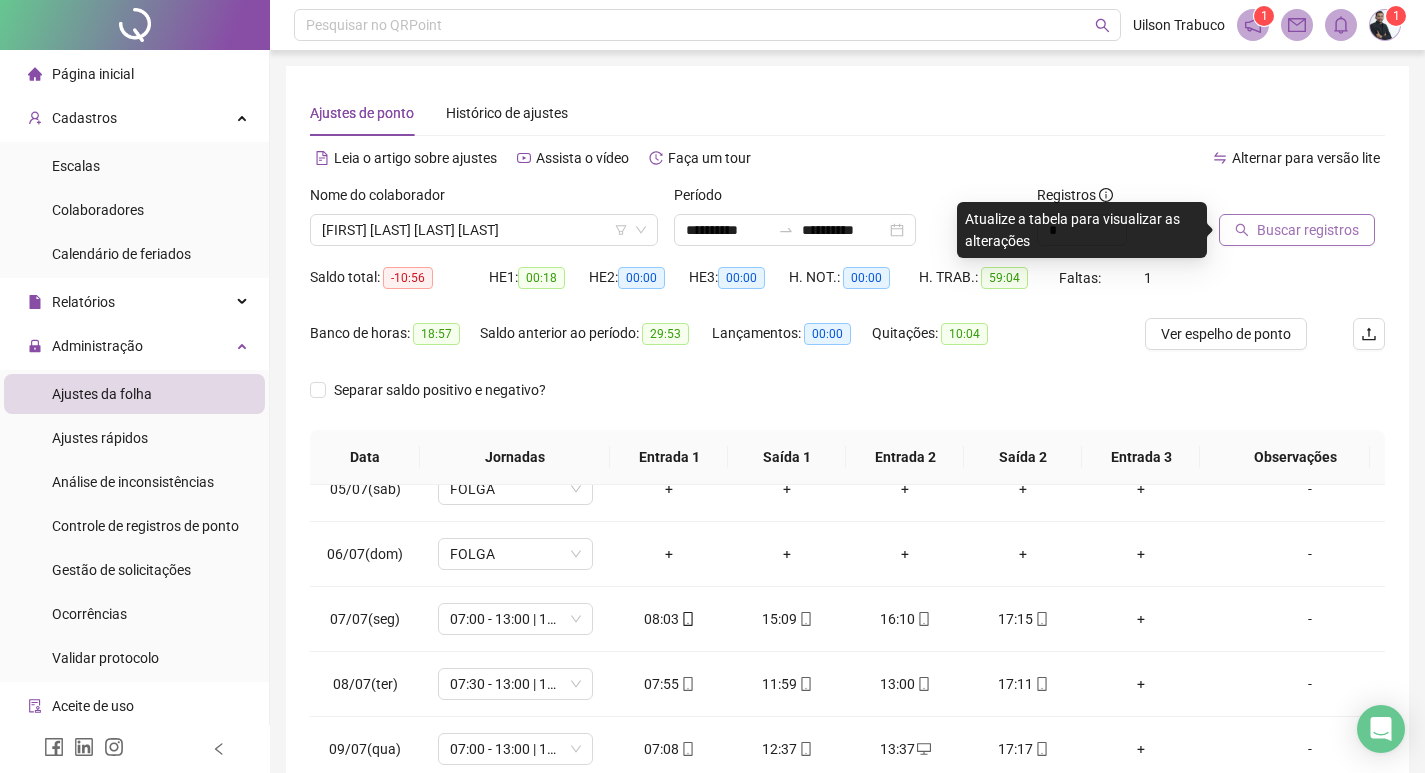 click on "Buscar registros" at bounding box center [1297, 230] 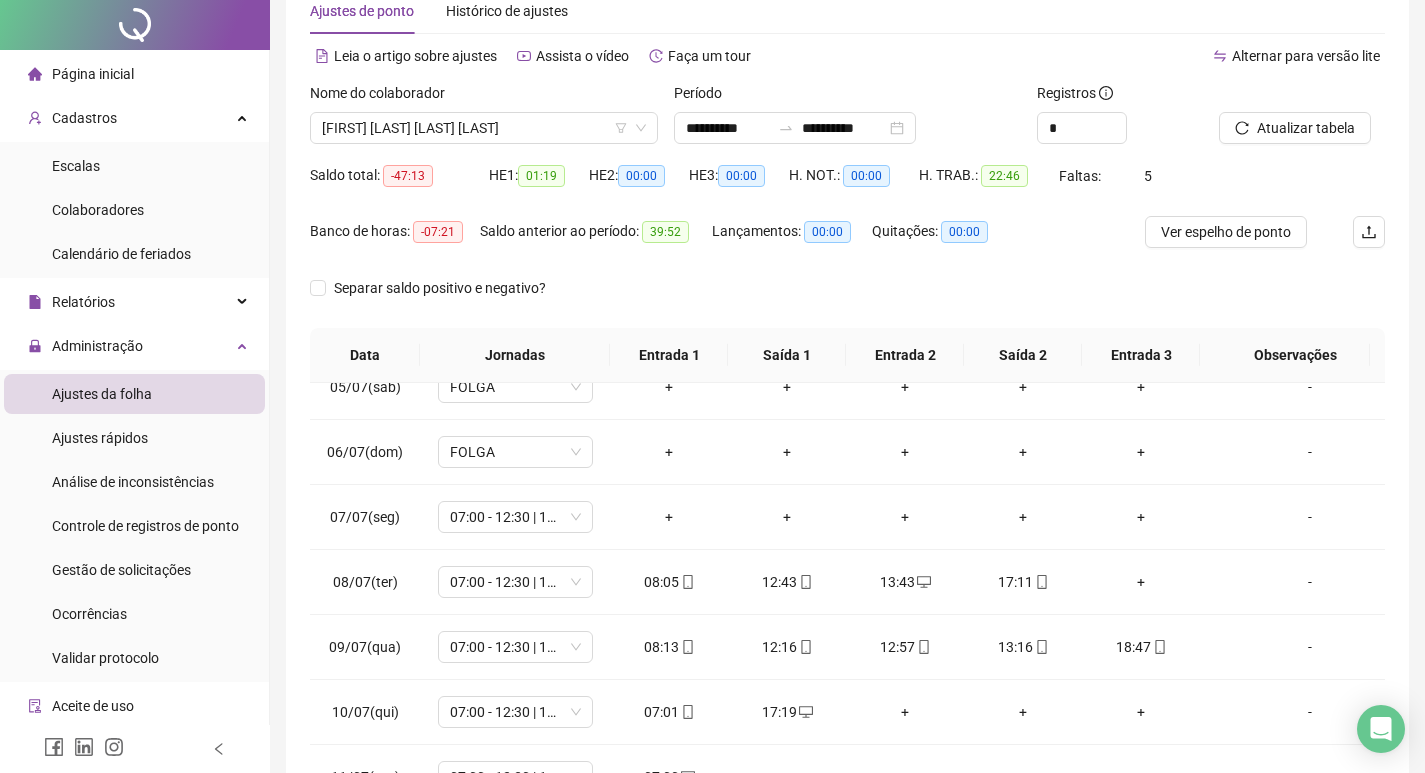 scroll, scrollTop: 249, scrollLeft: 0, axis: vertical 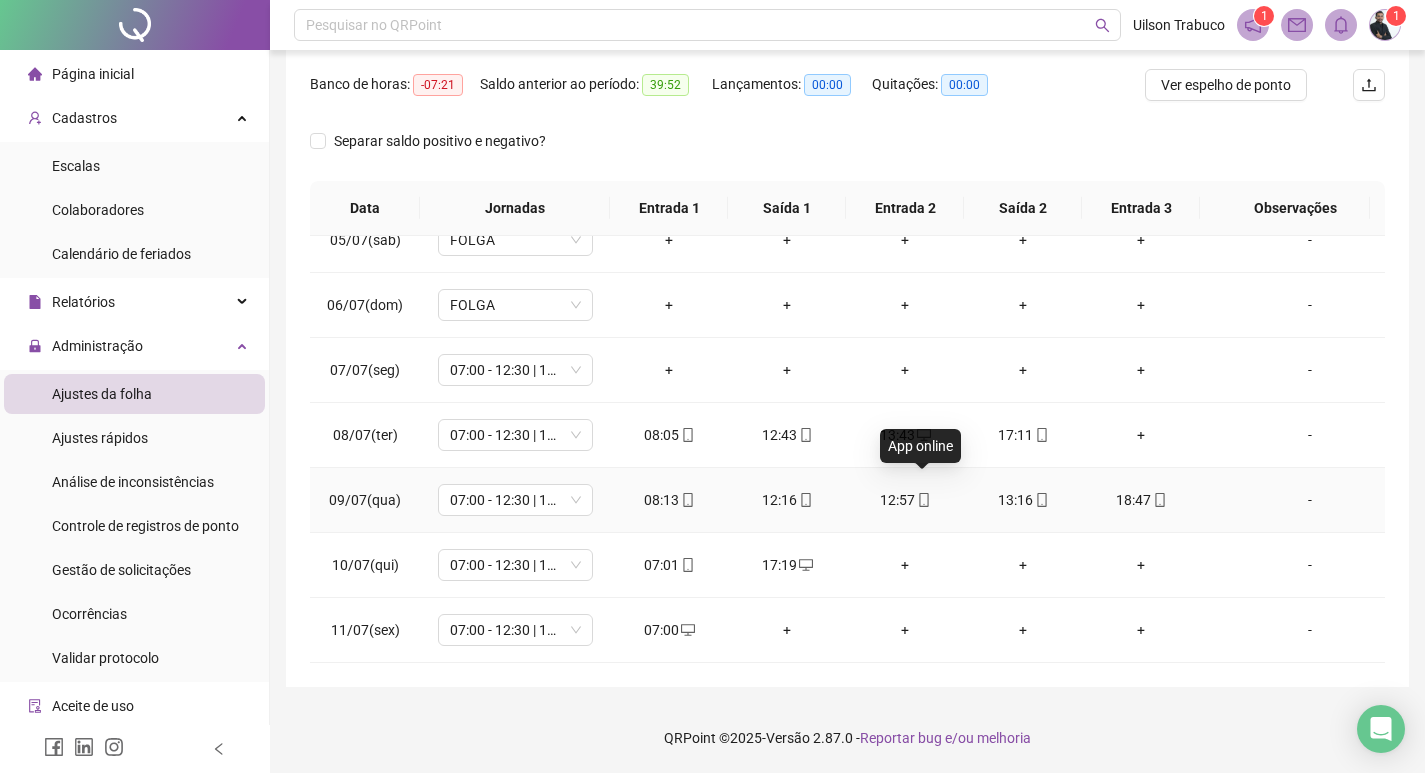 click at bounding box center (923, 500) 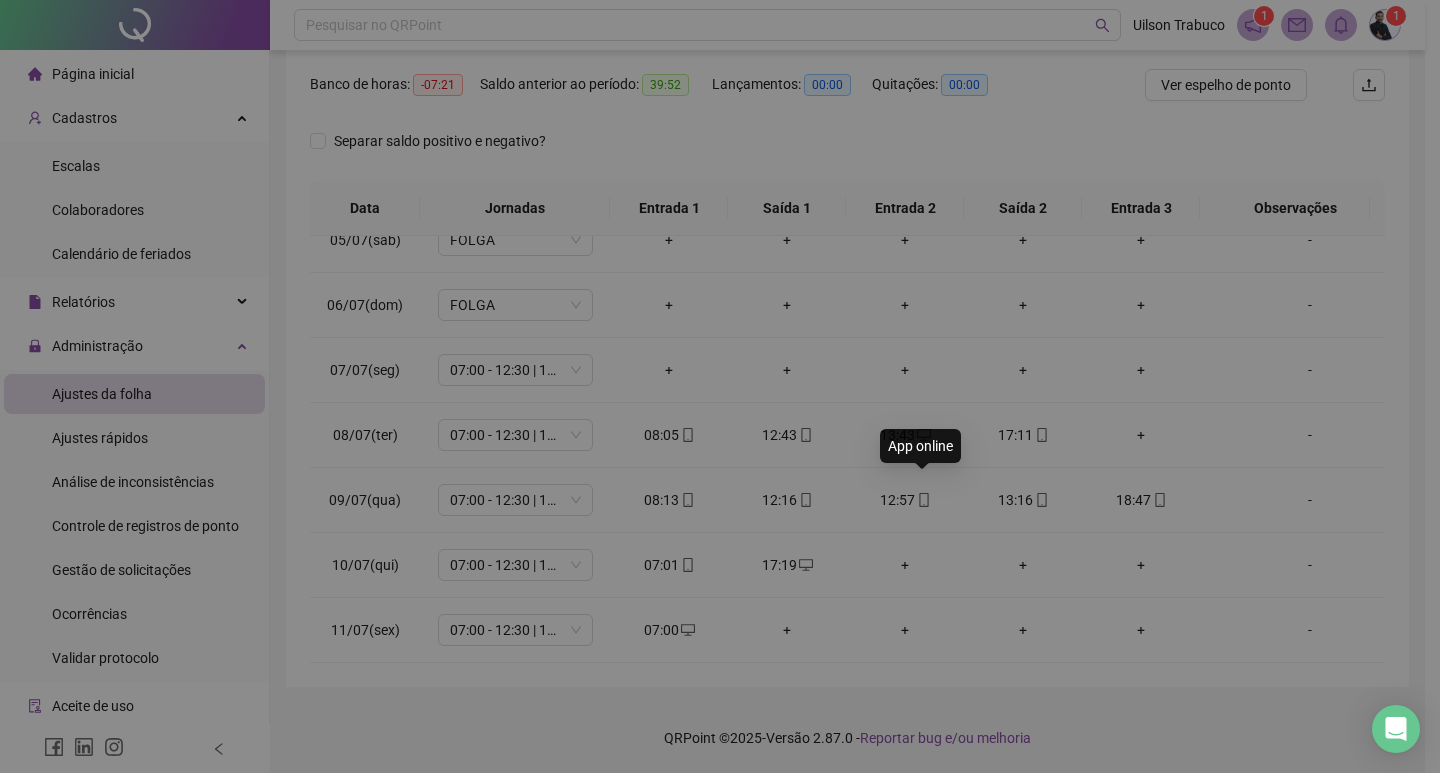 type on "**********" 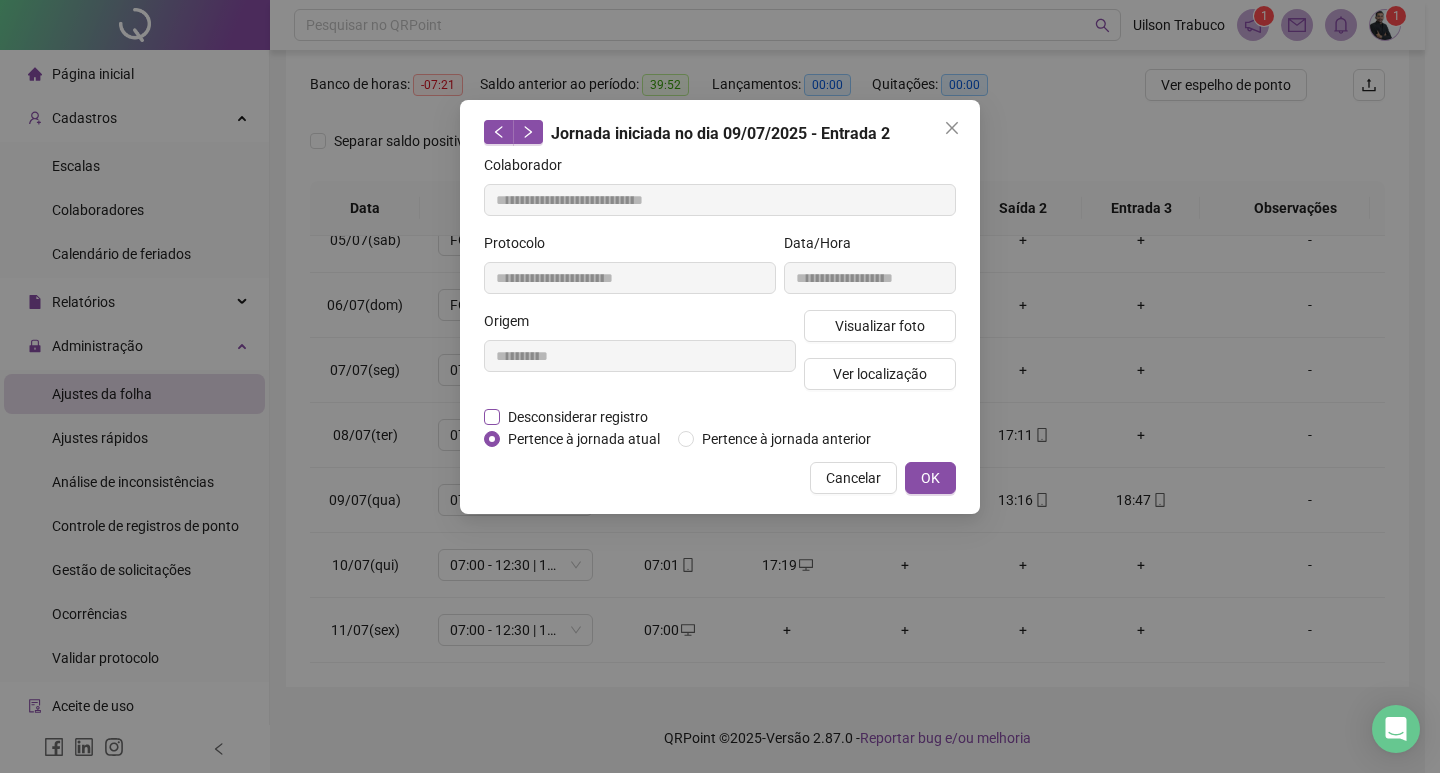 click on "Desconsiderar registro" at bounding box center (578, 417) 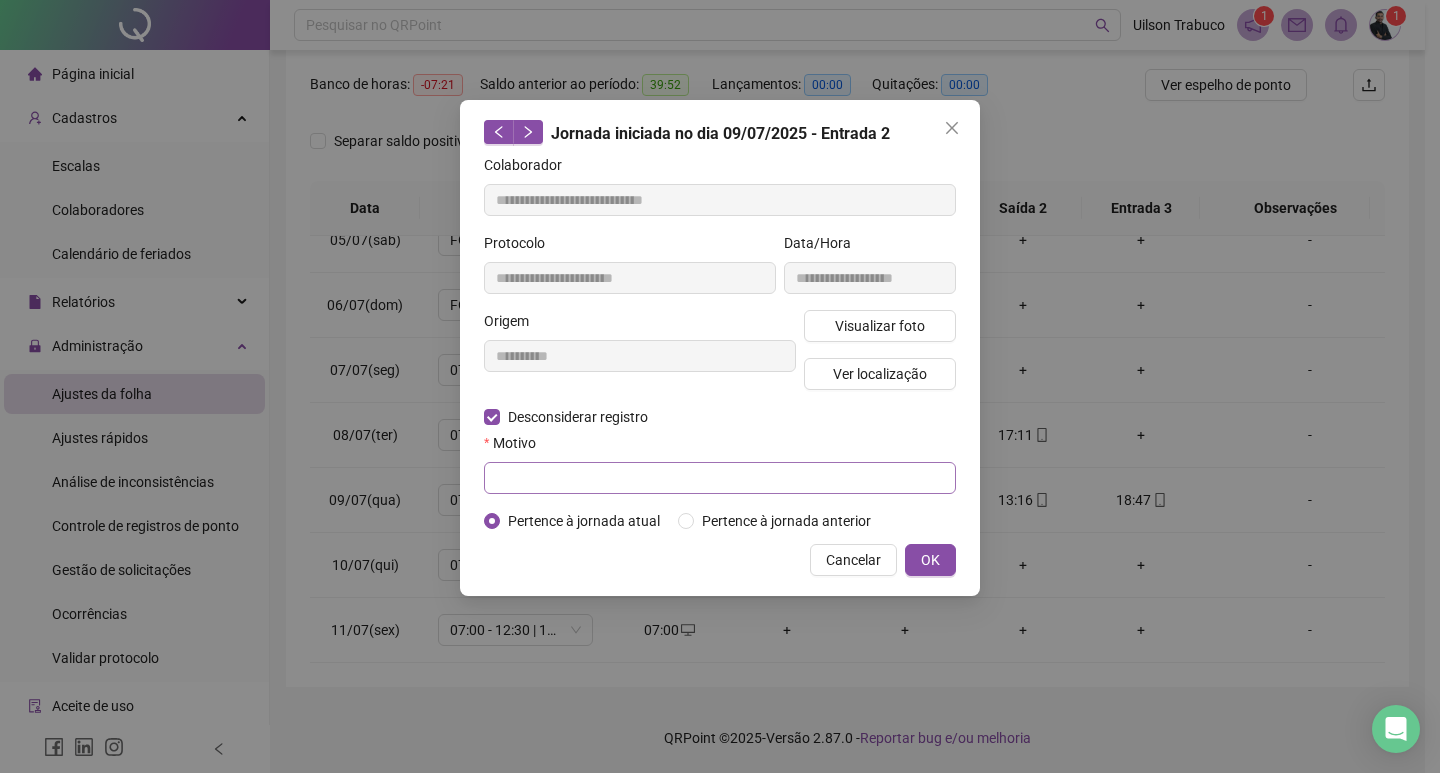 click on "Motivo" at bounding box center [720, 463] 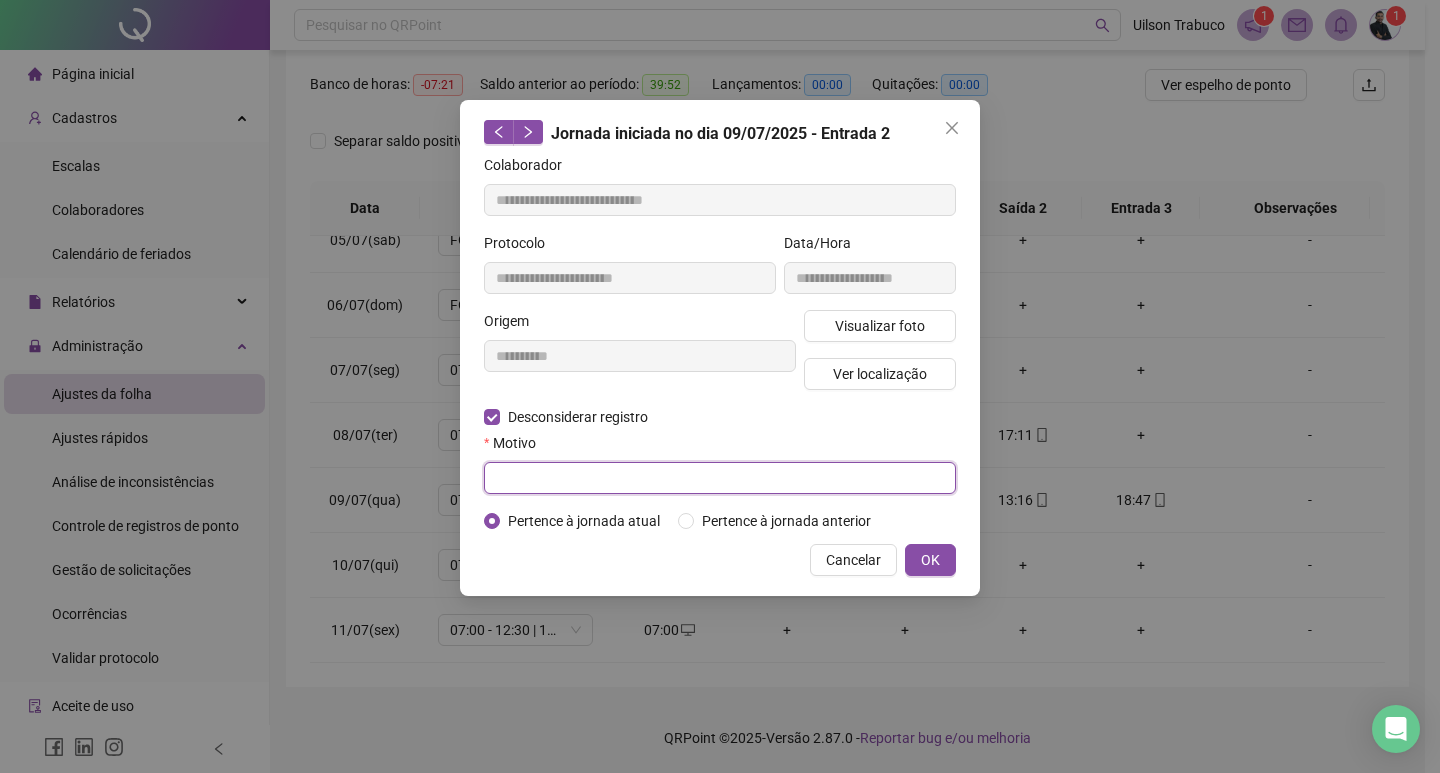 click at bounding box center [720, 478] 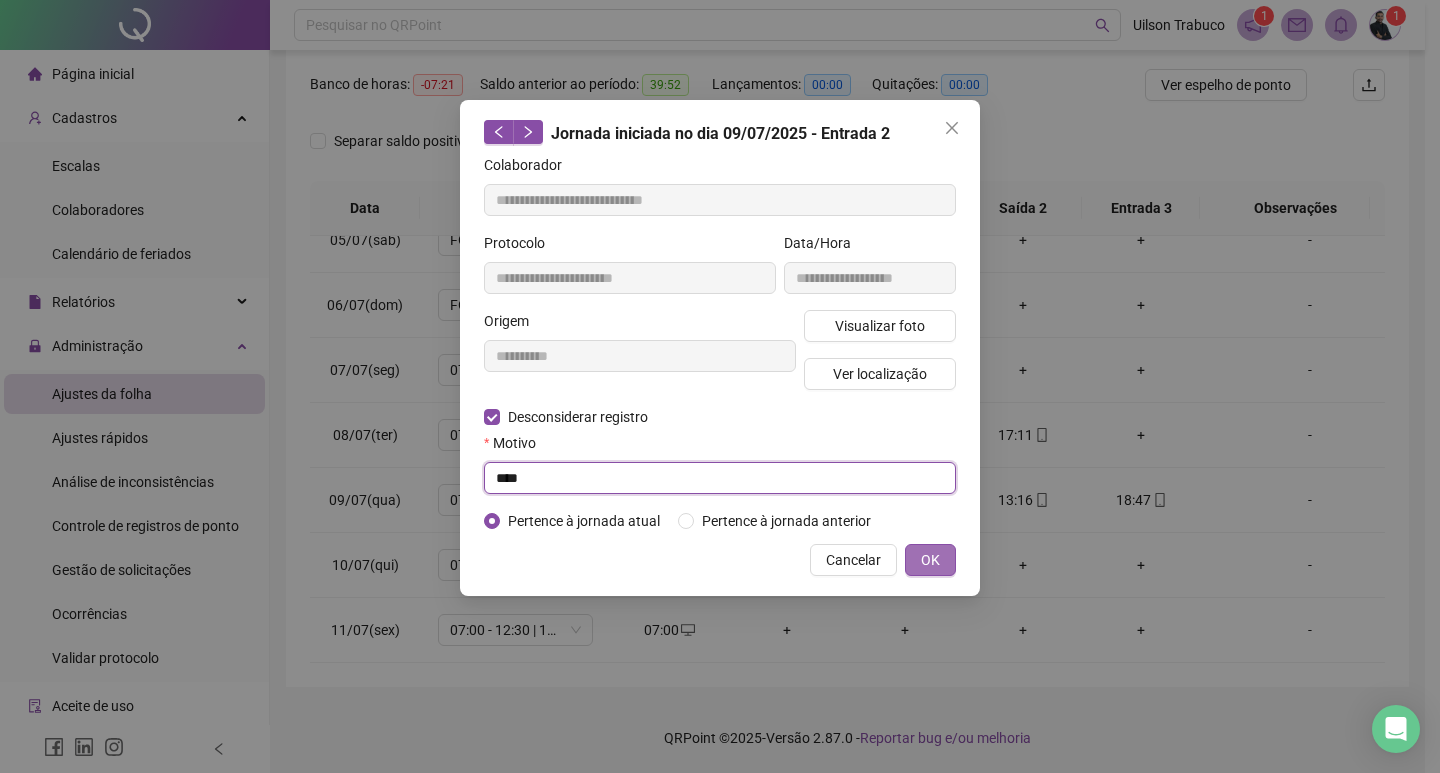type on "****" 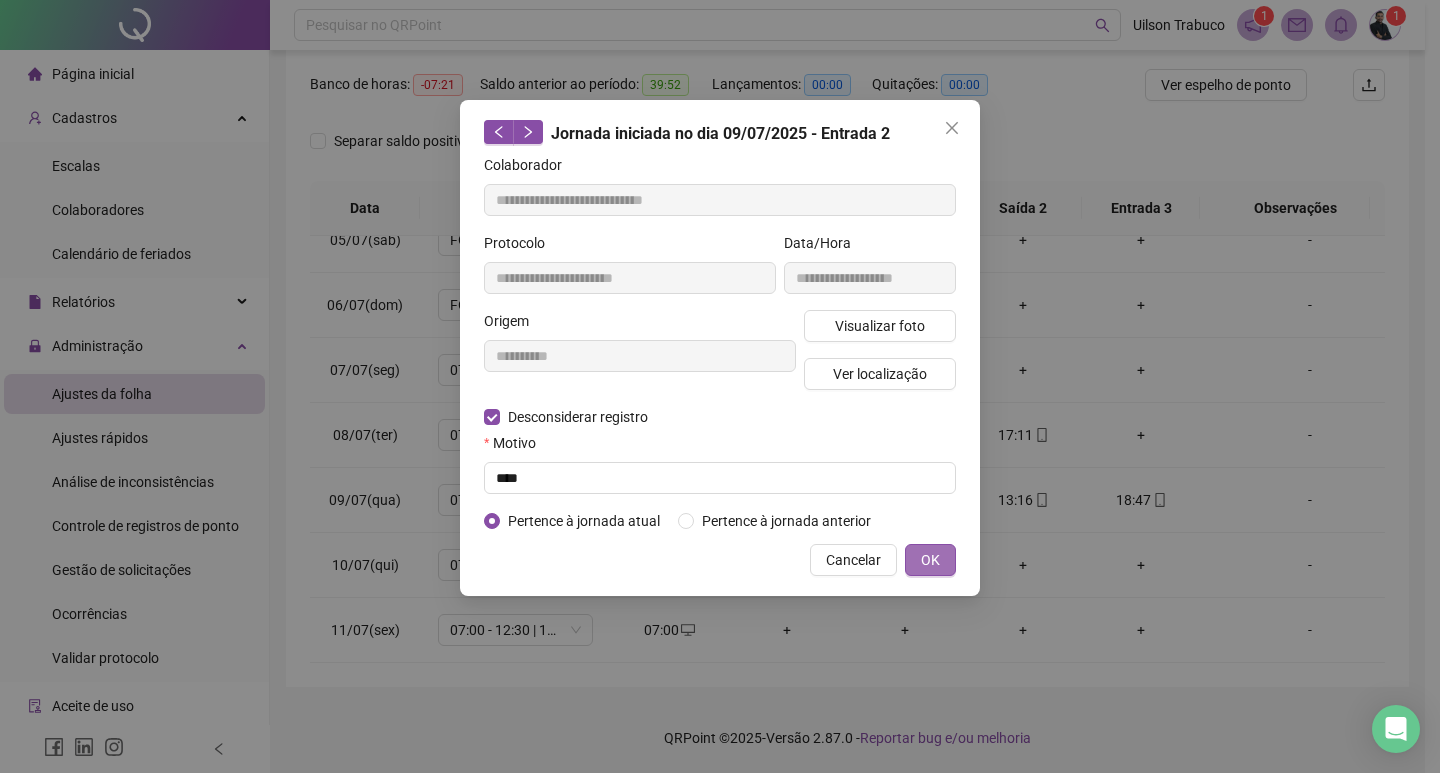 click on "OK" at bounding box center (930, 560) 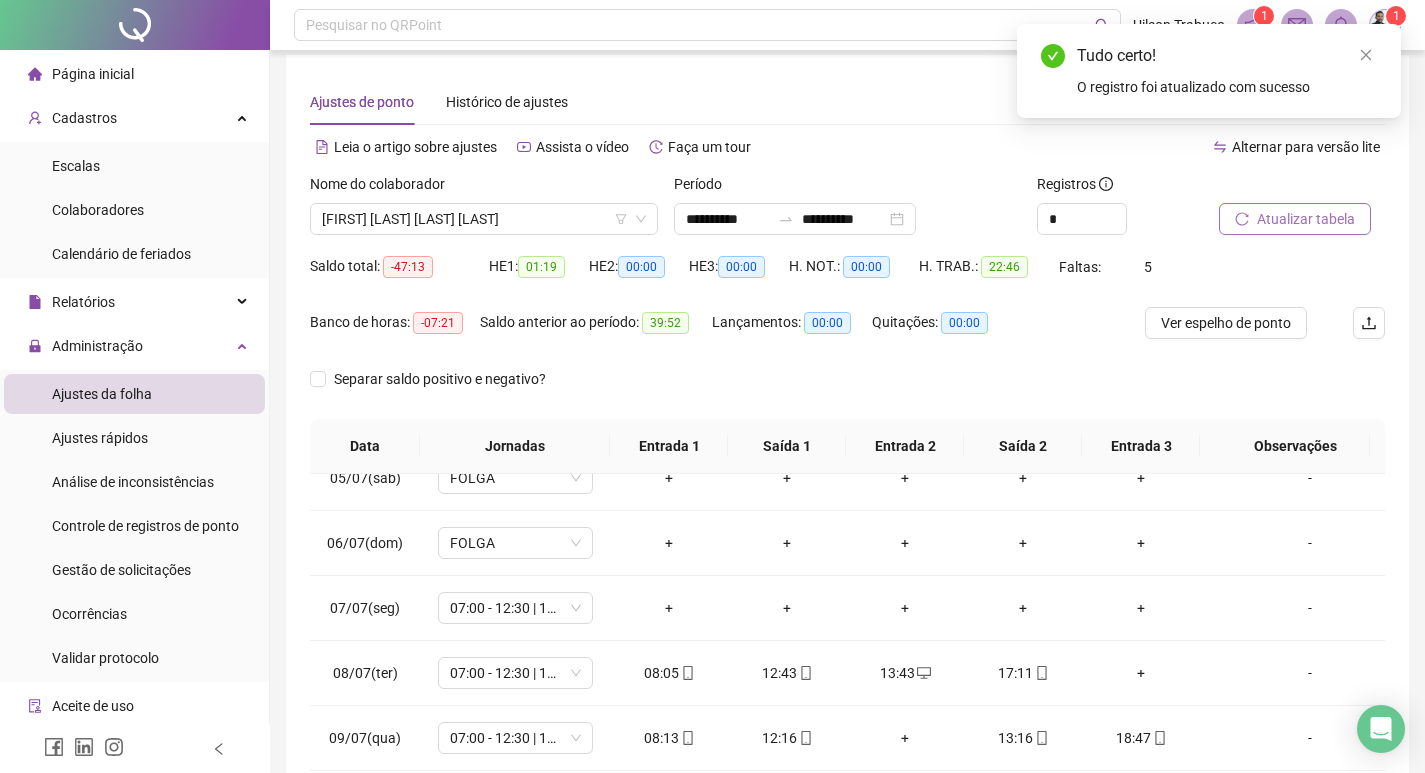 scroll, scrollTop: 0, scrollLeft: 0, axis: both 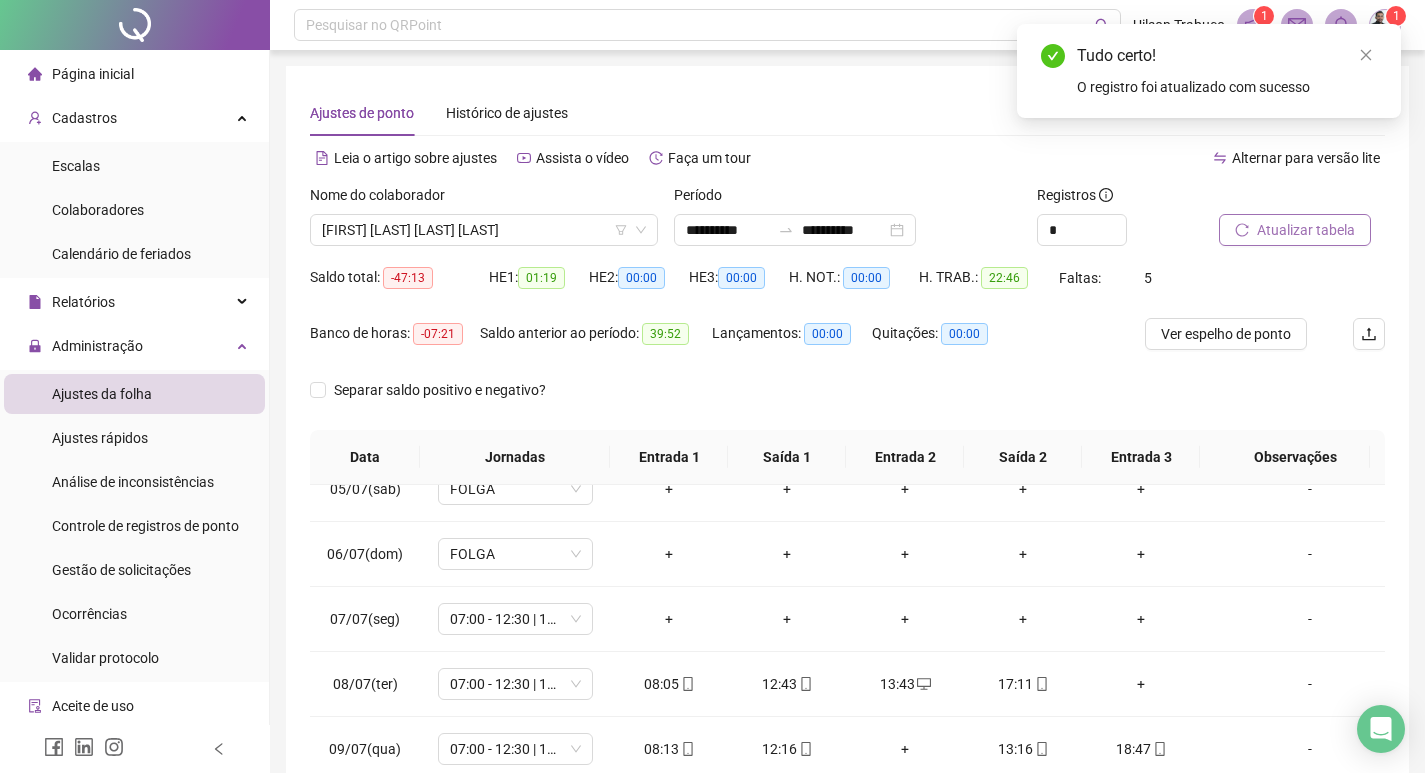 click on "Atualizar tabela" at bounding box center (1306, 230) 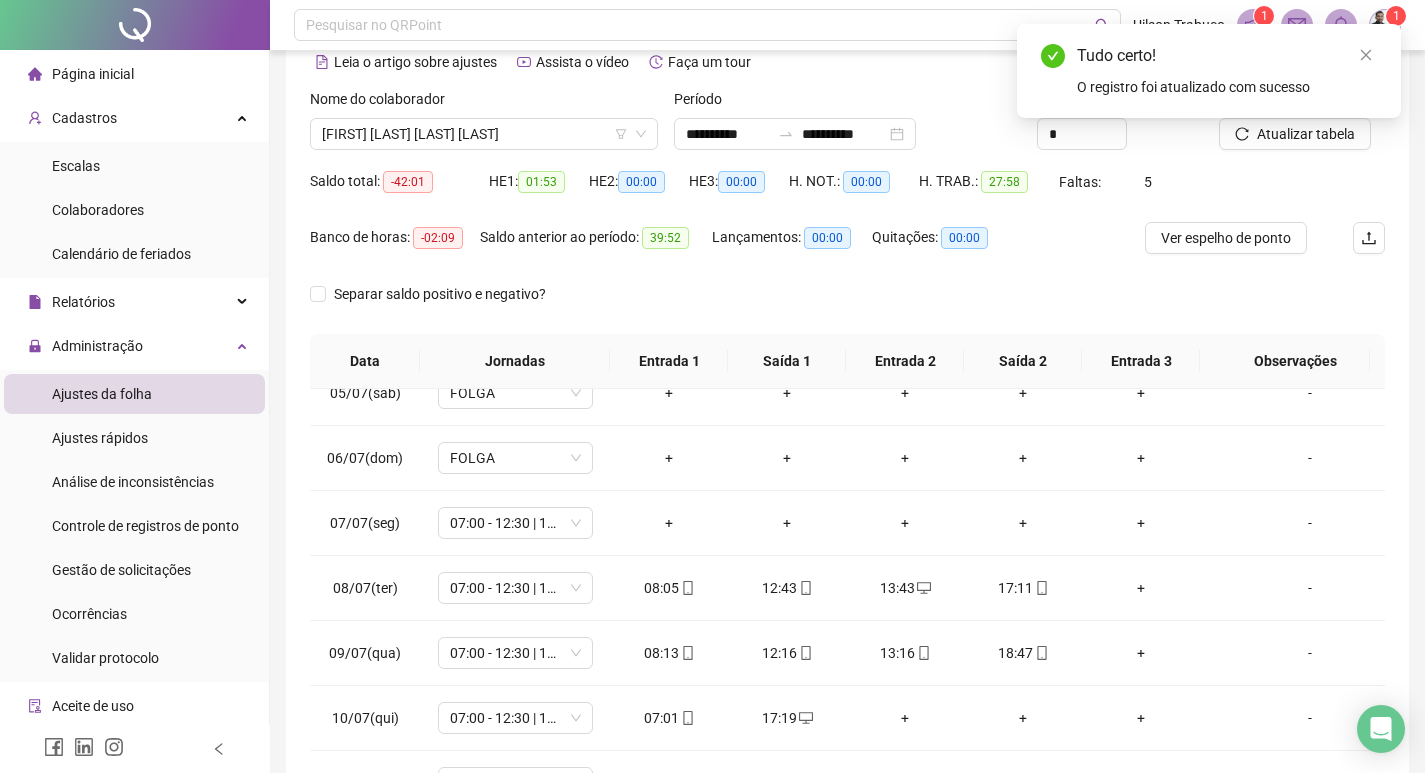scroll, scrollTop: 249, scrollLeft: 0, axis: vertical 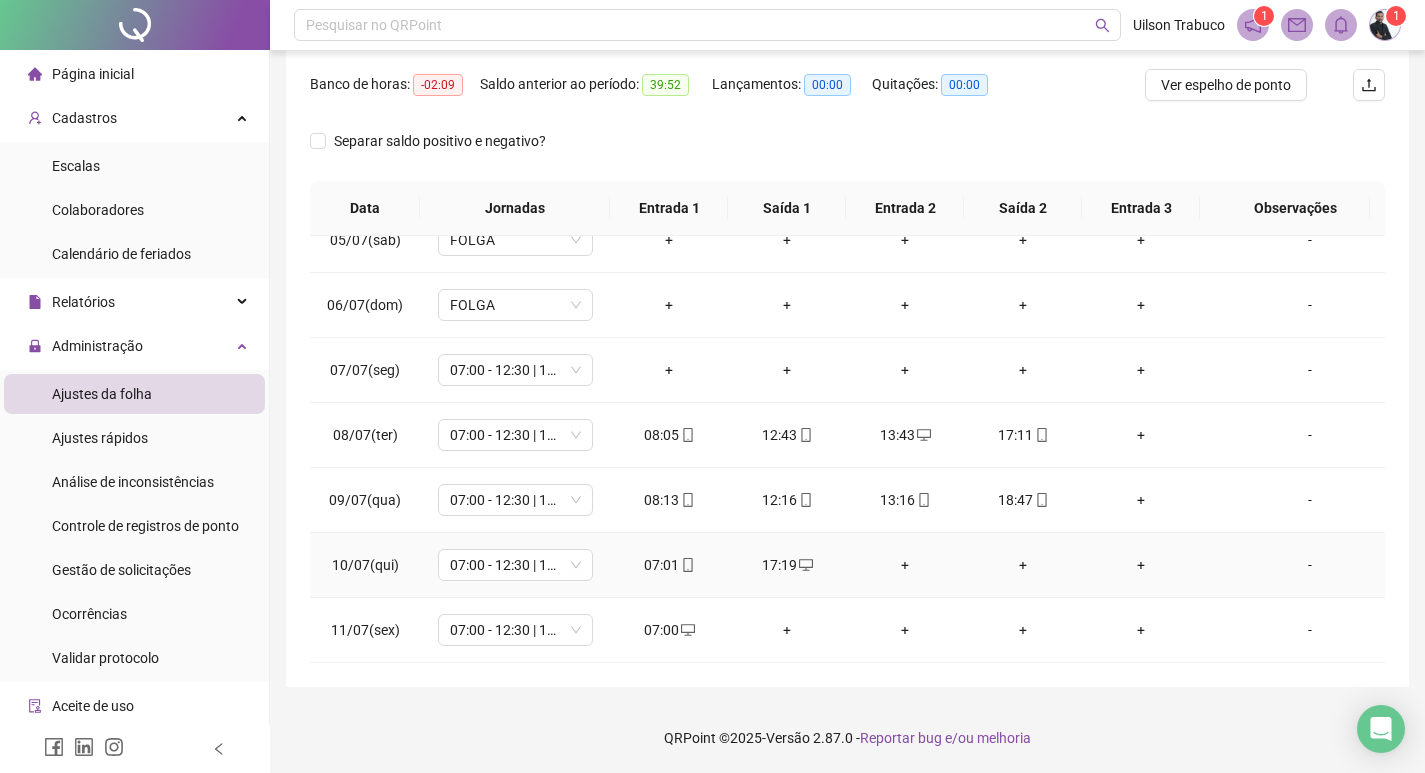 click on "+" at bounding box center (905, 565) 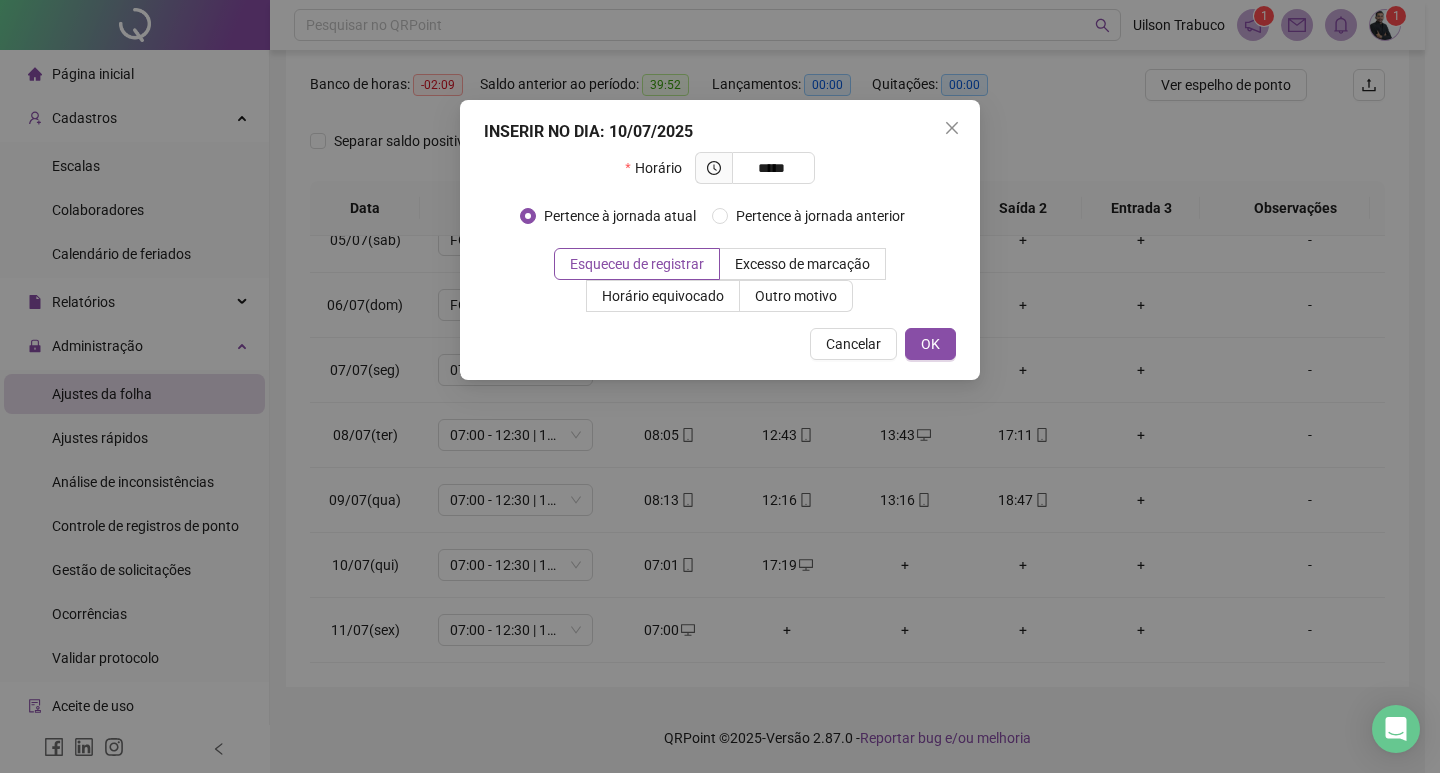 type on "*****" 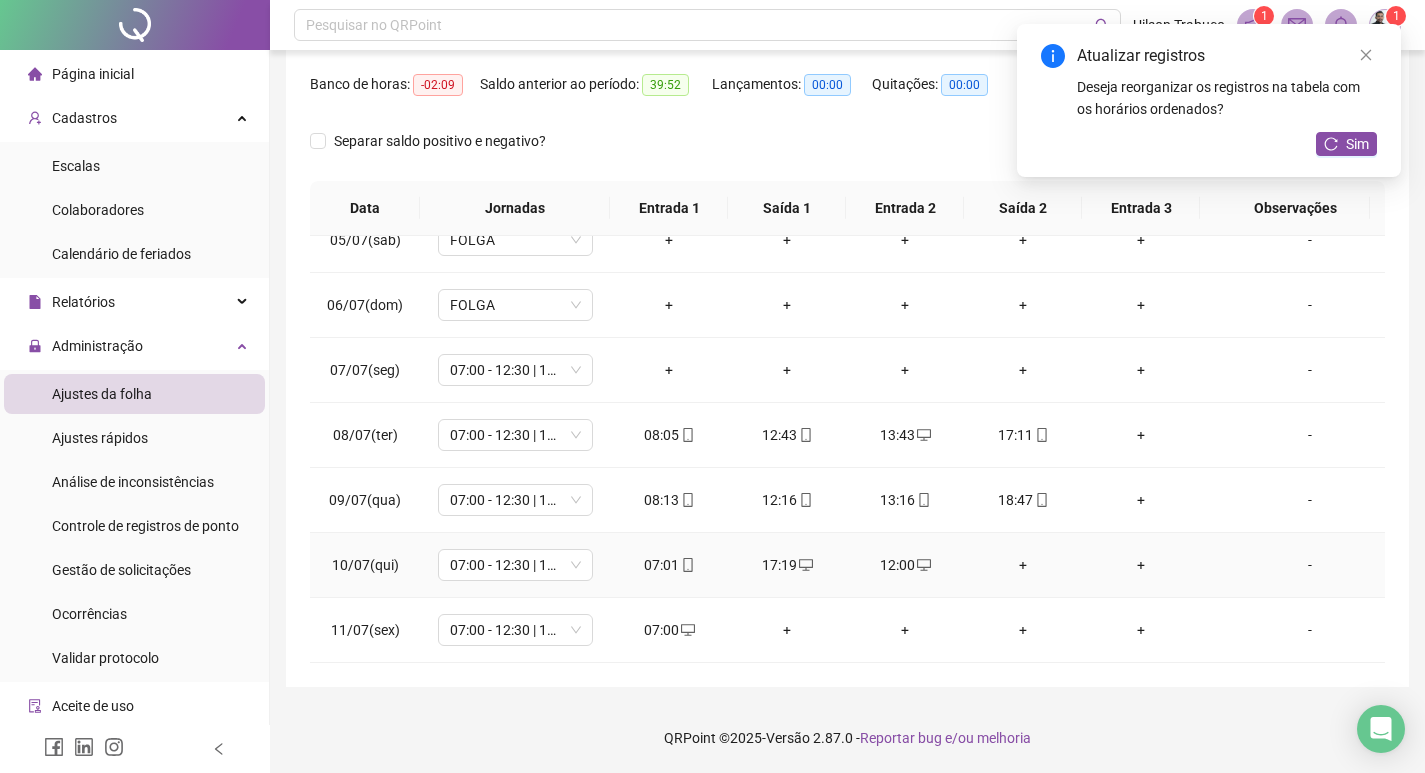 click on "+" at bounding box center [1023, 565] 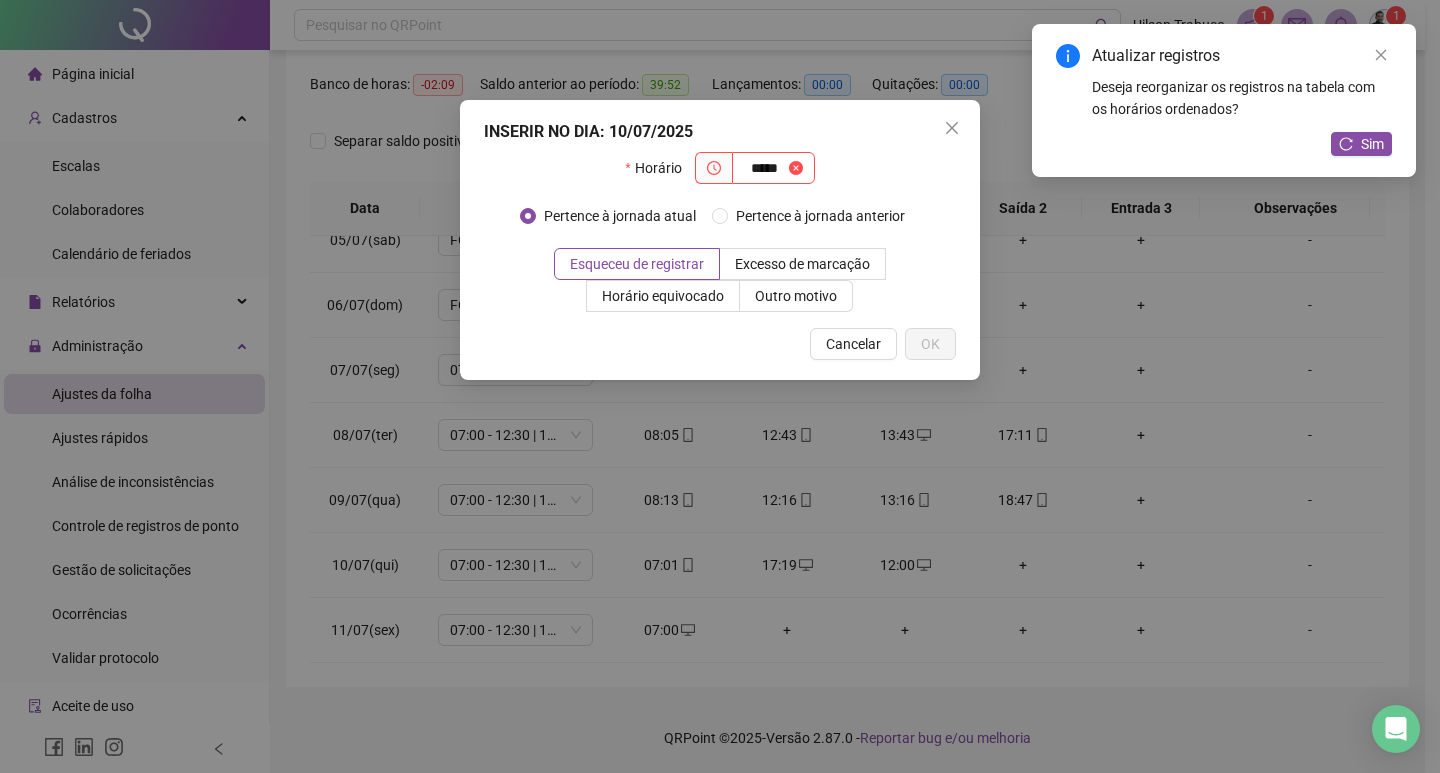 type on "*****" 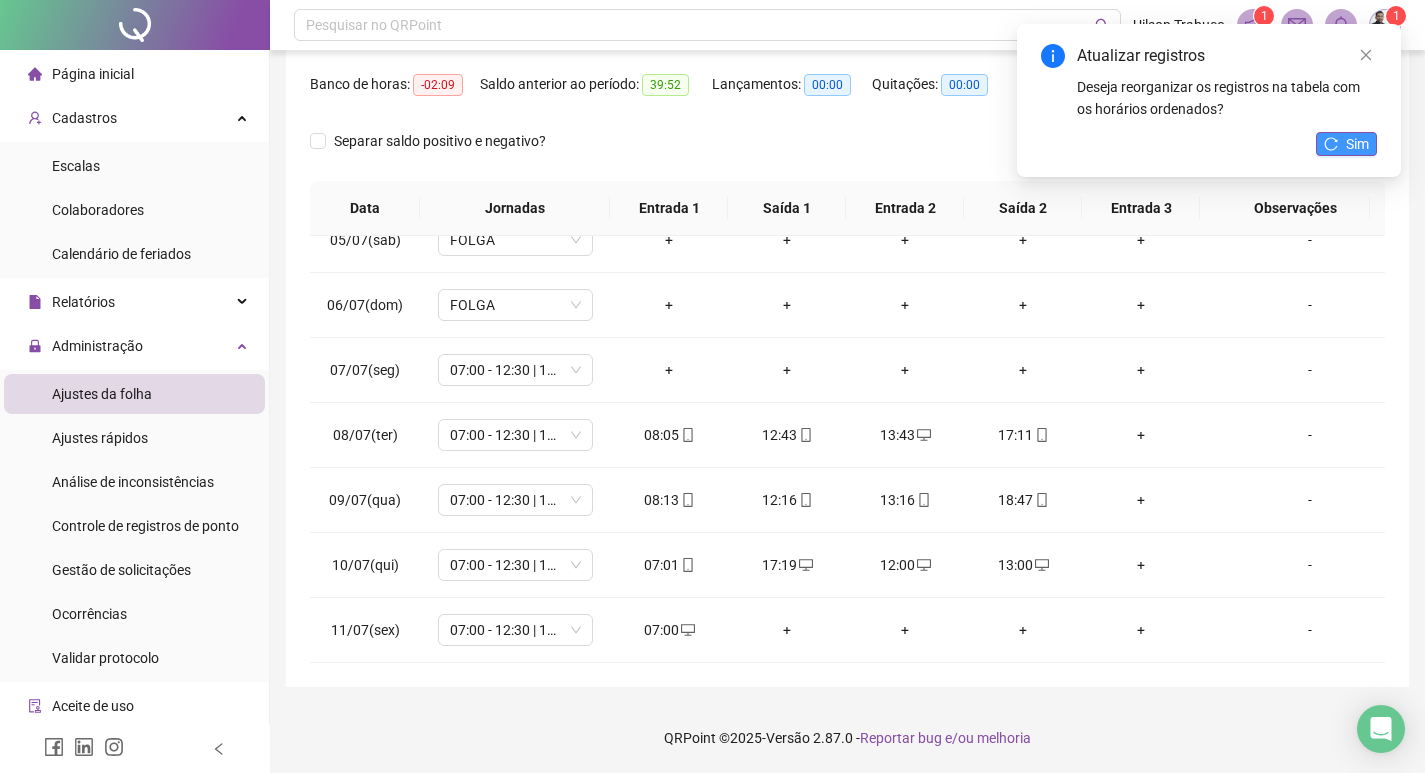 click on "Sim" at bounding box center (1346, 144) 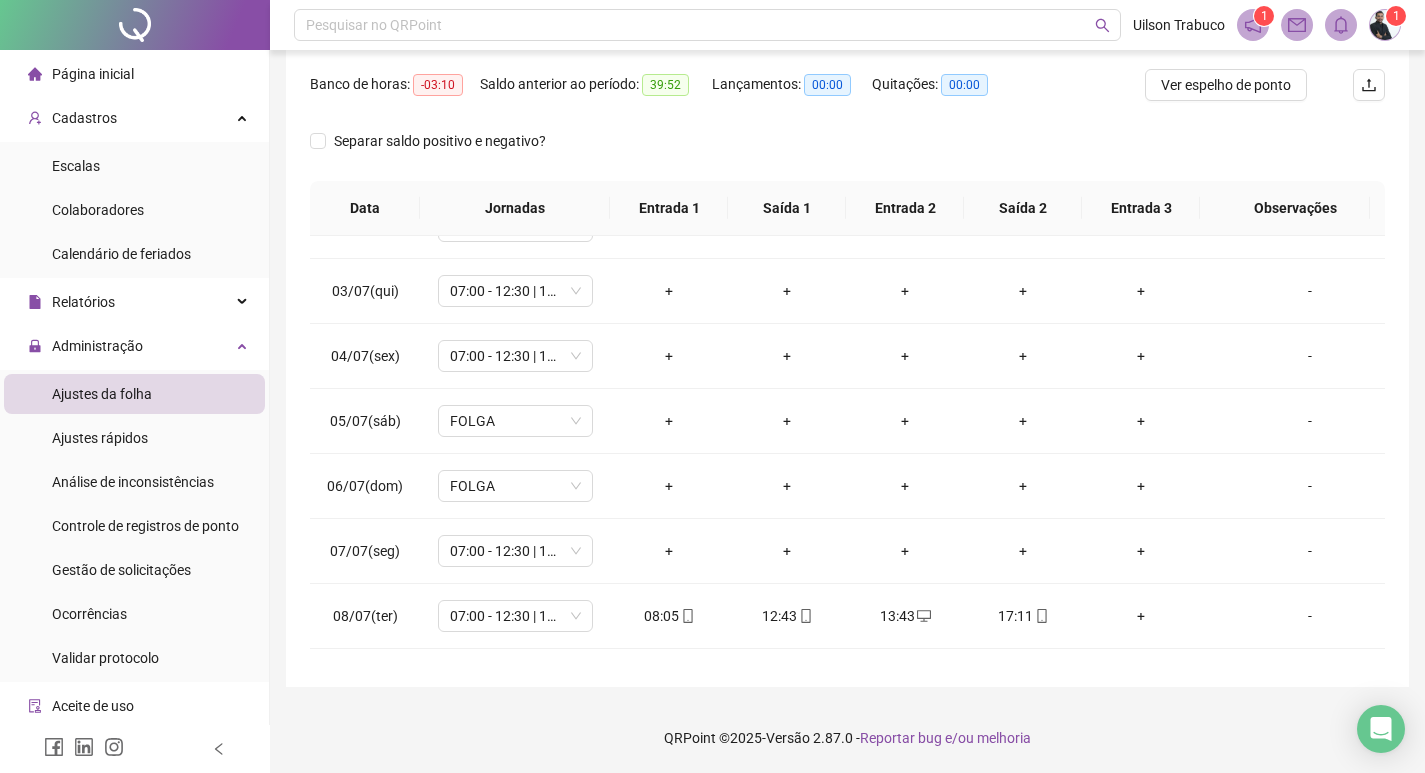 scroll, scrollTop: 0, scrollLeft: 0, axis: both 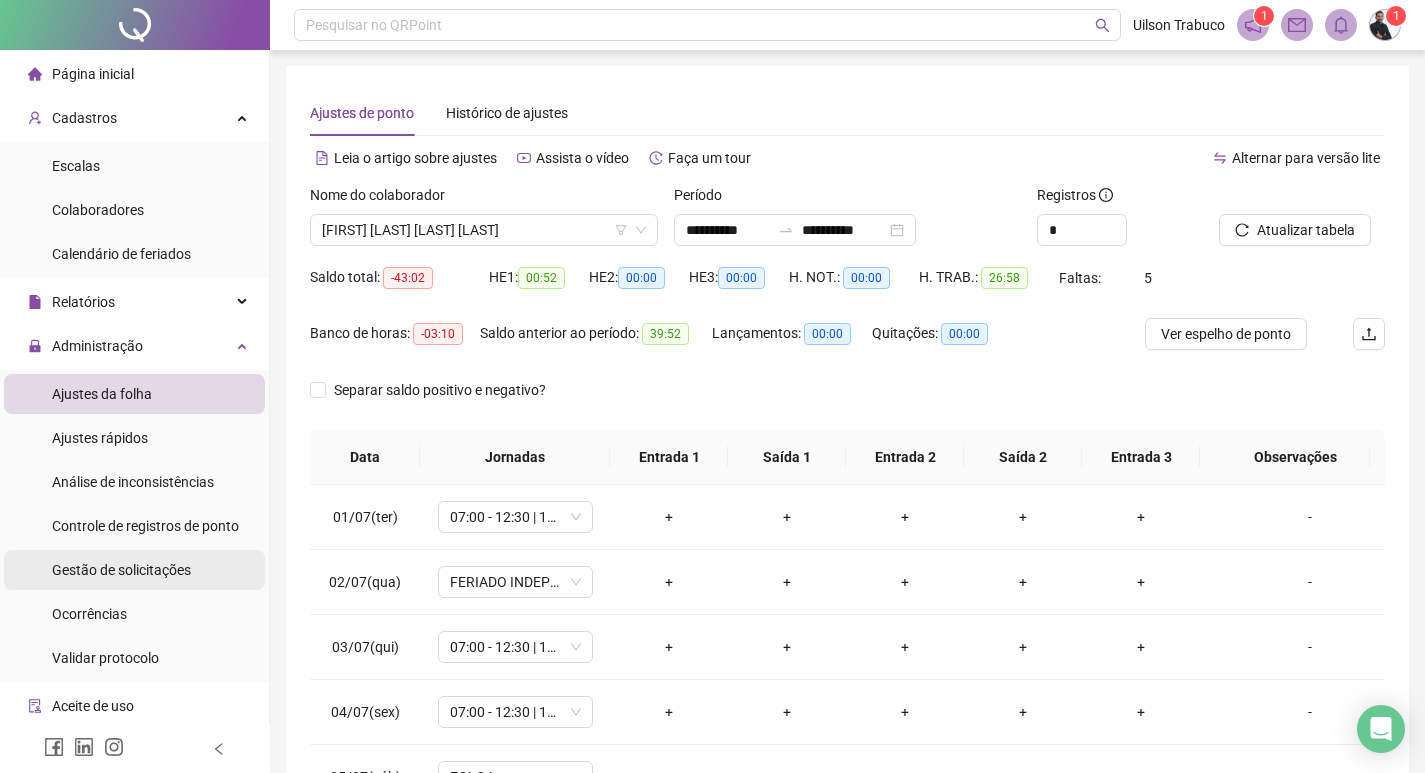 click on "Gestão de solicitações" at bounding box center (121, 570) 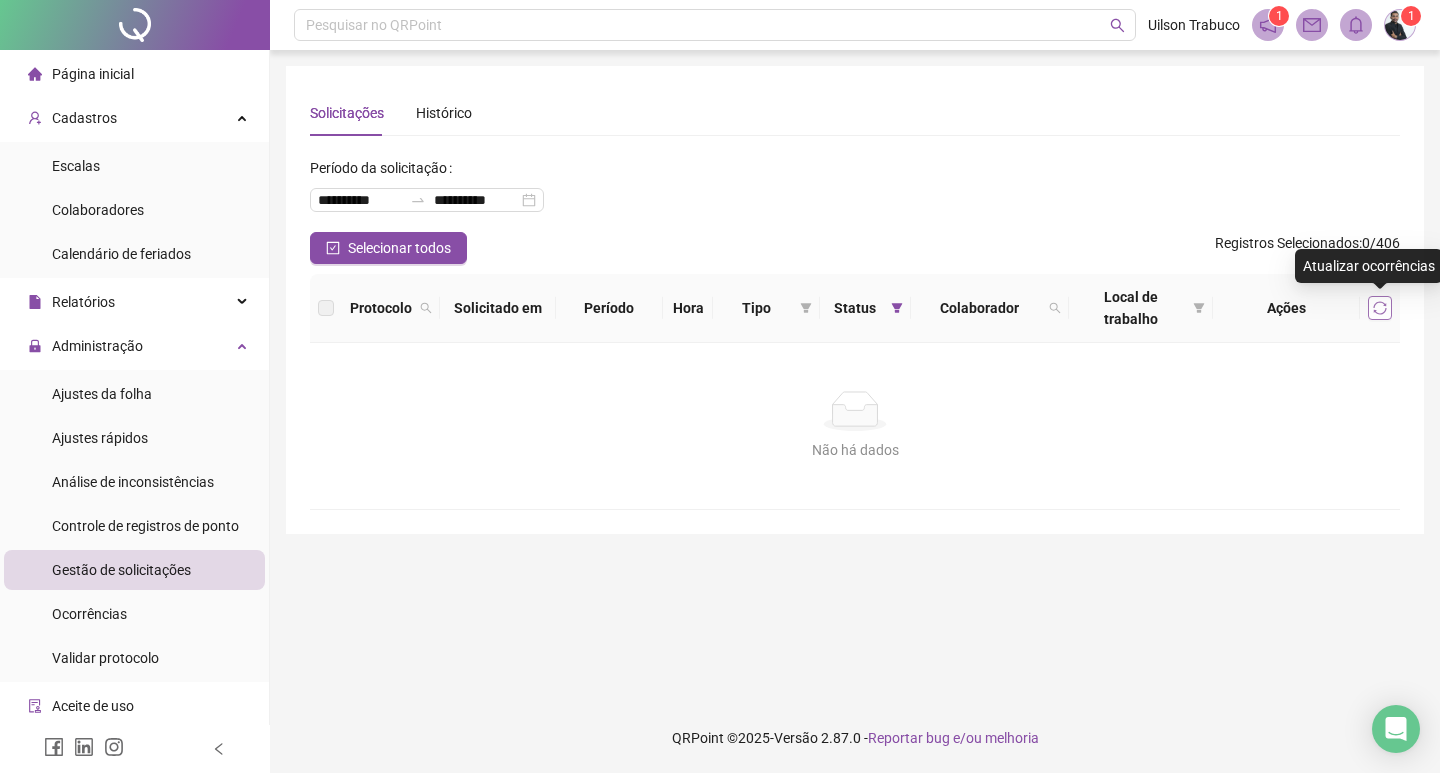 click at bounding box center [1380, 308] 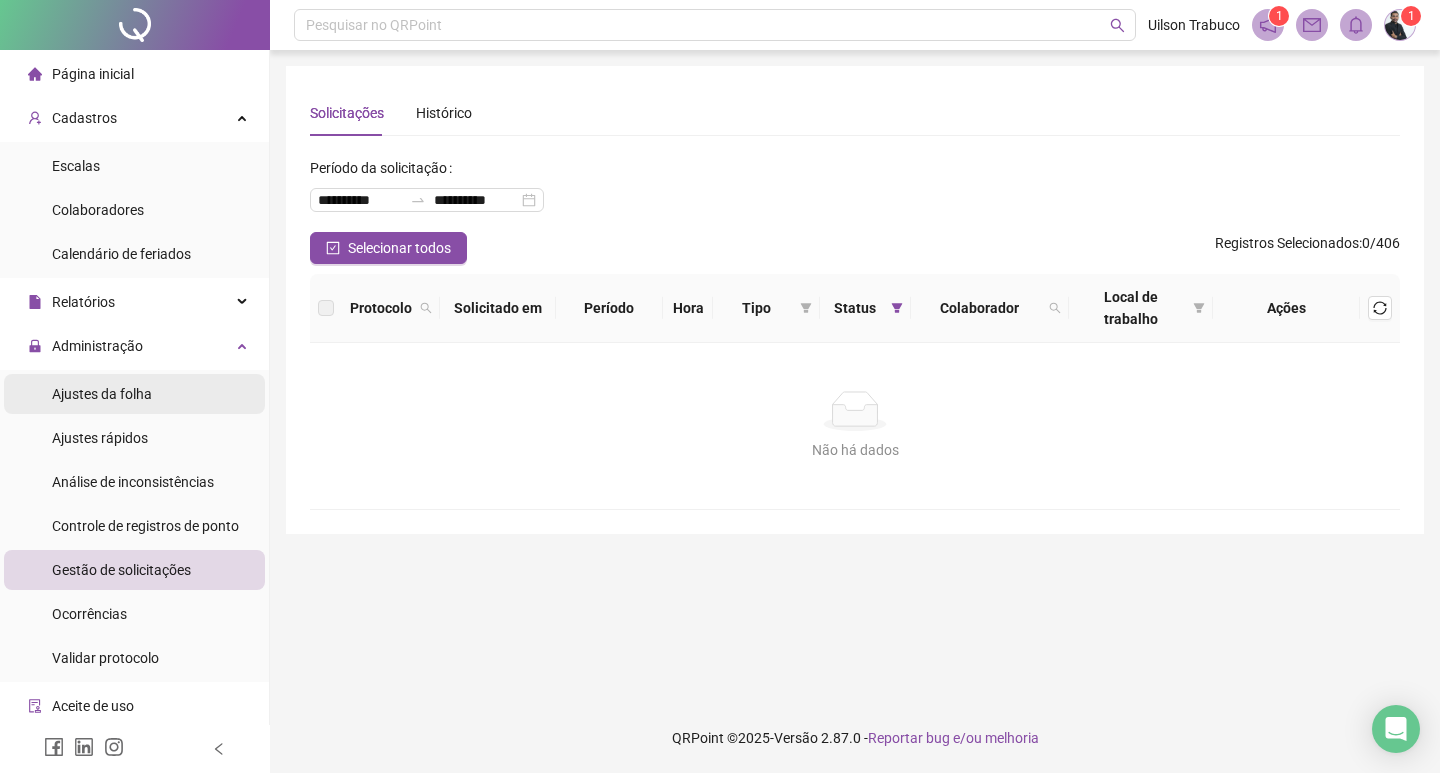 click on "Ajustes da folha" at bounding box center [102, 394] 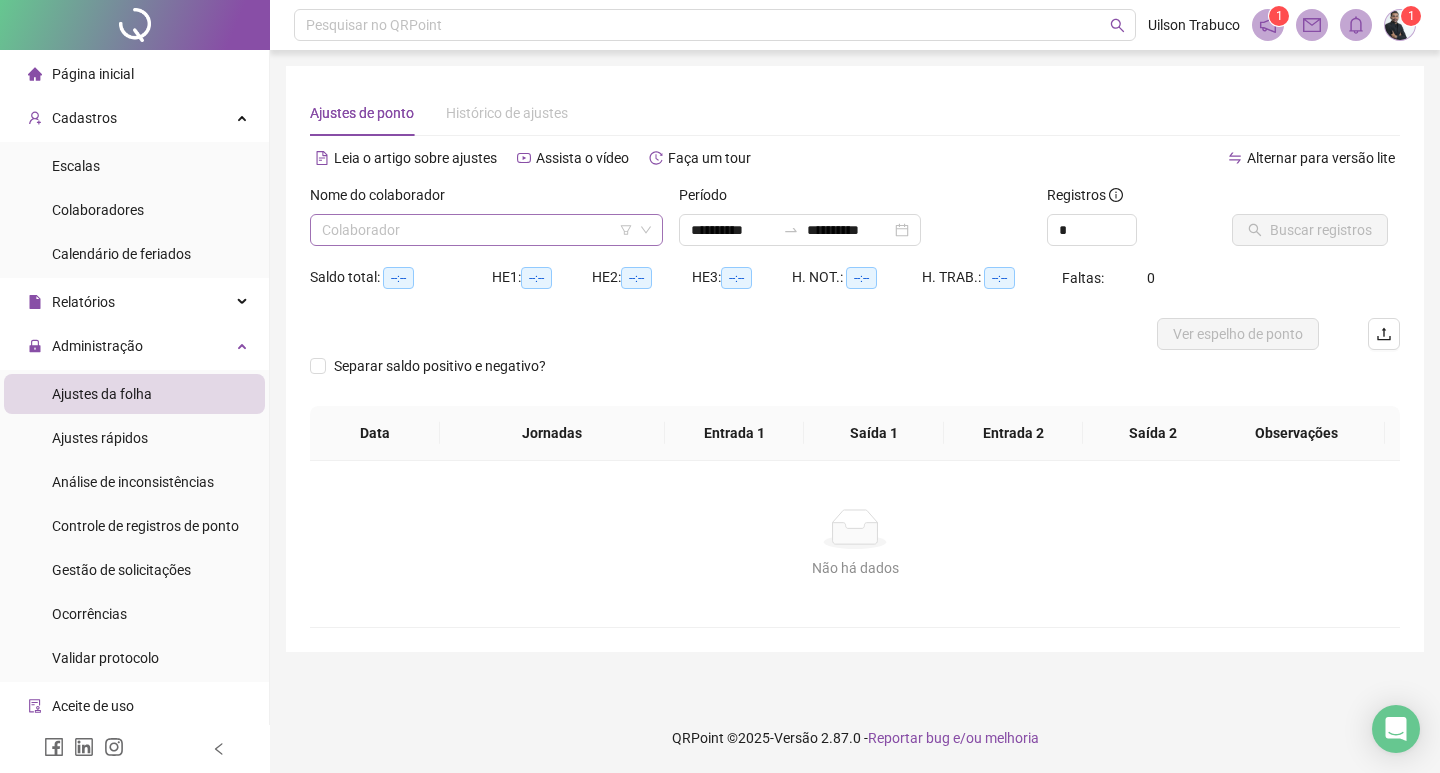 click at bounding box center [480, 230] 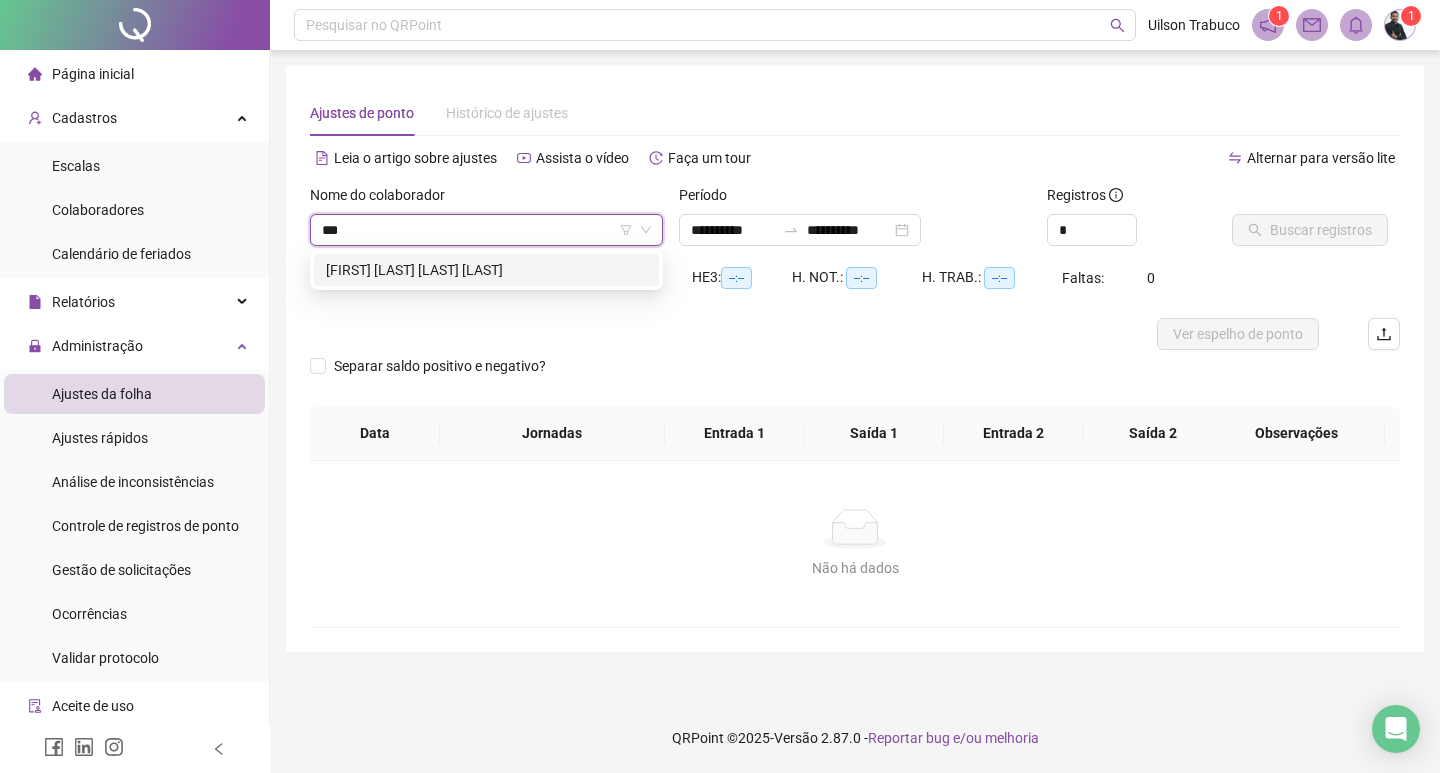 type on "****" 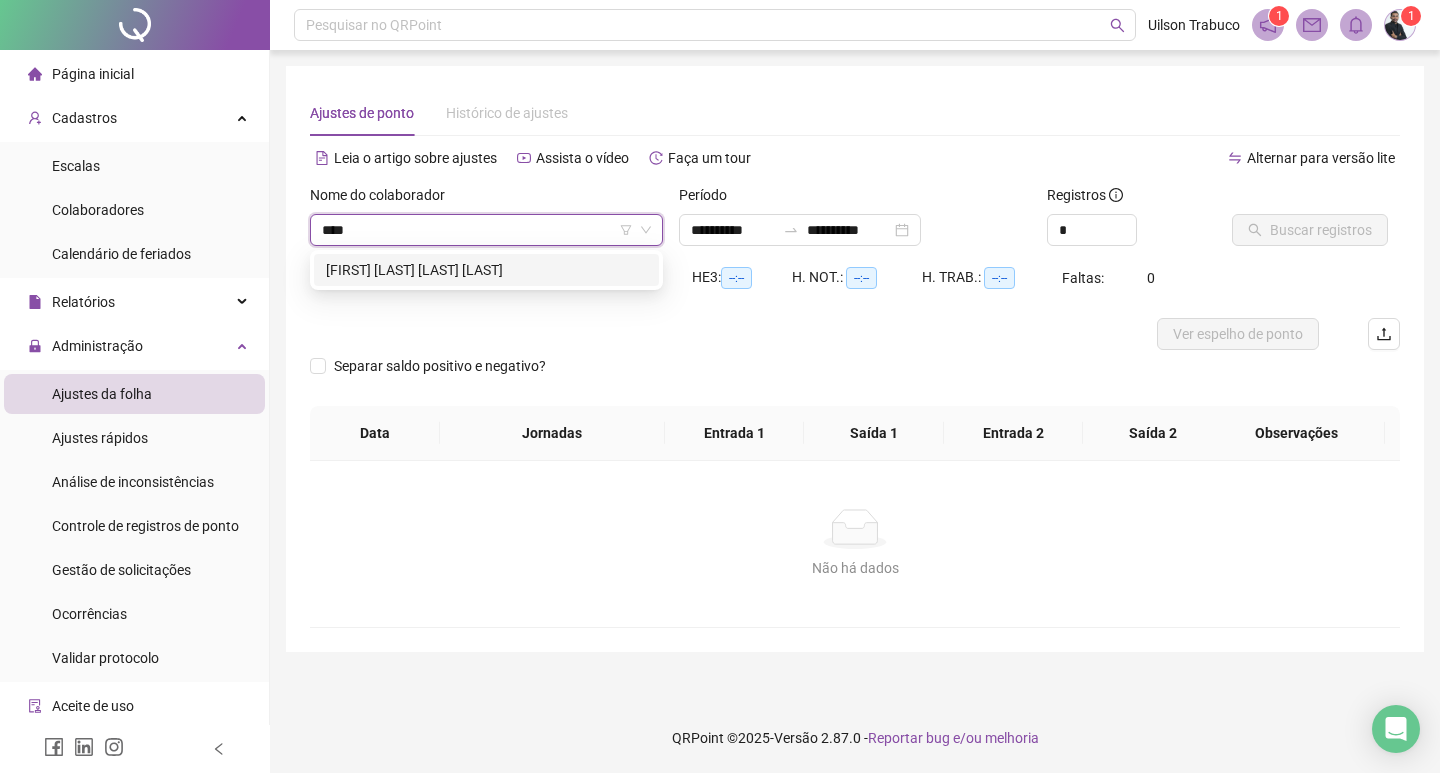 click on "[FIRST] [LAST] [LAST] [LAST]" at bounding box center [486, 270] 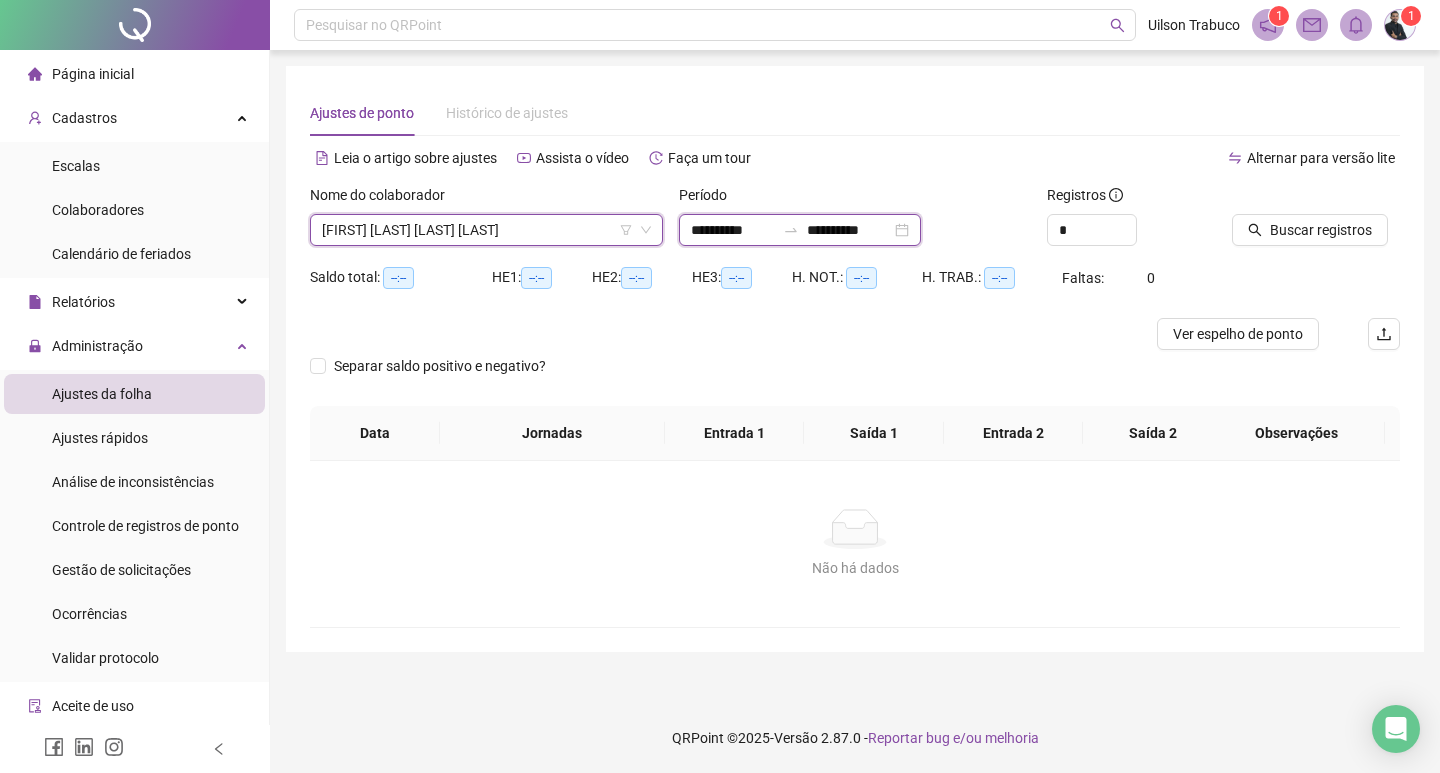 click on "**********" at bounding box center (733, 230) 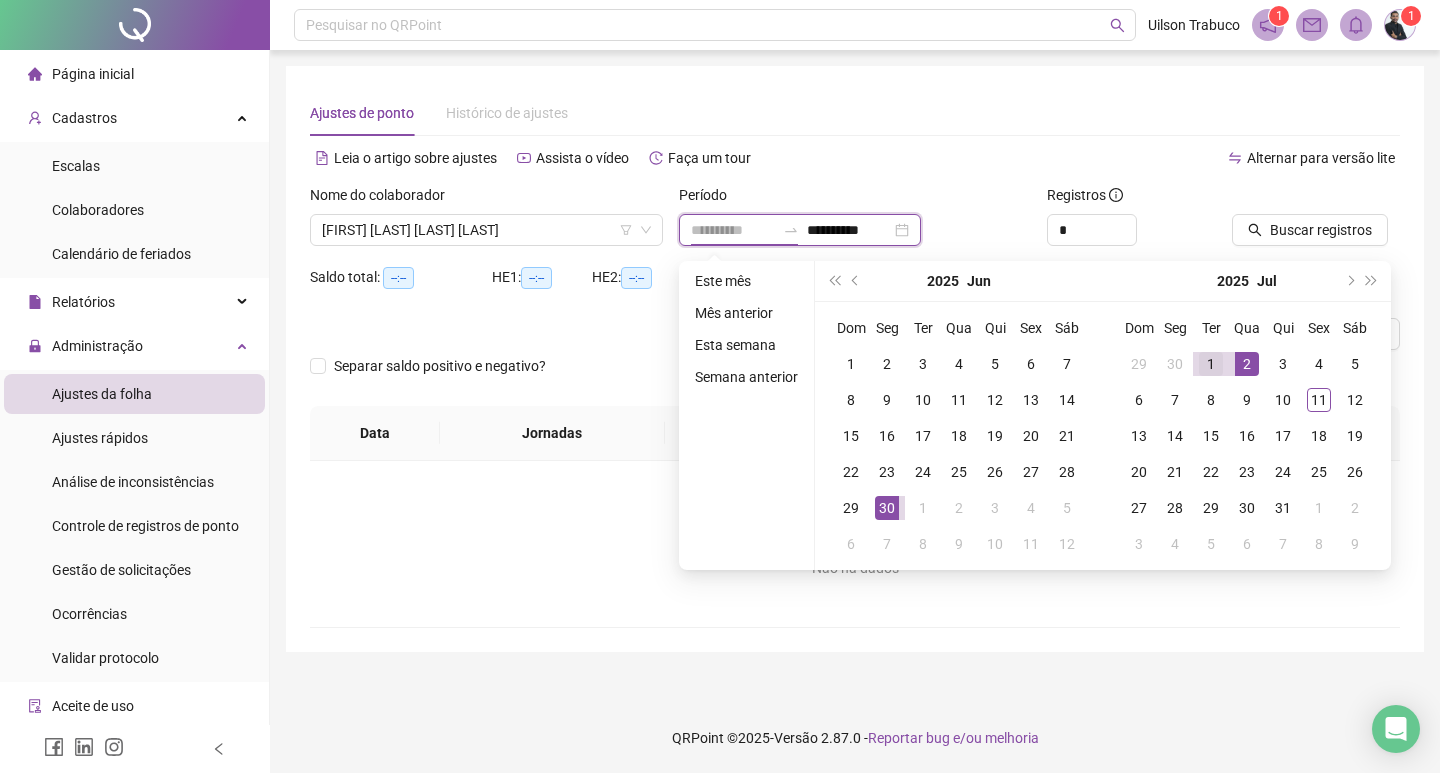 type on "**********" 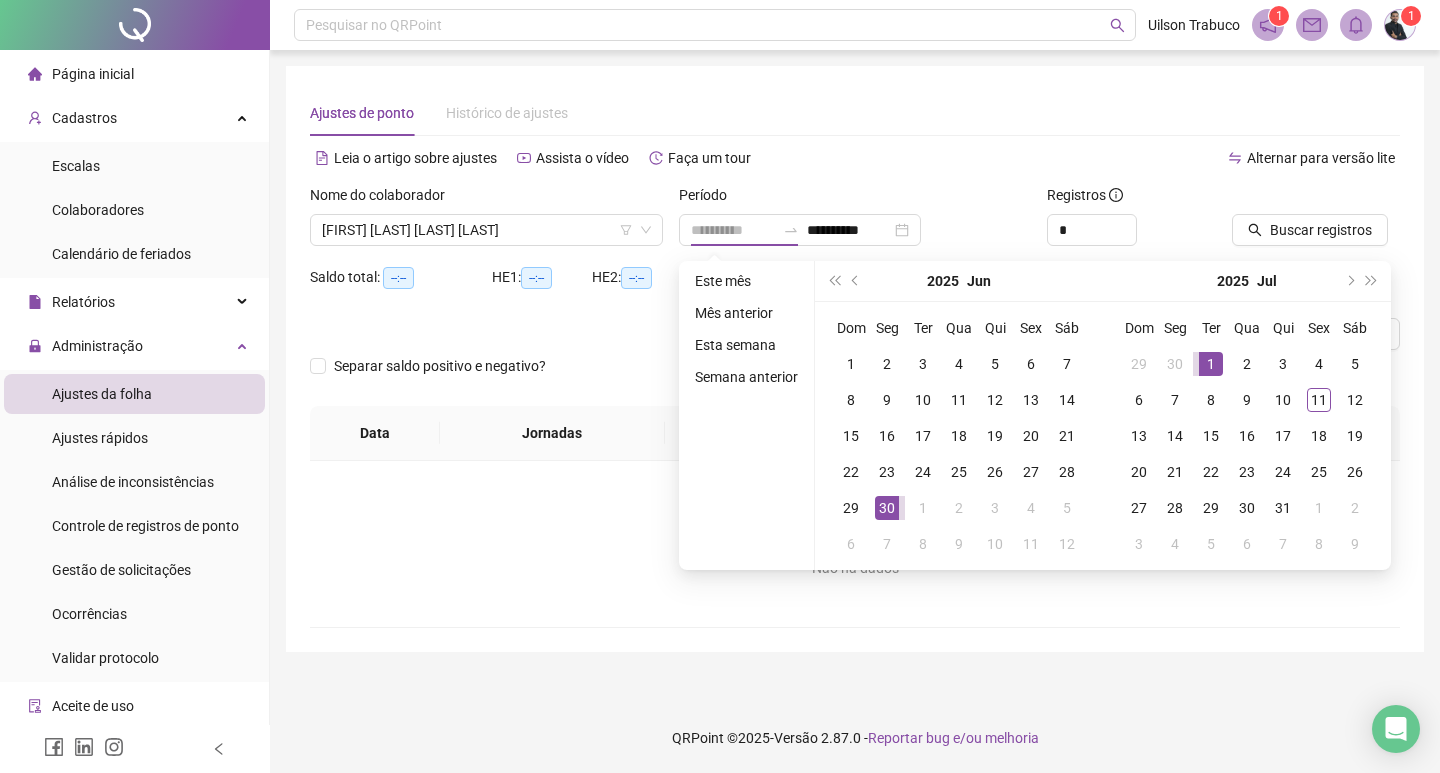 click on "1" at bounding box center [1211, 364] 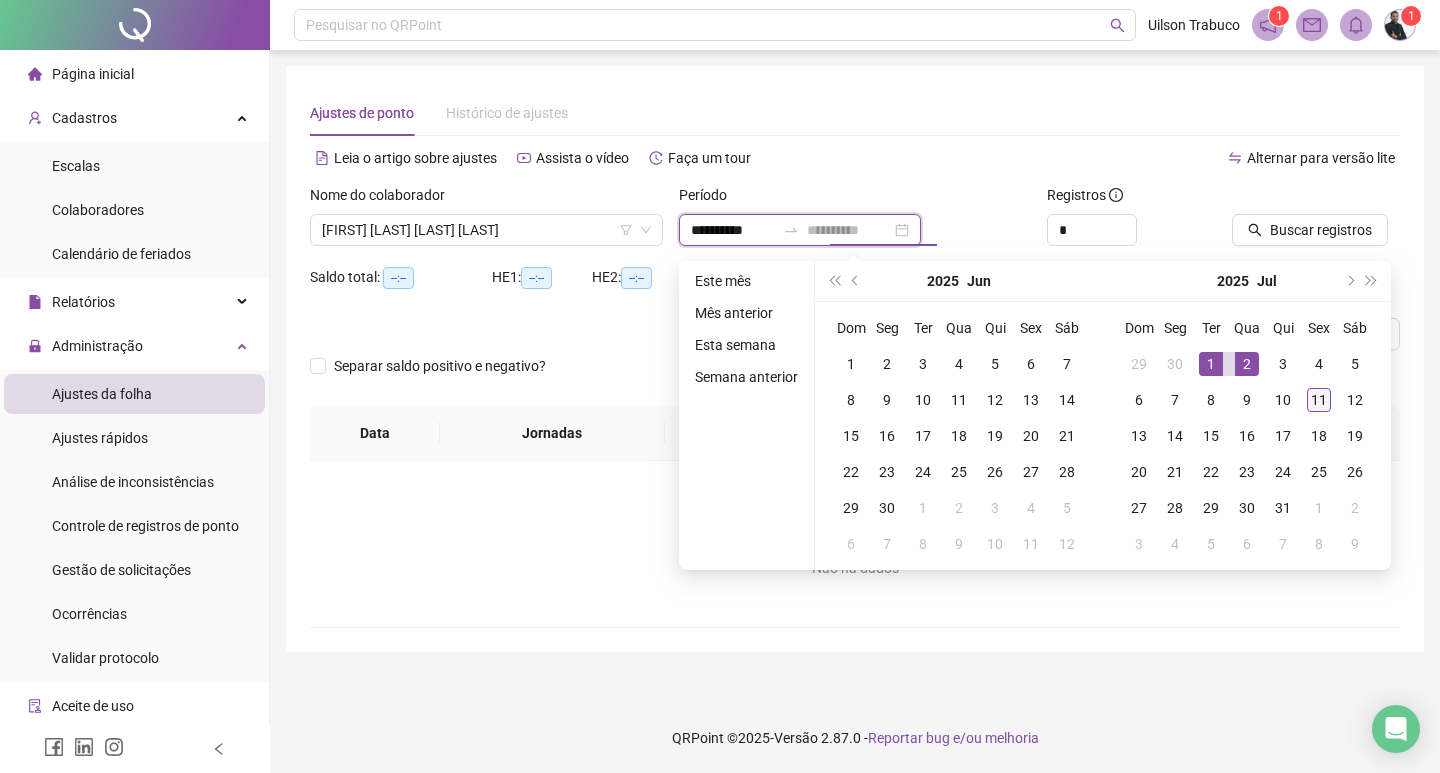 type on "**********" 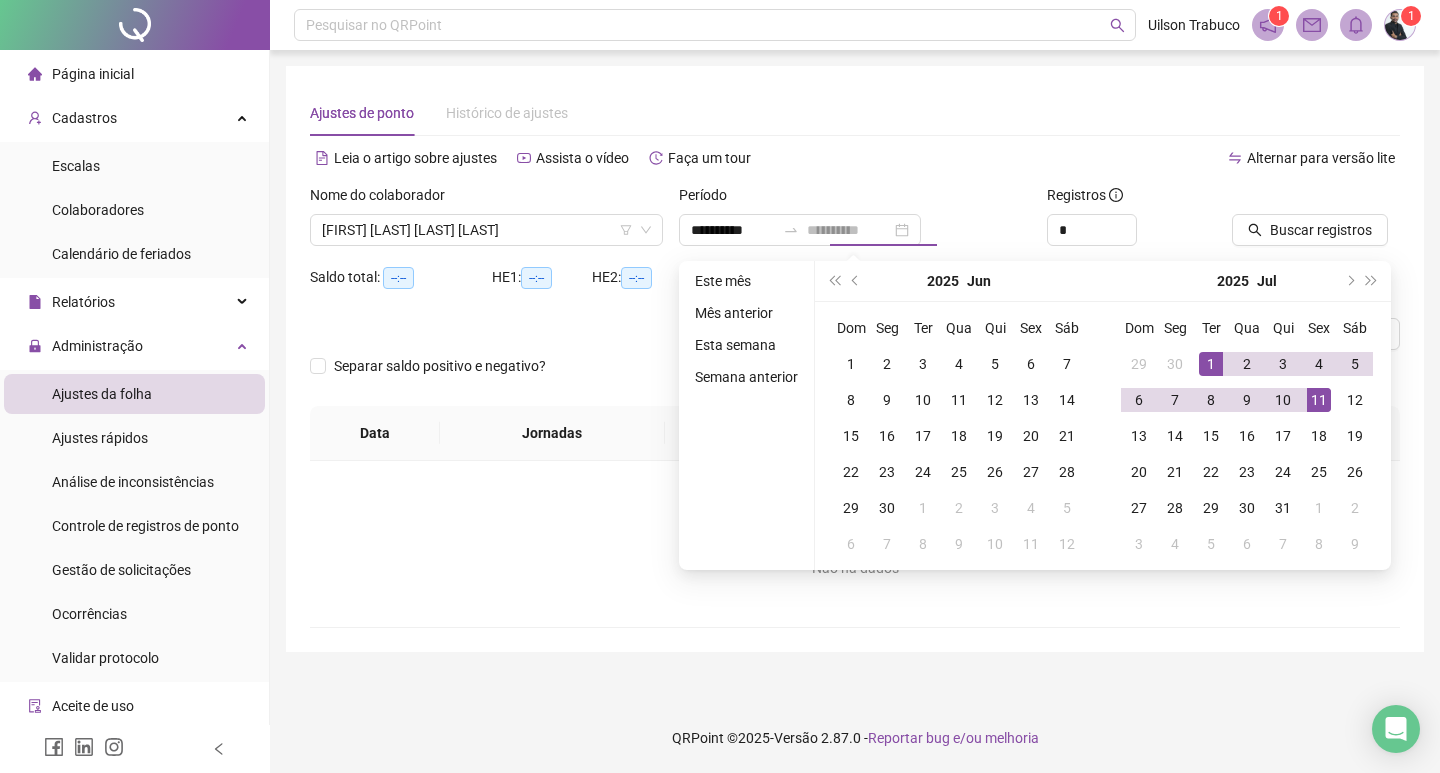click on "11" at bounding box center (1319, 400) 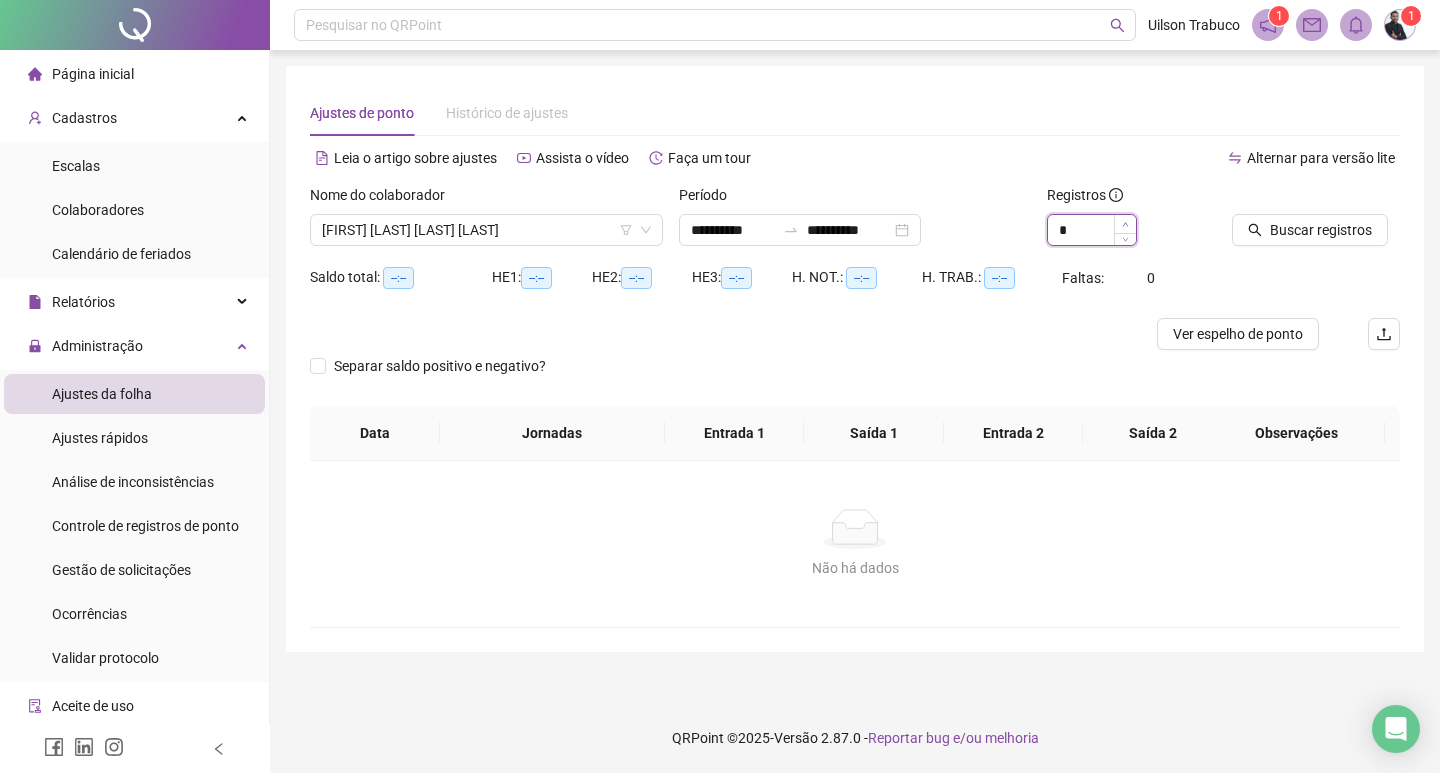 type on "*" 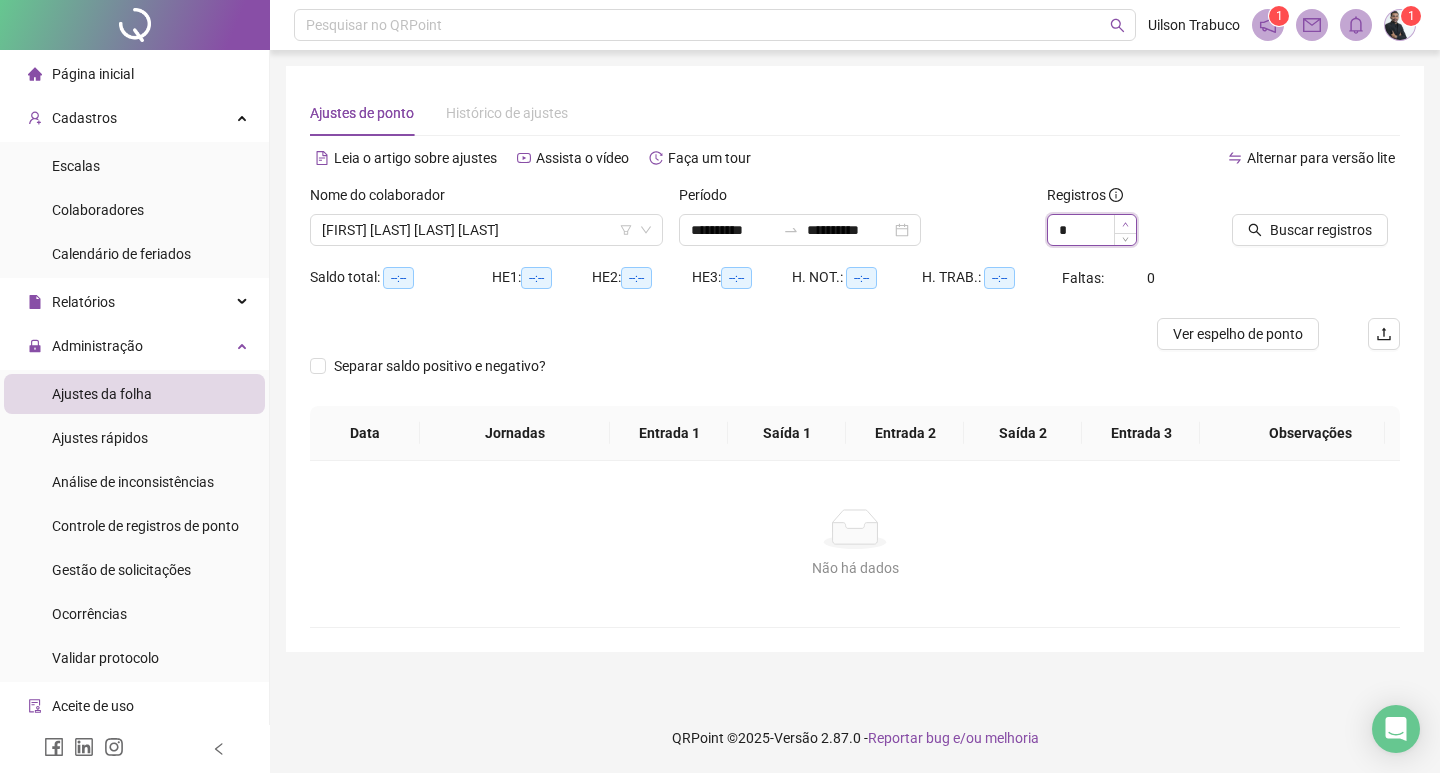 click at bounding box center [1125, 224] 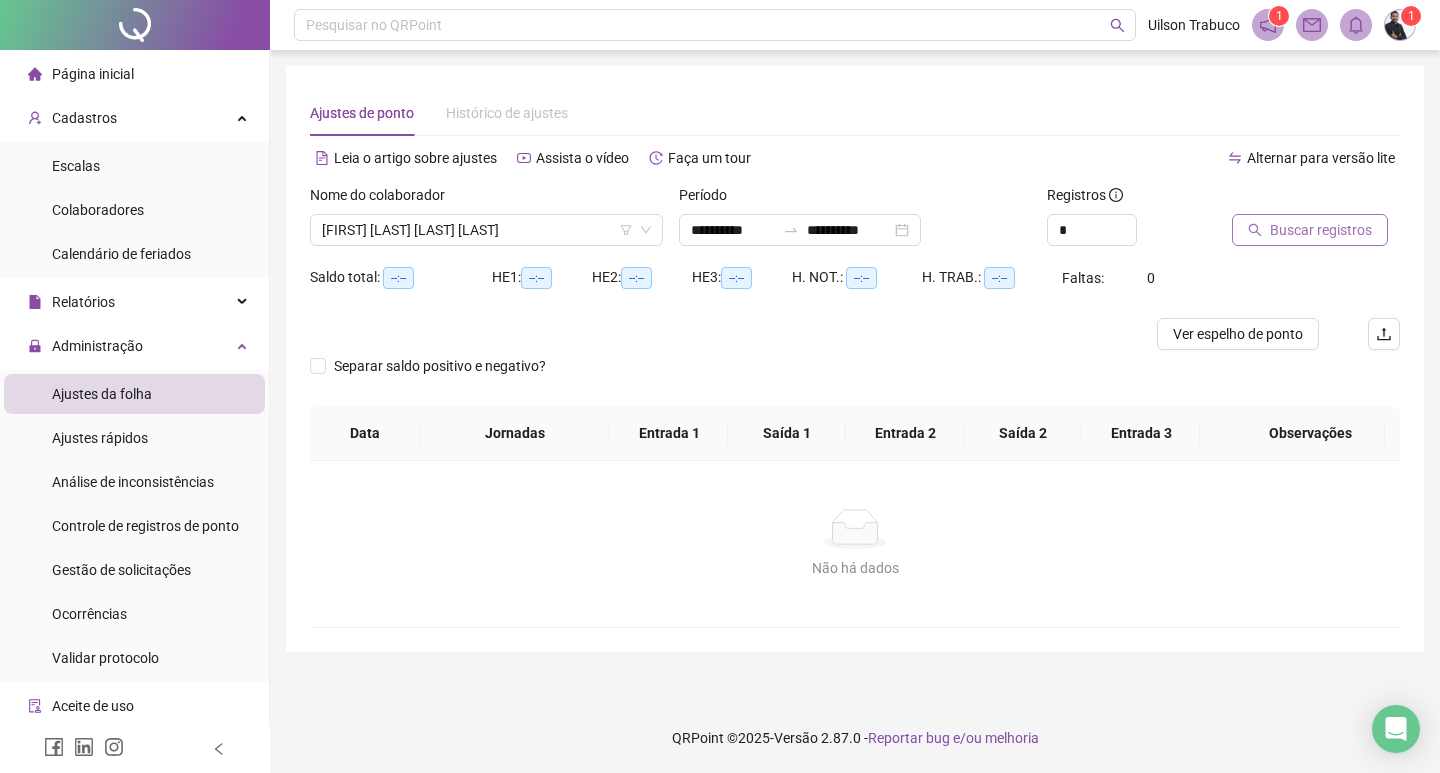 click on "Buscar registros" at bounding box center [1321, 230] 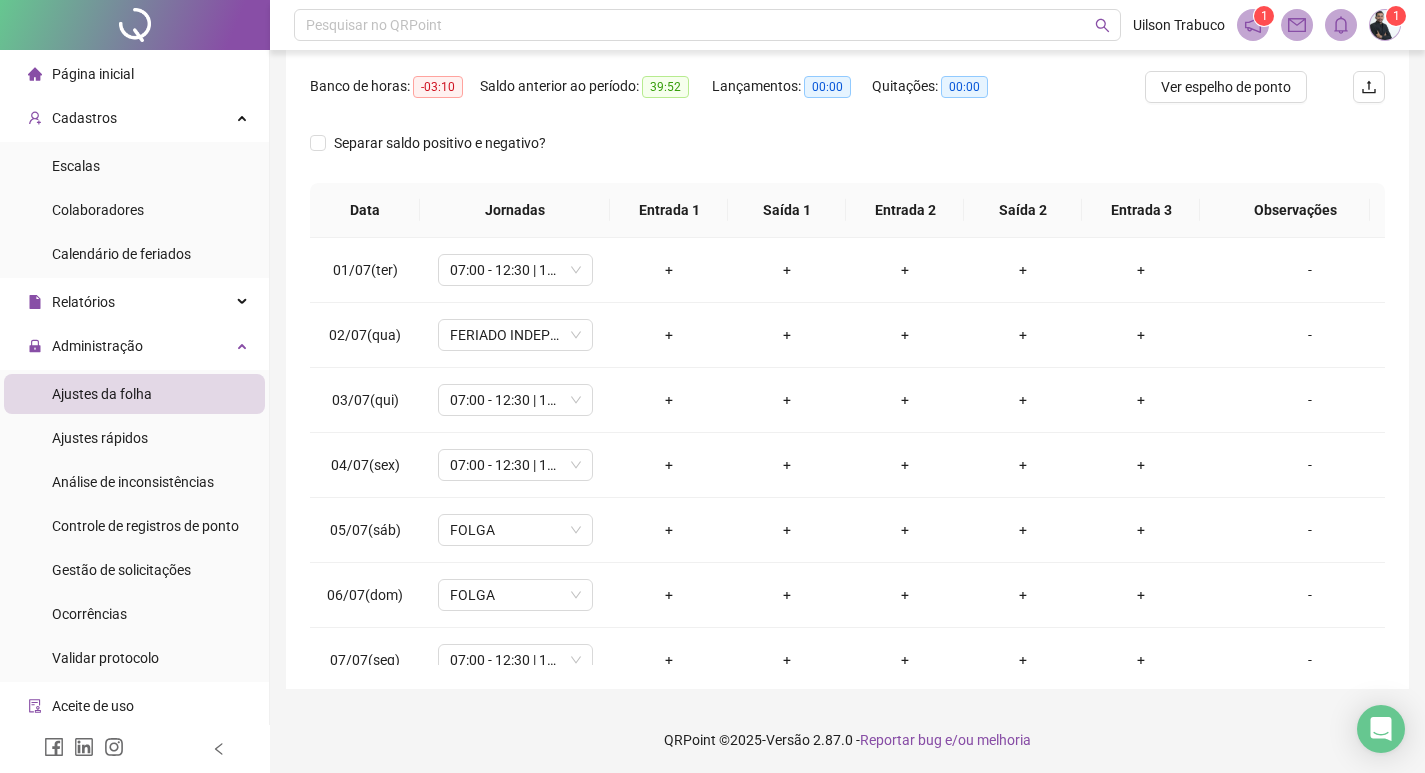 scroll, scrollTop: 249, scrollLeft: 0, axis: vertical 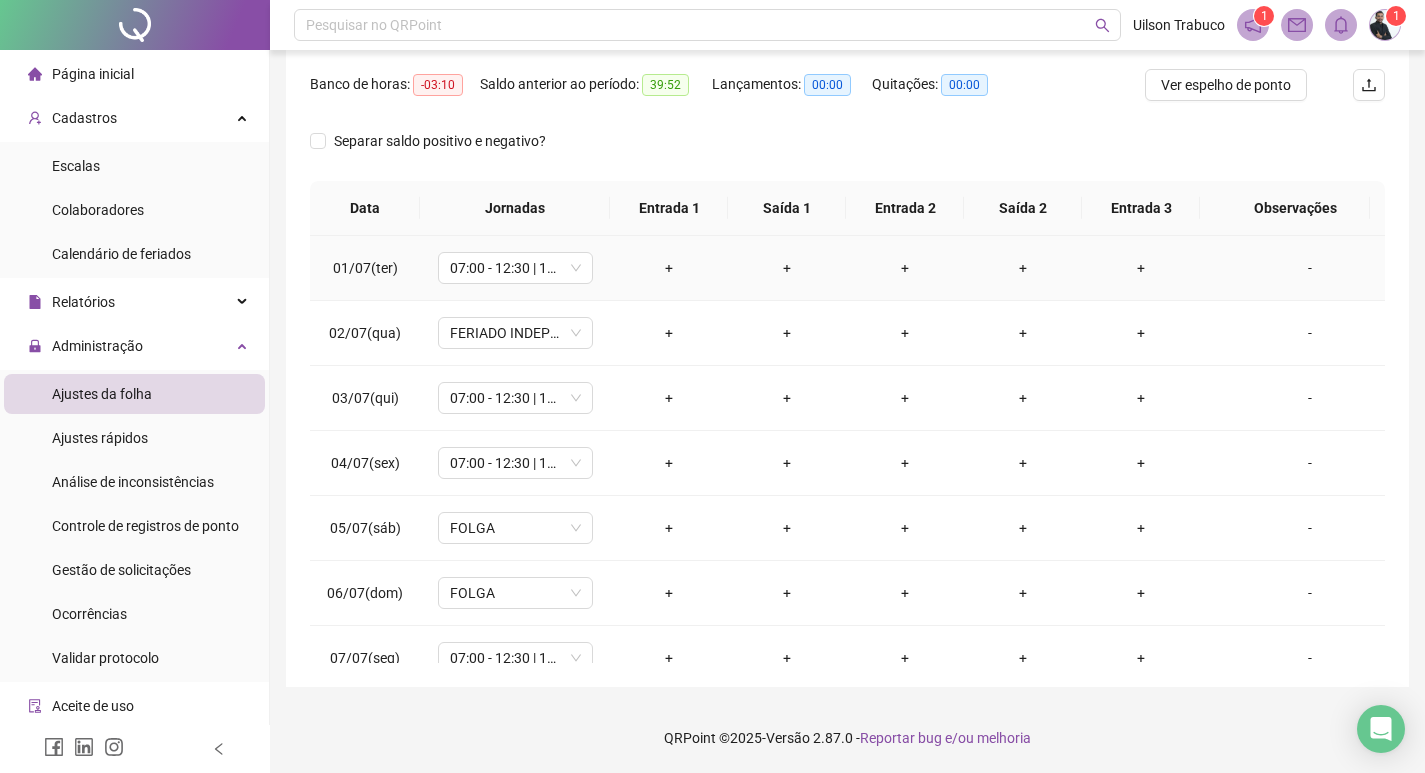 click on "+" at bounding box center (669, 268) 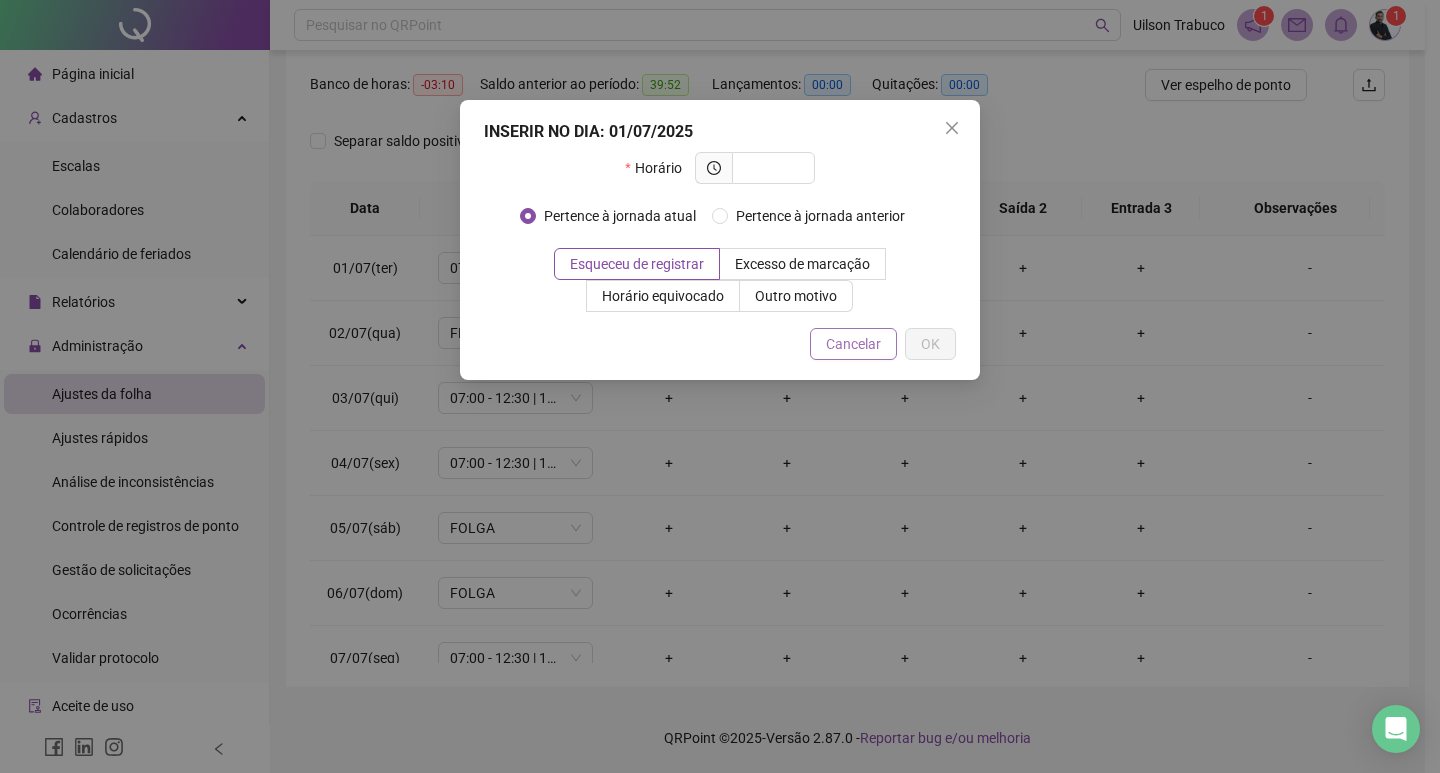 click on "Cancelar" at bounding box center (853, 344) 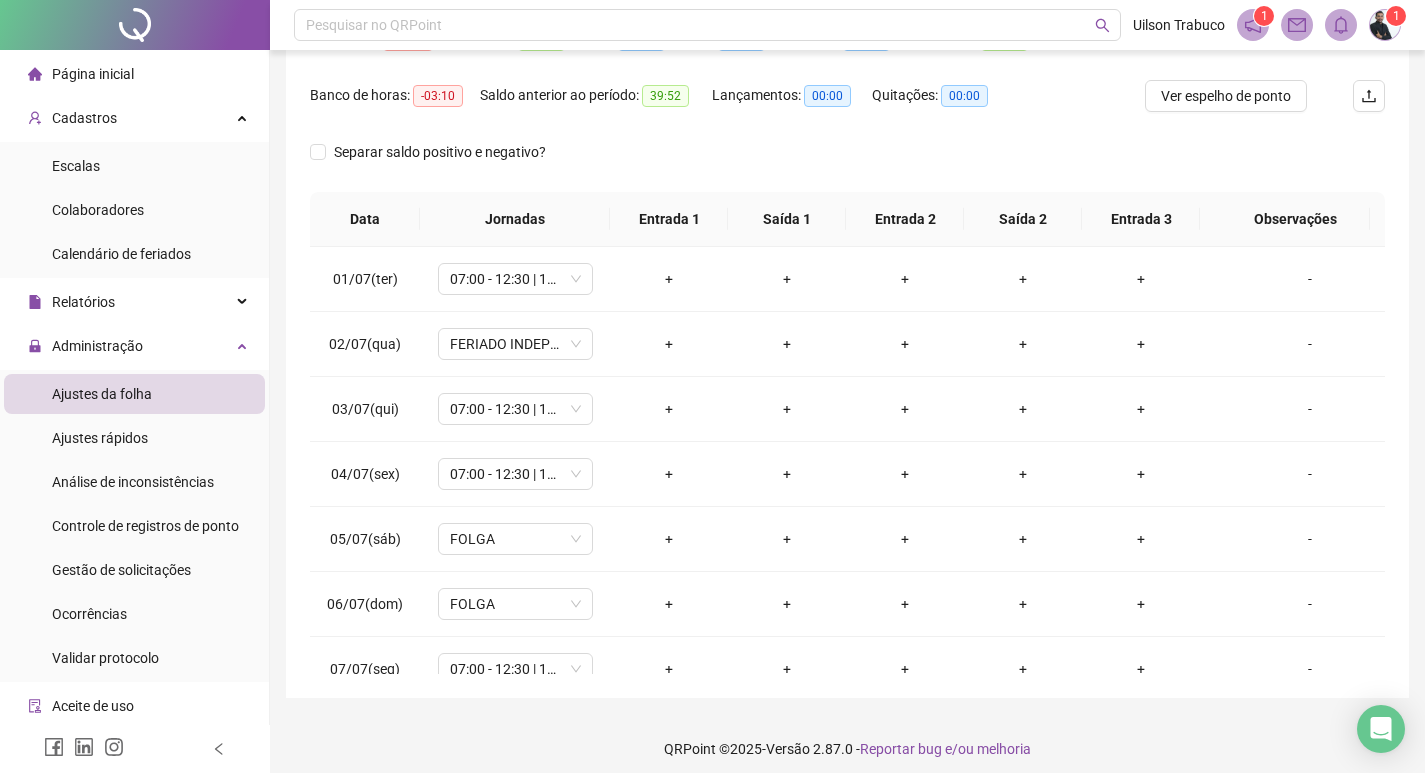 scroll, scrollTop: 249, scrollLeft: 0, axis: vertical 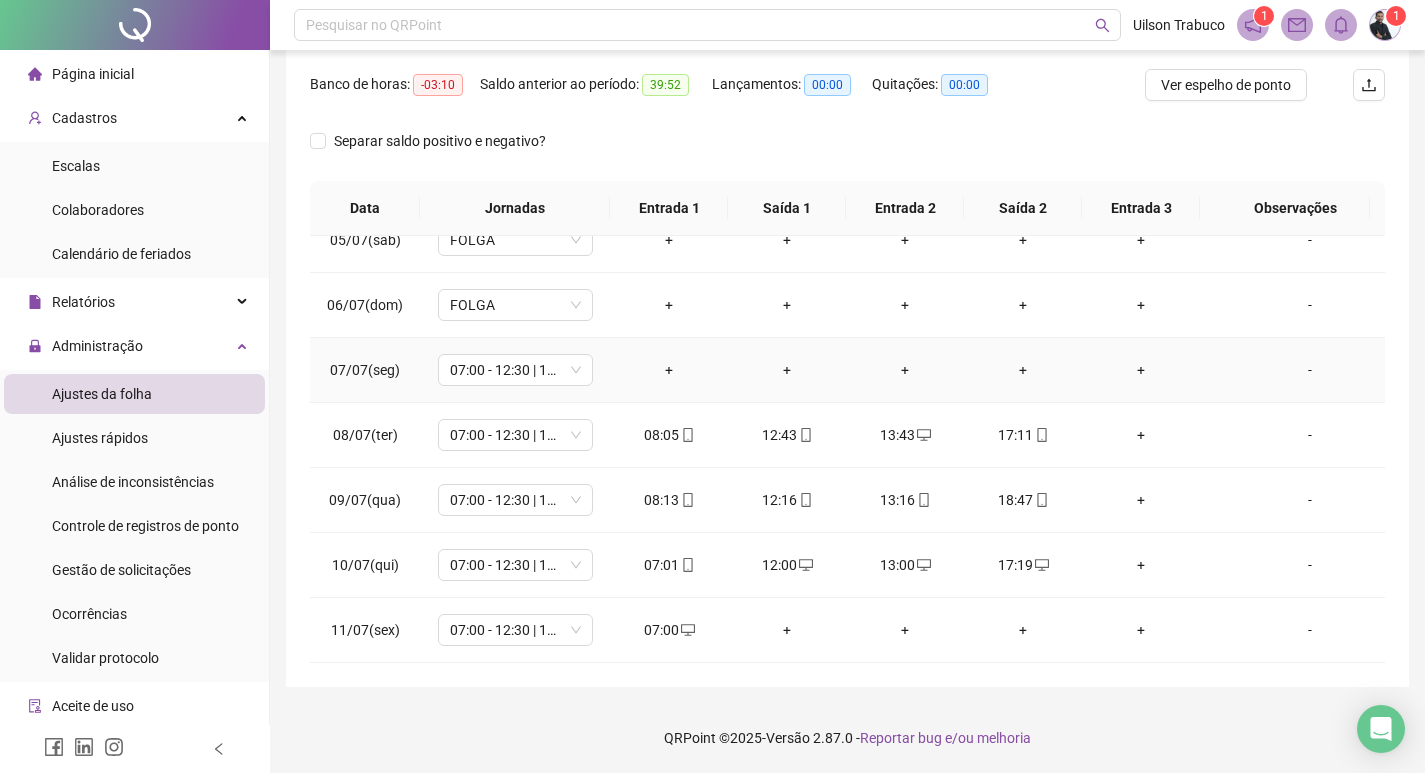 click on "-" at bounding box center (1310, 370) 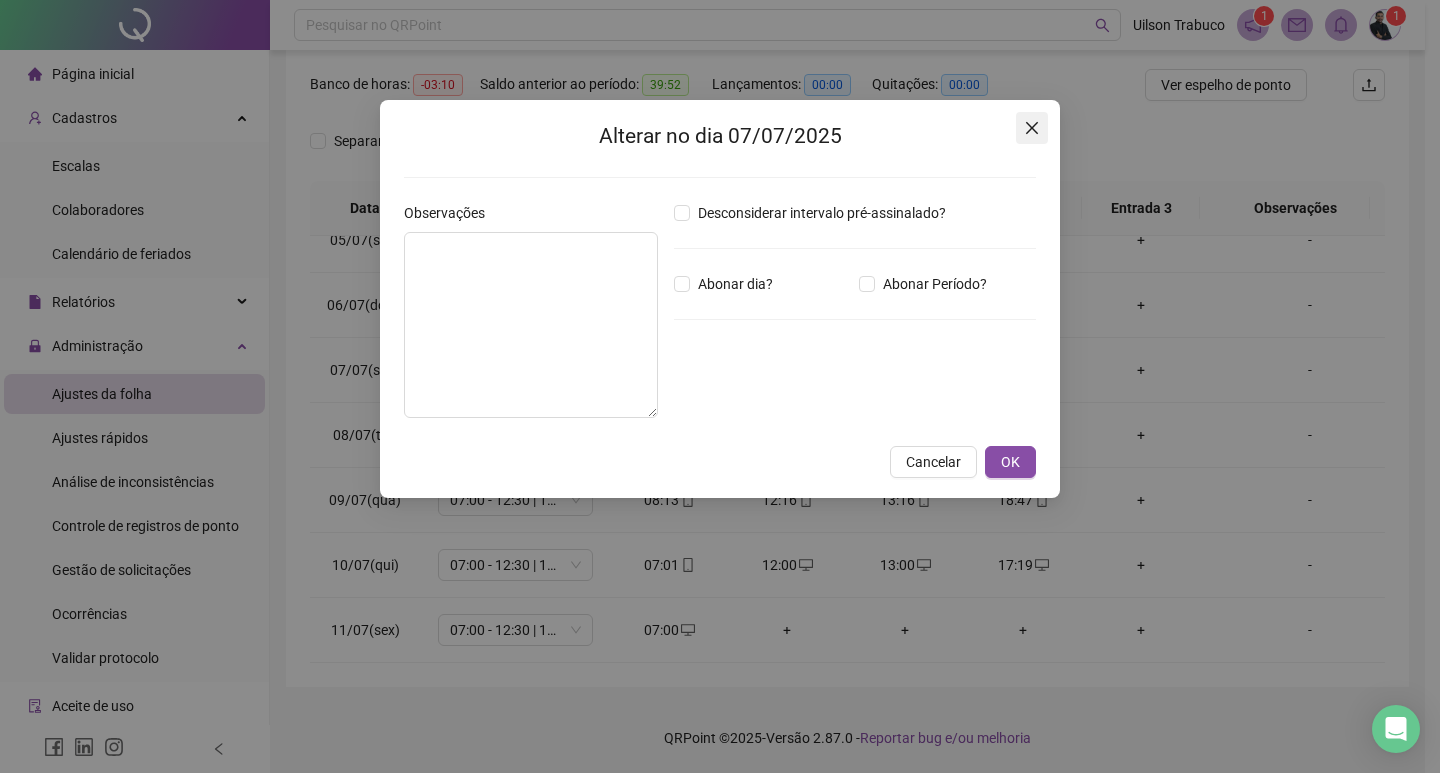 click 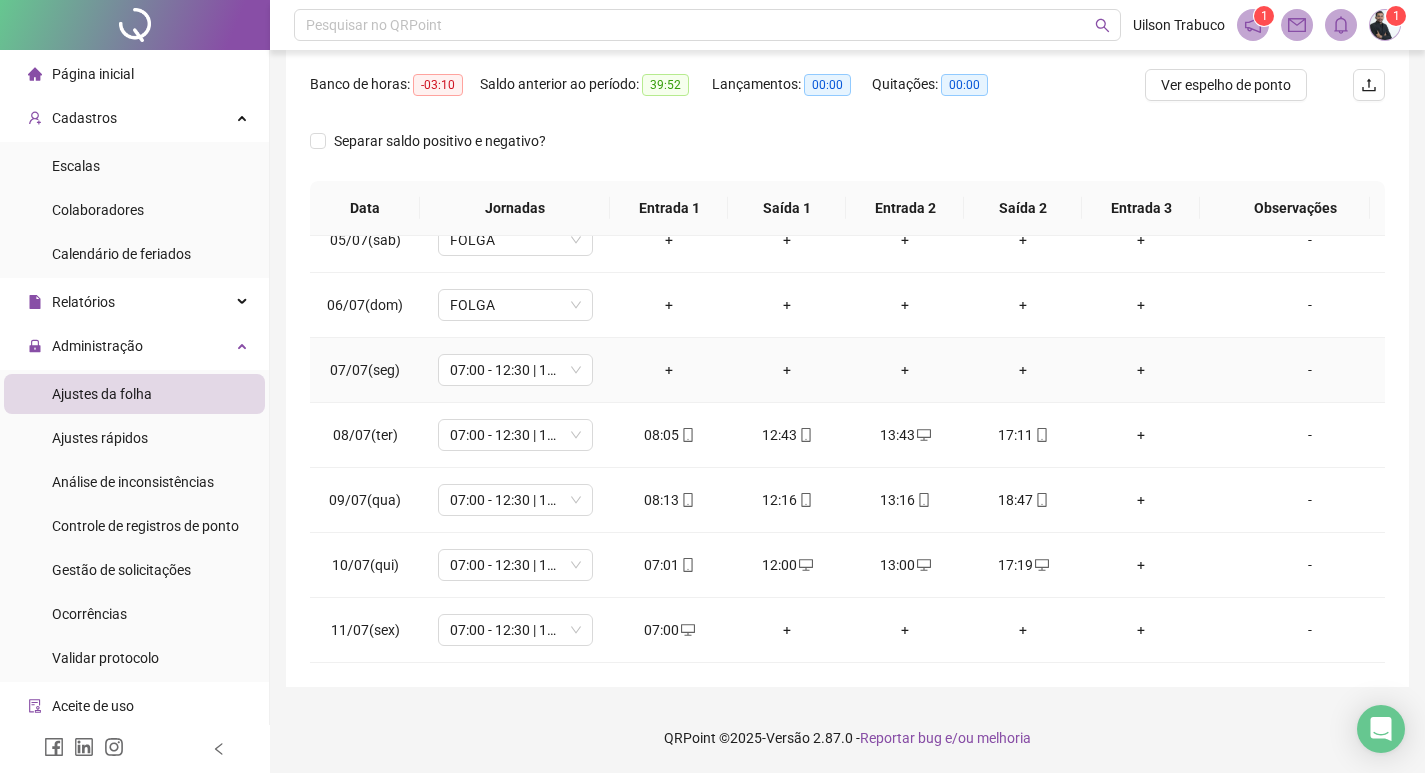 click on "-" at bounding box center [1310, 370] 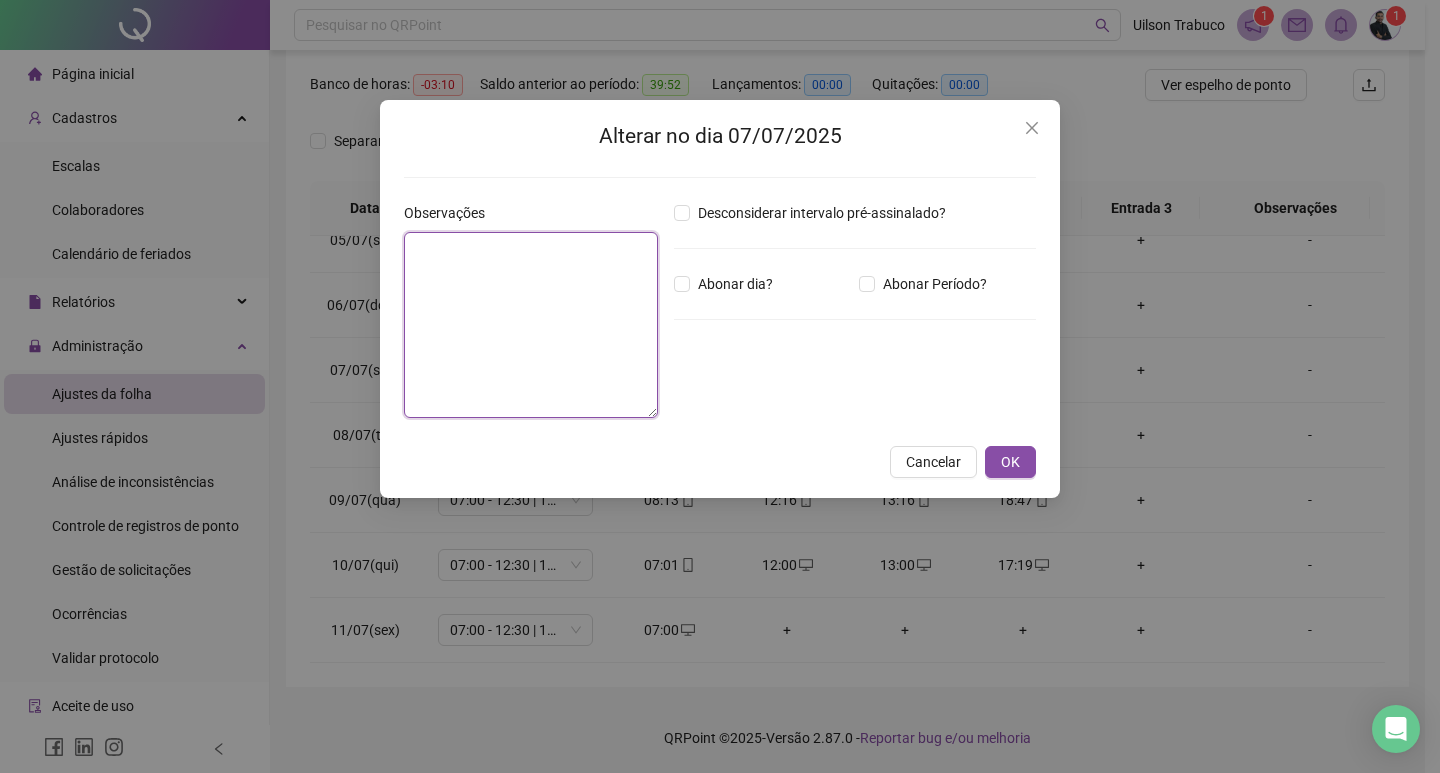 click at bounding box center (531, 325) 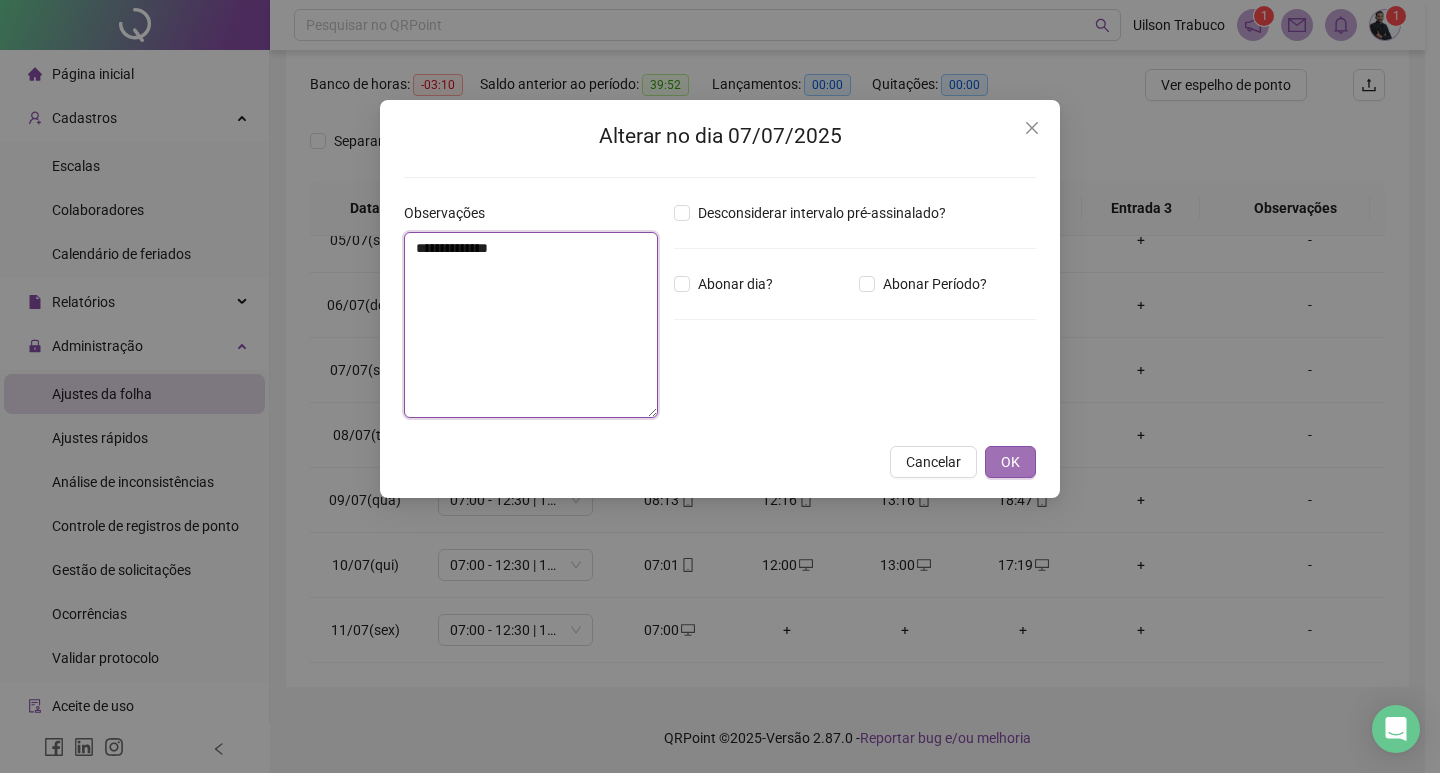 type on "**********" 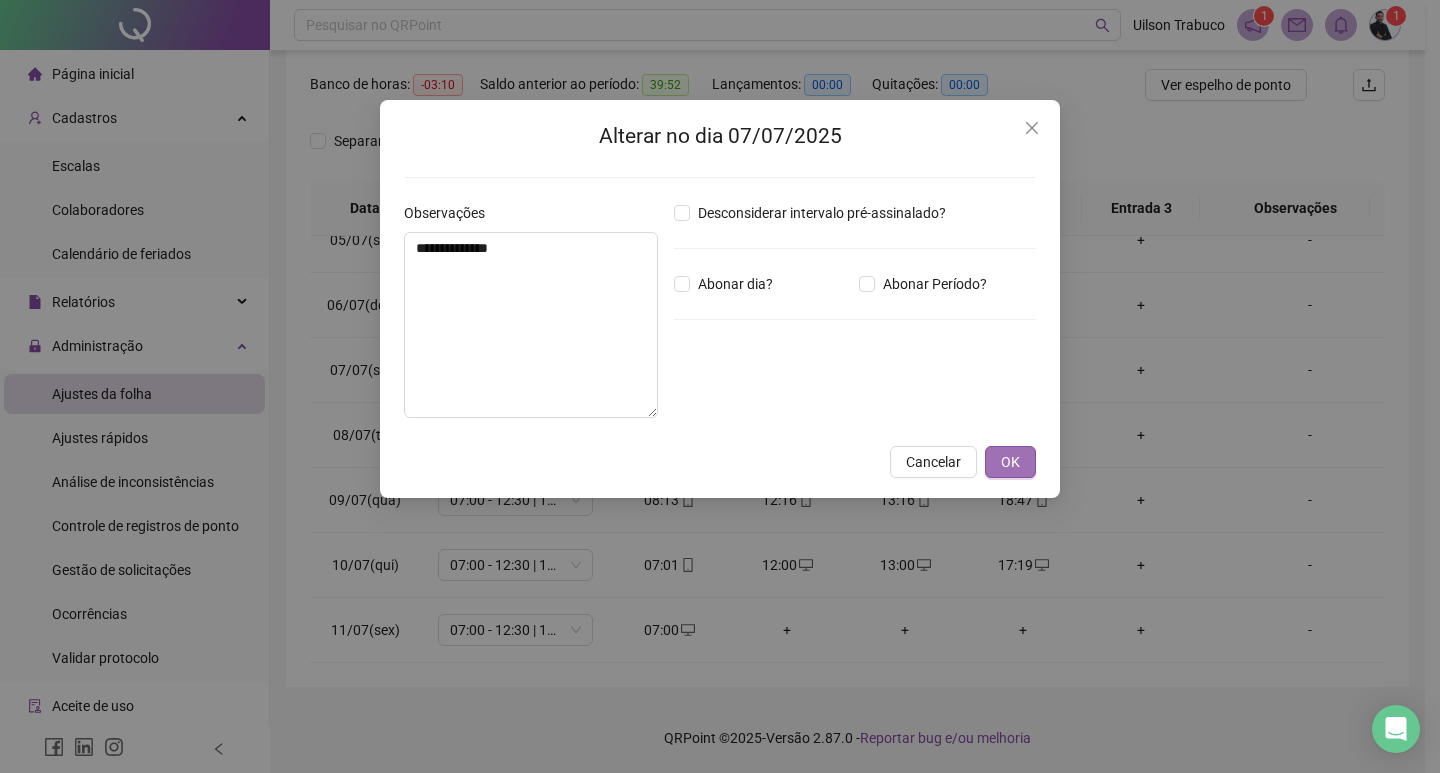 click on "OK" at bounding box center [1010, 462] 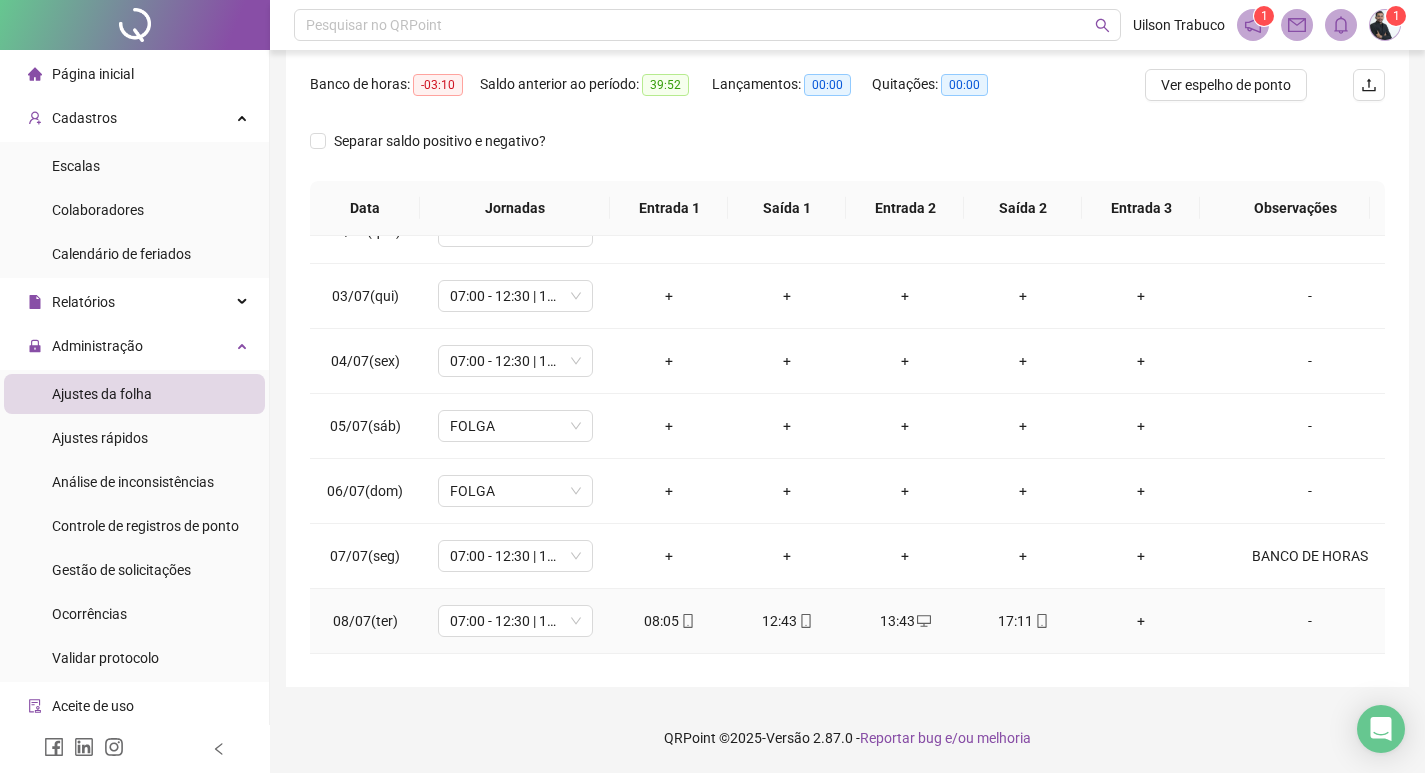 scroll, scrollTop: 0, scrollLeft: 0, axis: both 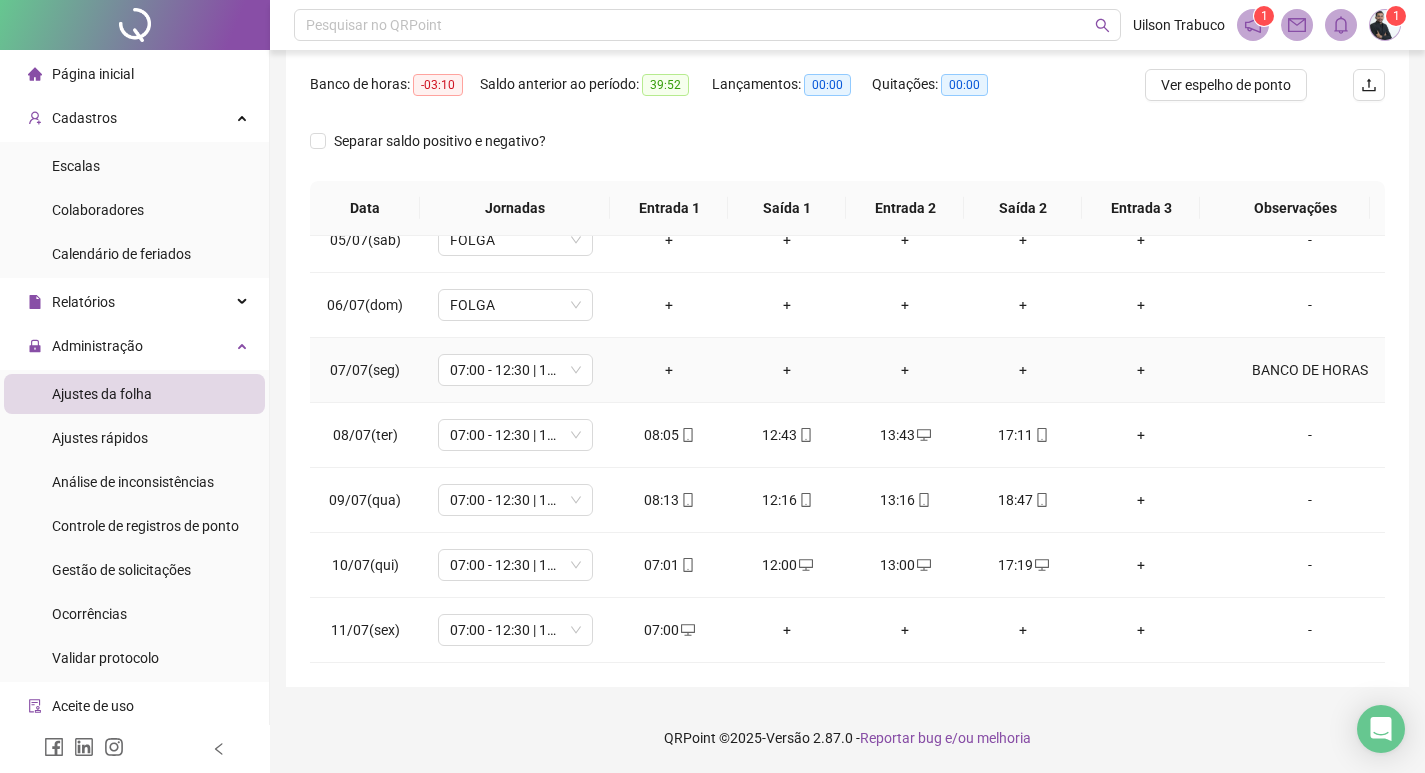 click on "BANCO DE HORAS" at bounding box center [1310, 370] 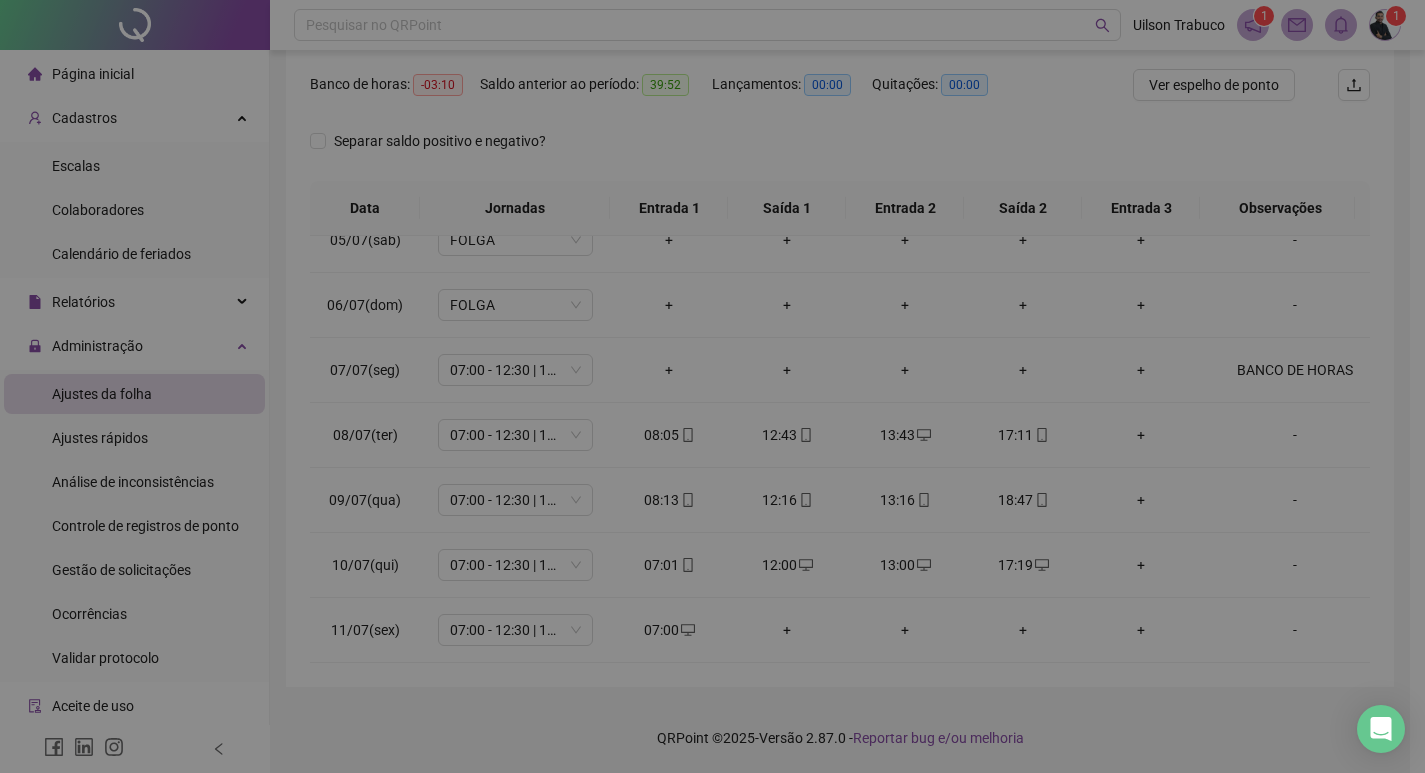type on "**********" 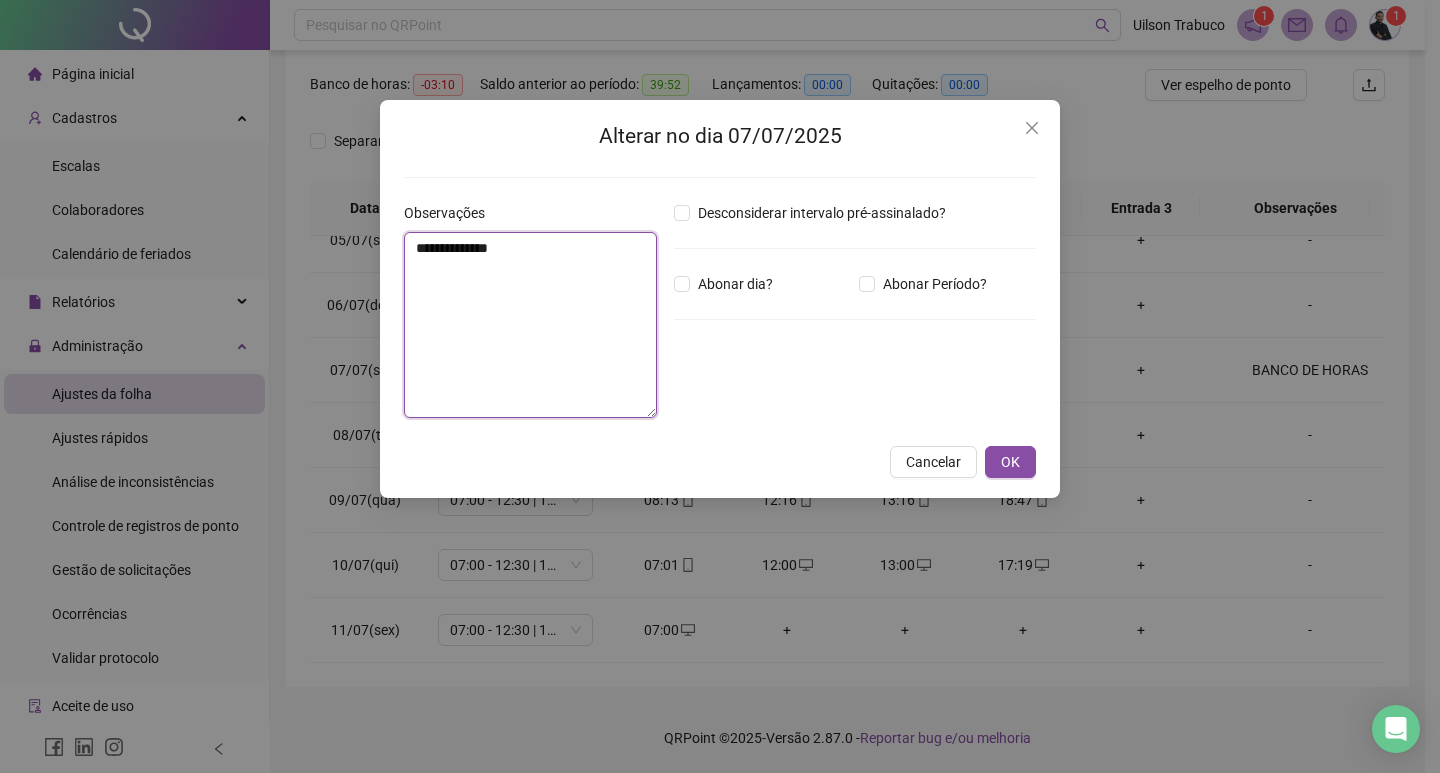 drag, startPoint x: 535, startPoint y: 250, endPoint x: 404, endPoint y: 260, distance: 131.38112 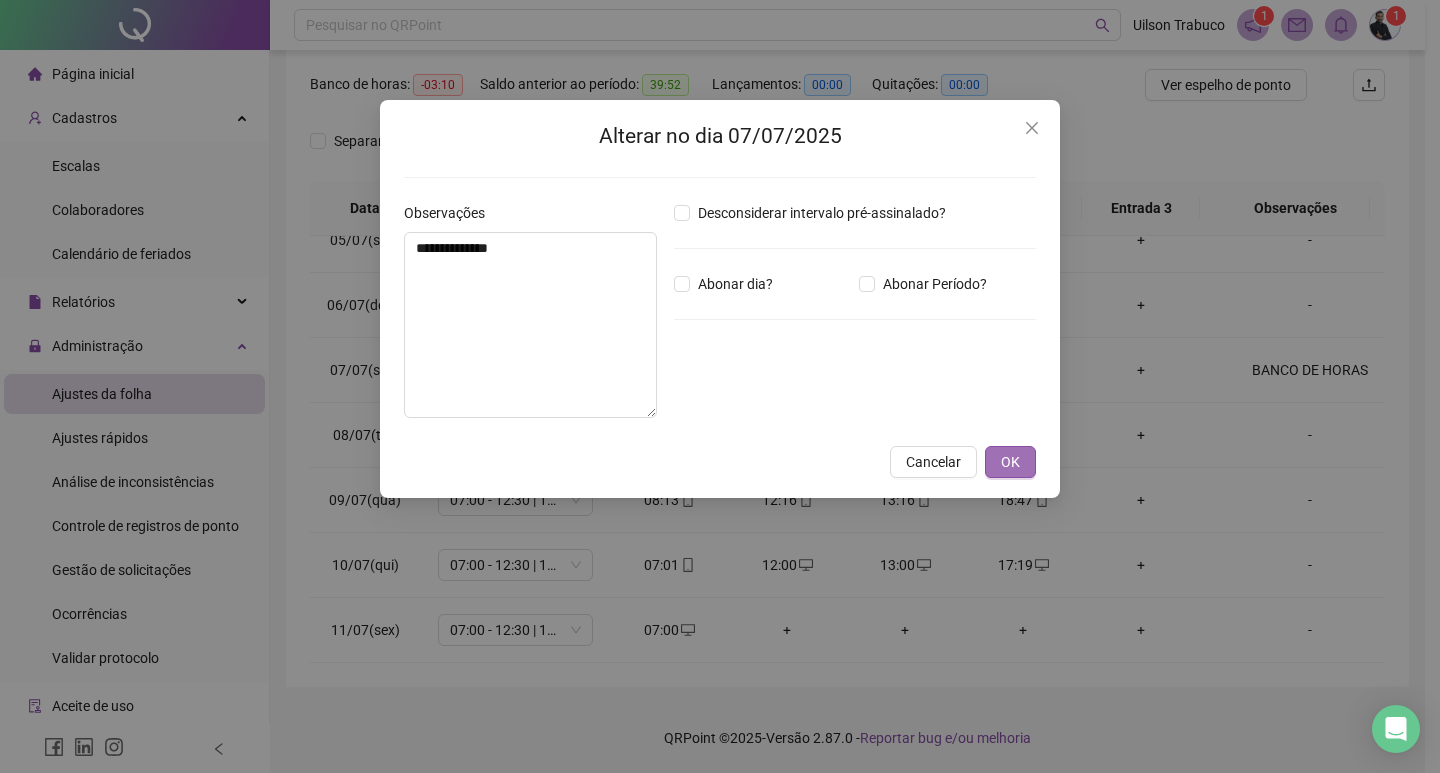 click on "OK" at bounding box center [1010, 462] 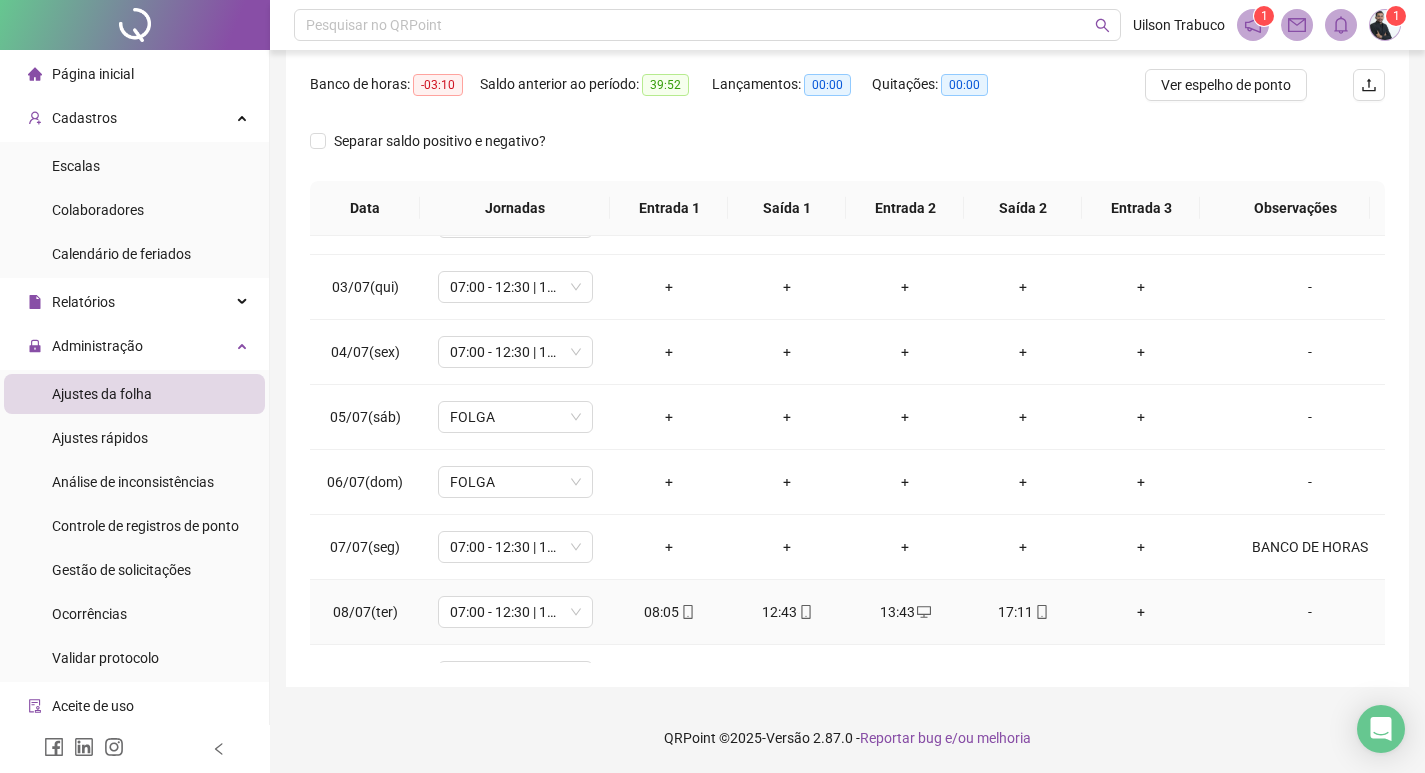 scroll, scrollTop: 103, scrollLeft: 0, axis: vertical 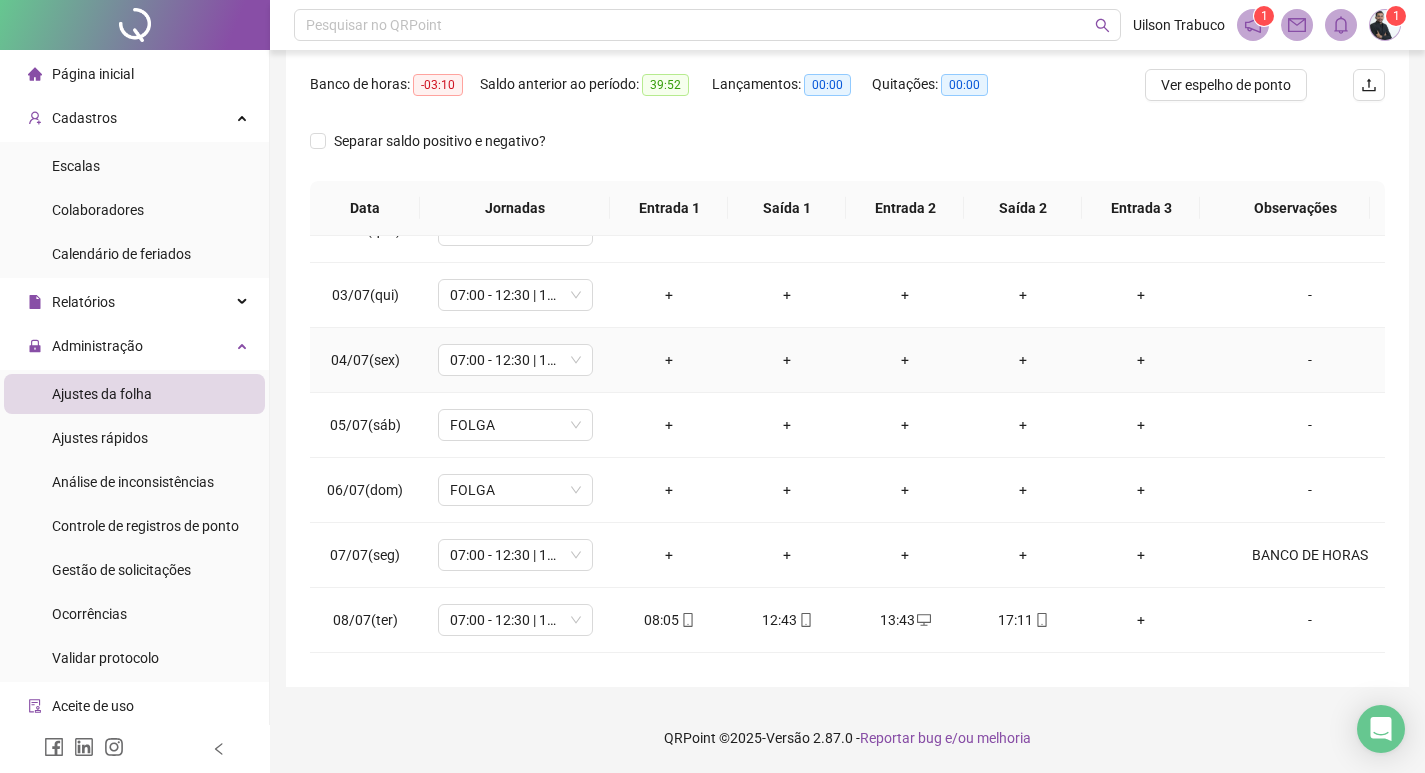 click on "-" at bounding box center [1310, 360] 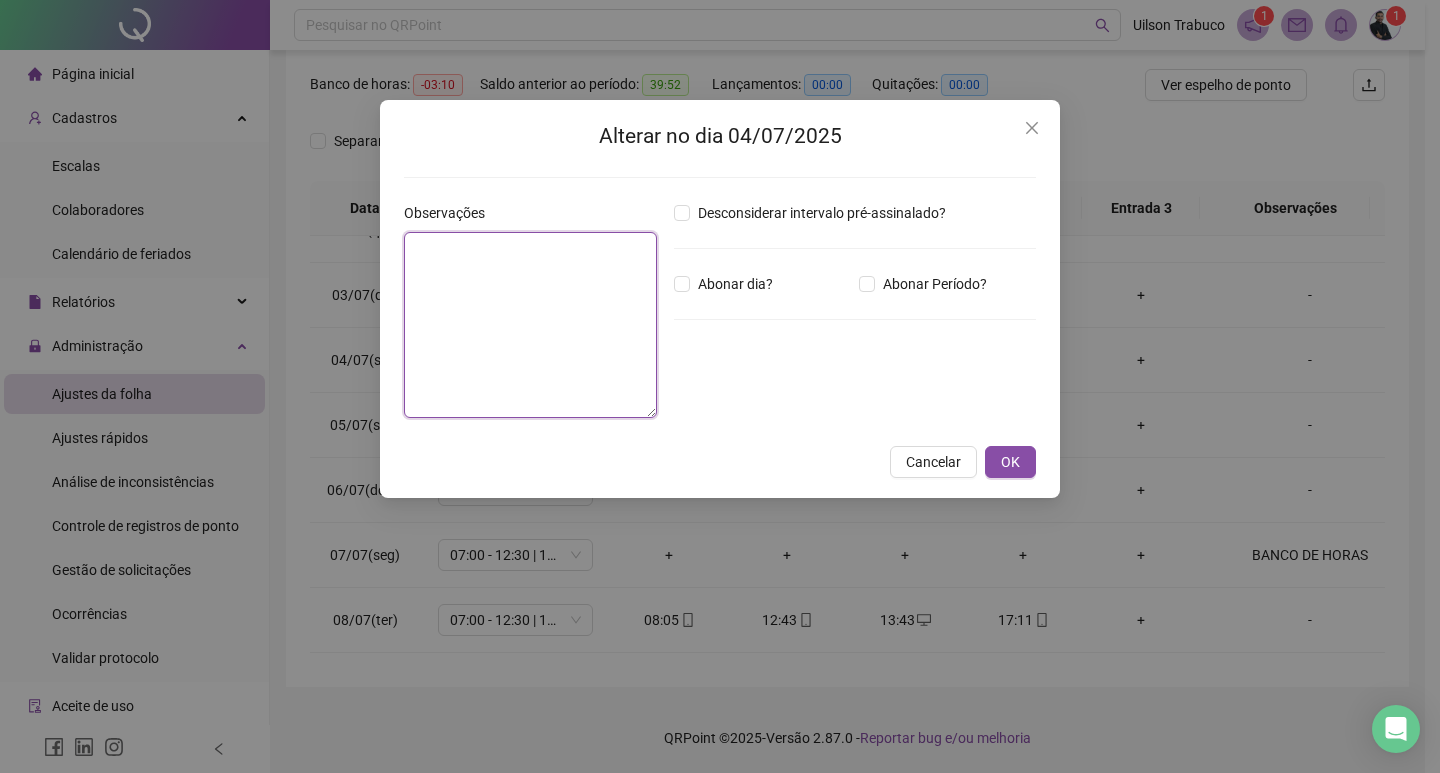 click at bounding box center [530, 325] 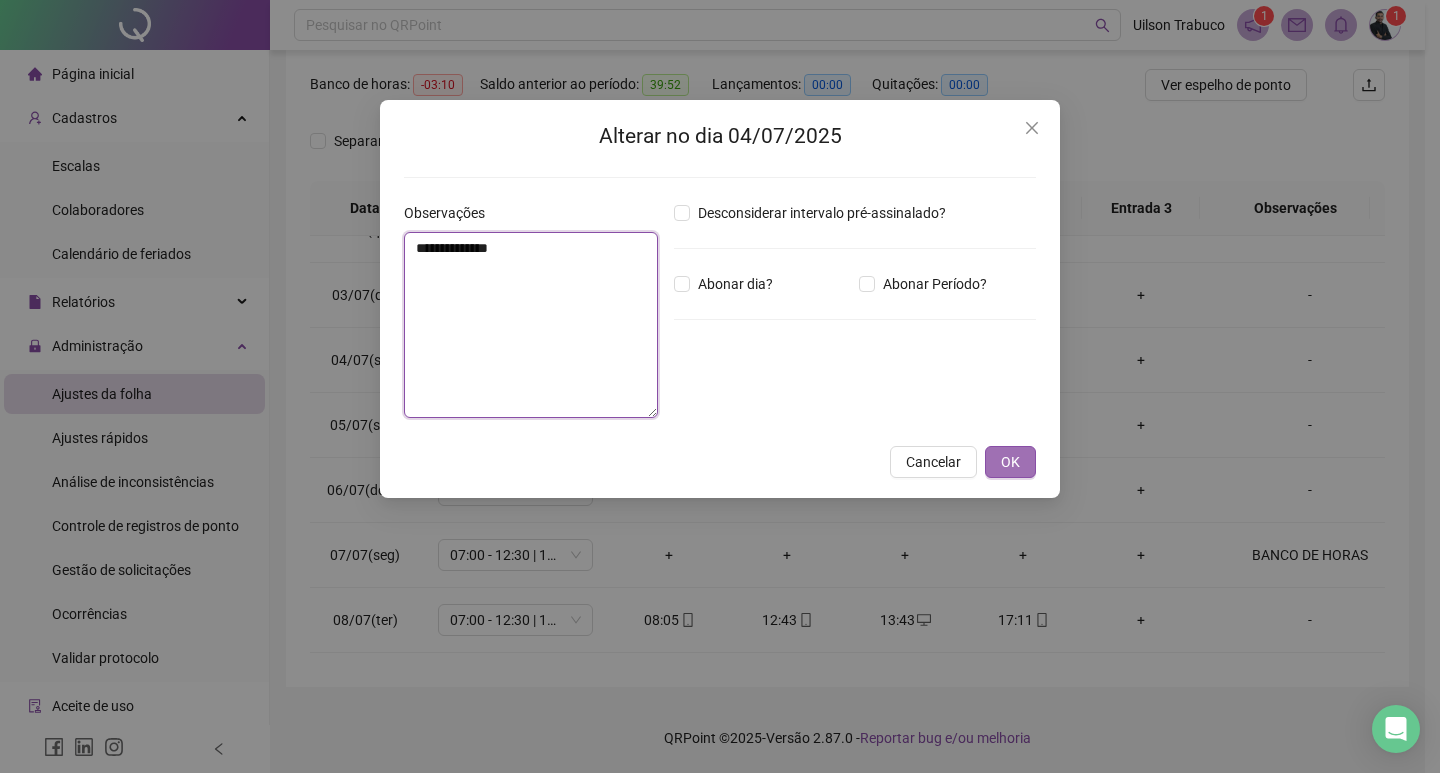 type on "**********" 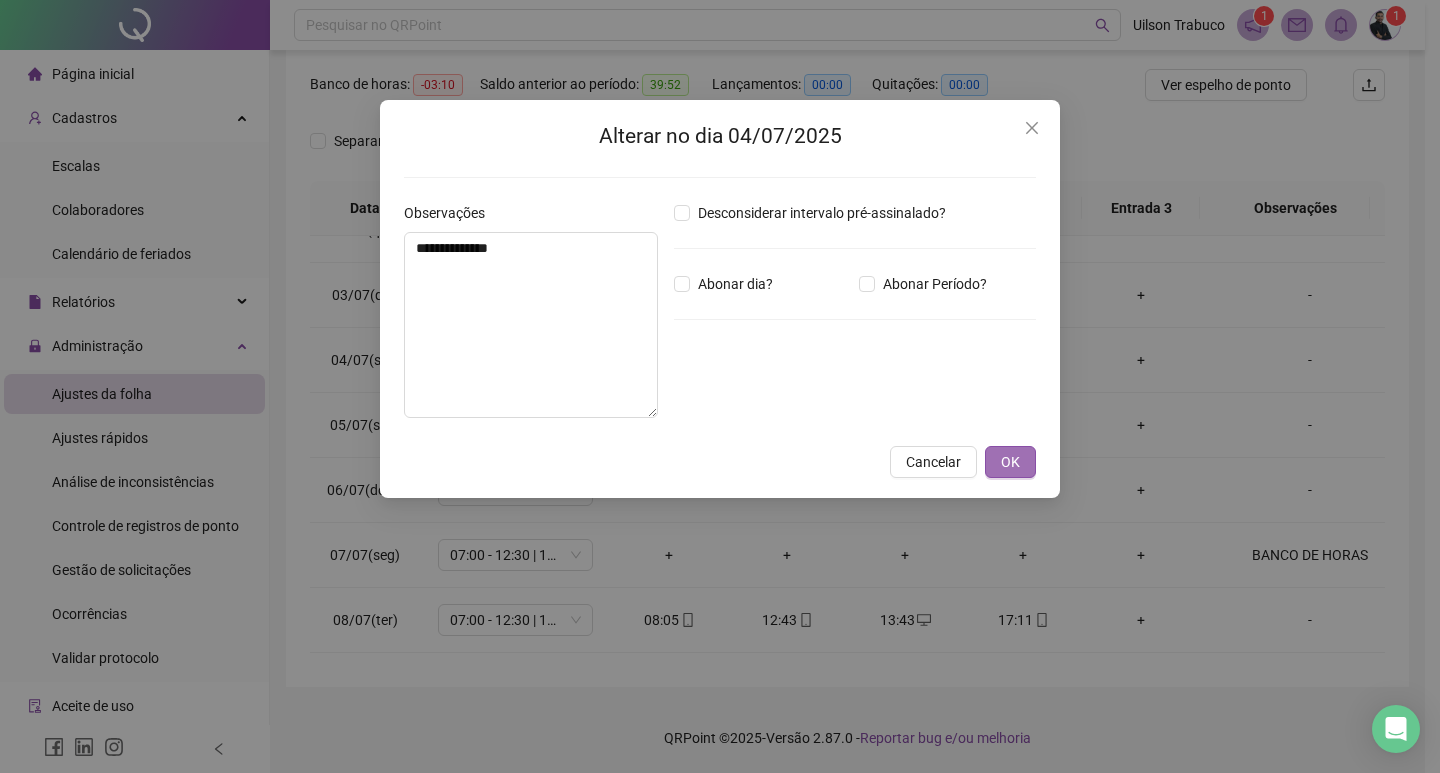 click on "OK" at bounding box center [1010, 462] 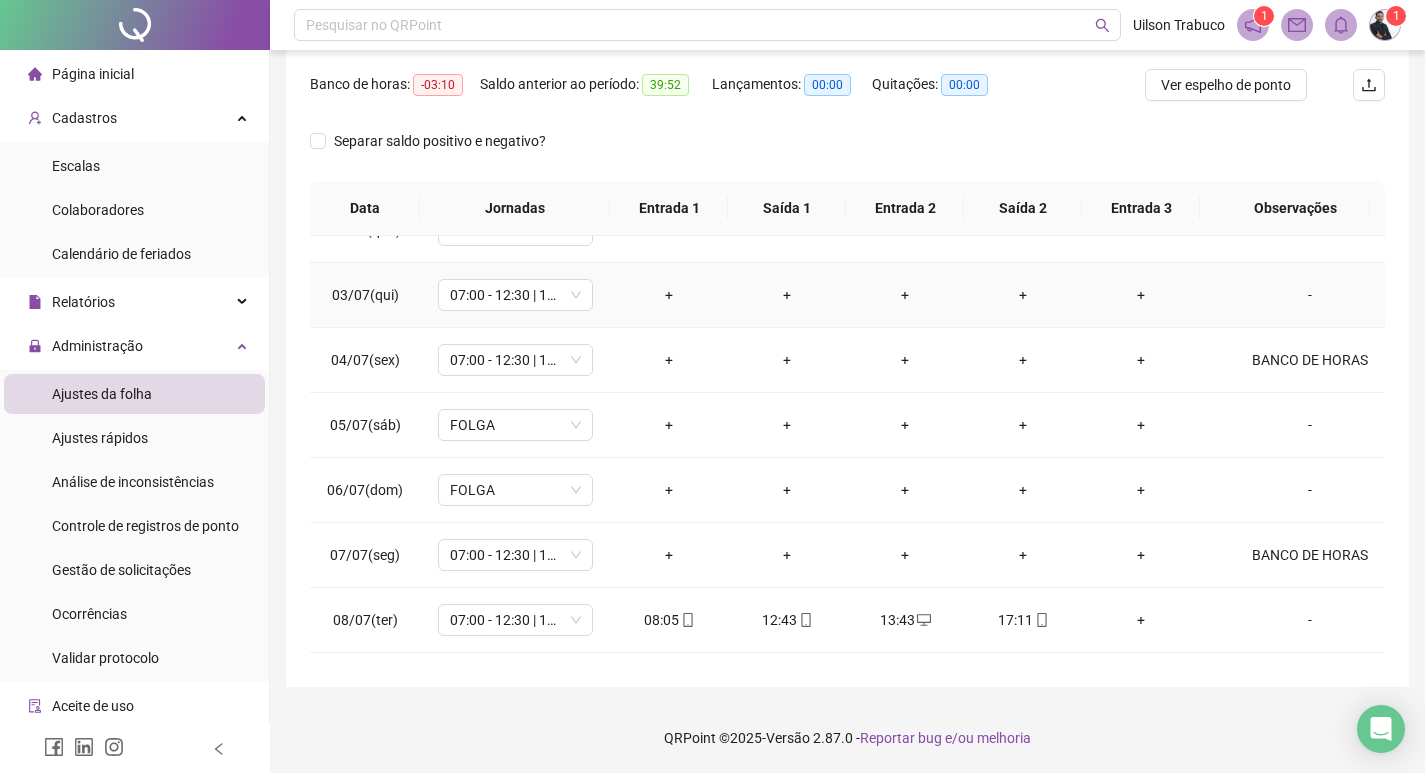 click on "-" at bounding box center [1310, 295] 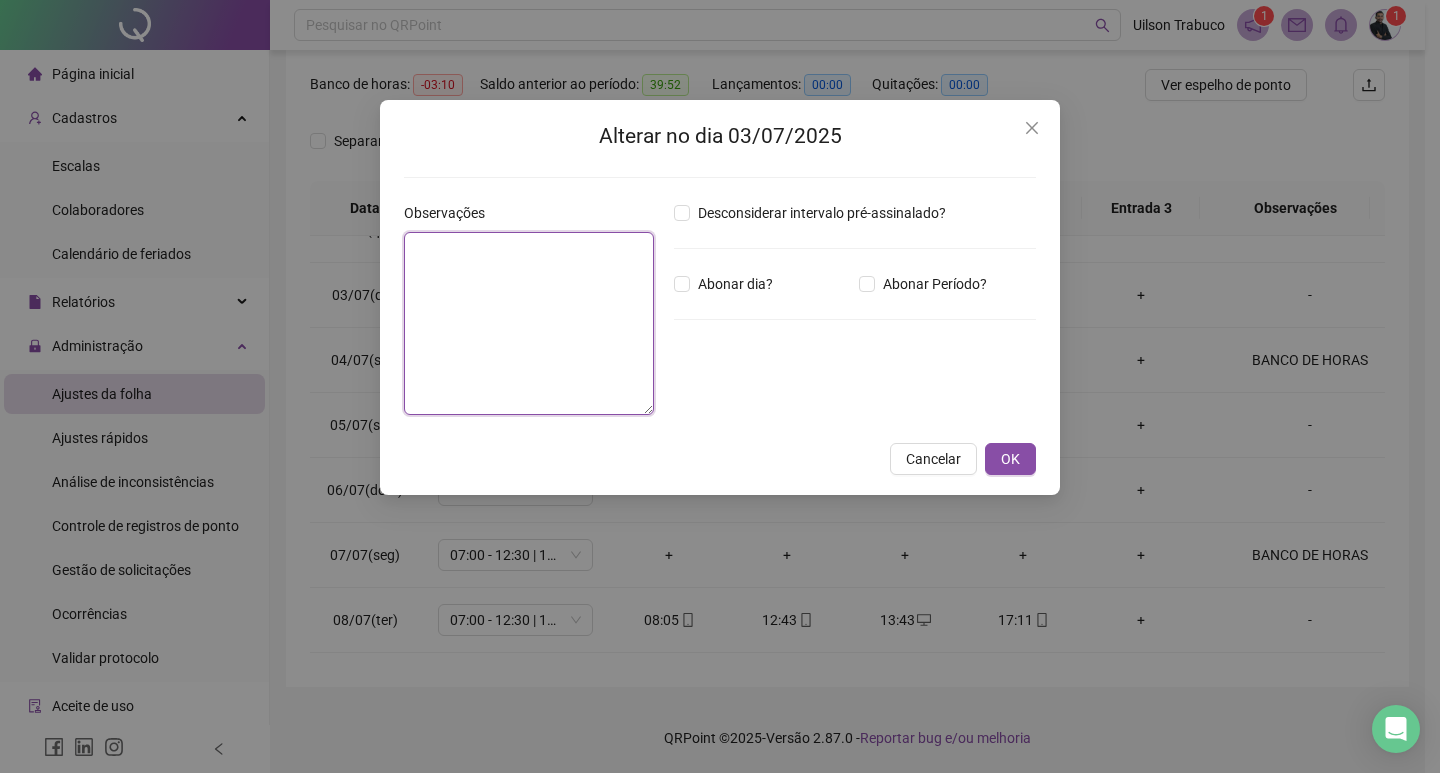 click at bounding box center [529, 323] 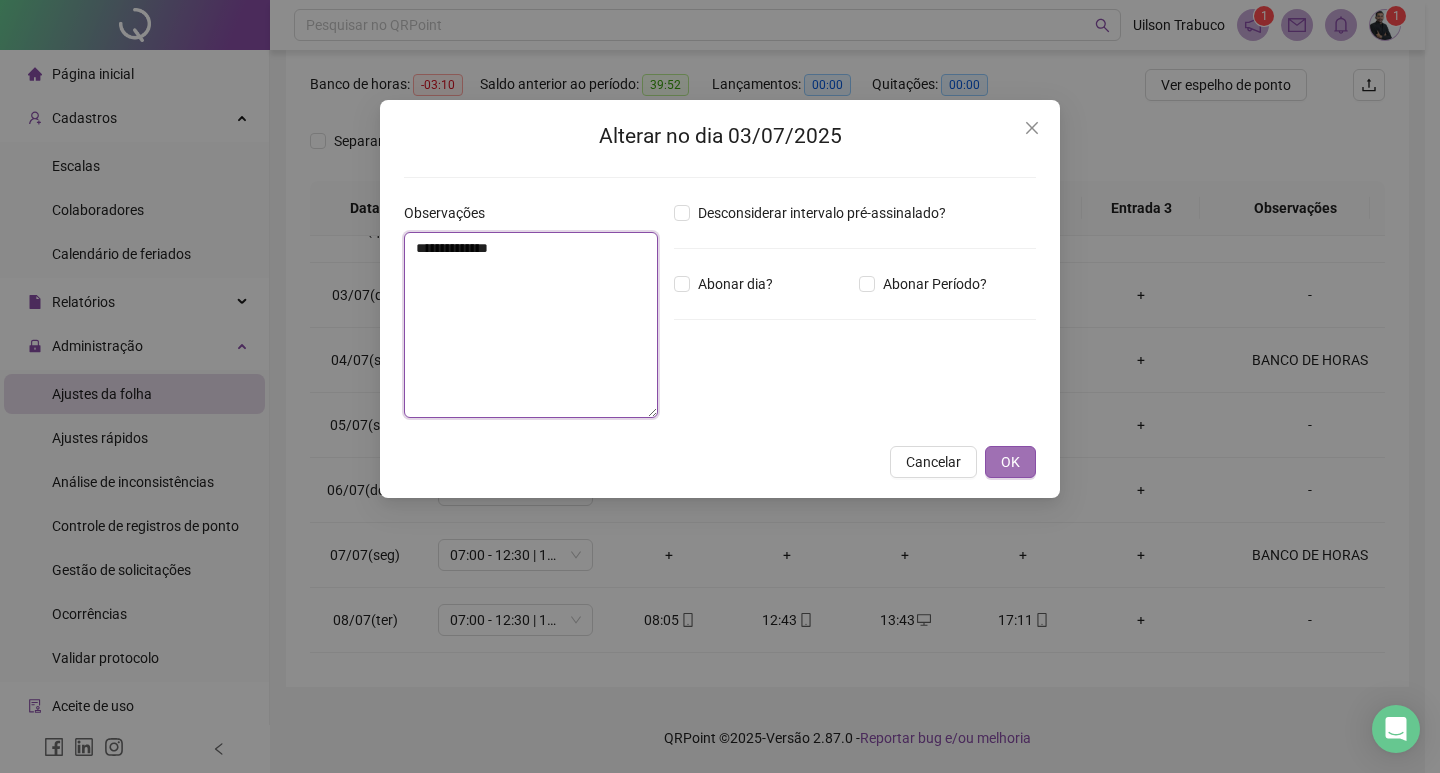 type on "**********" 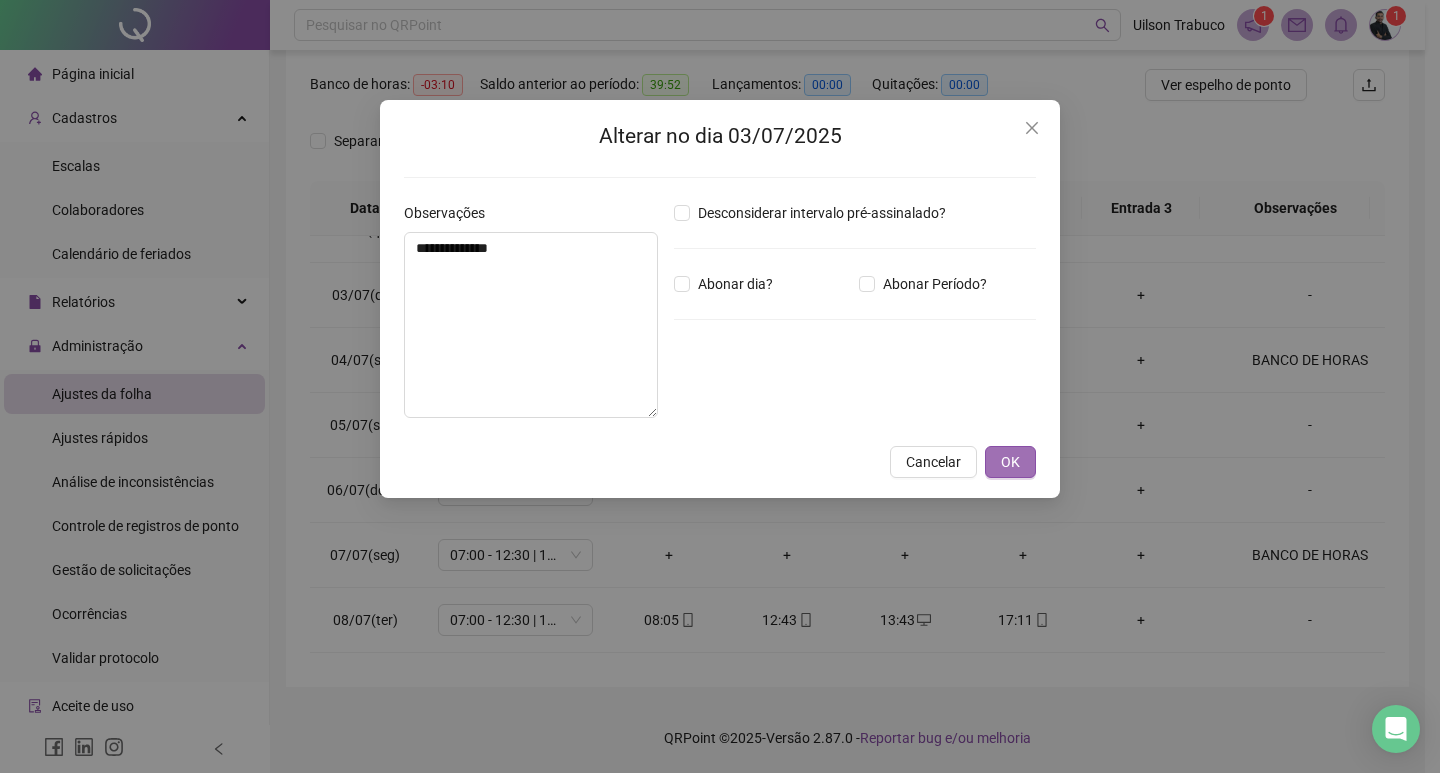 click on "OK" at bounding box center [1010, 462] 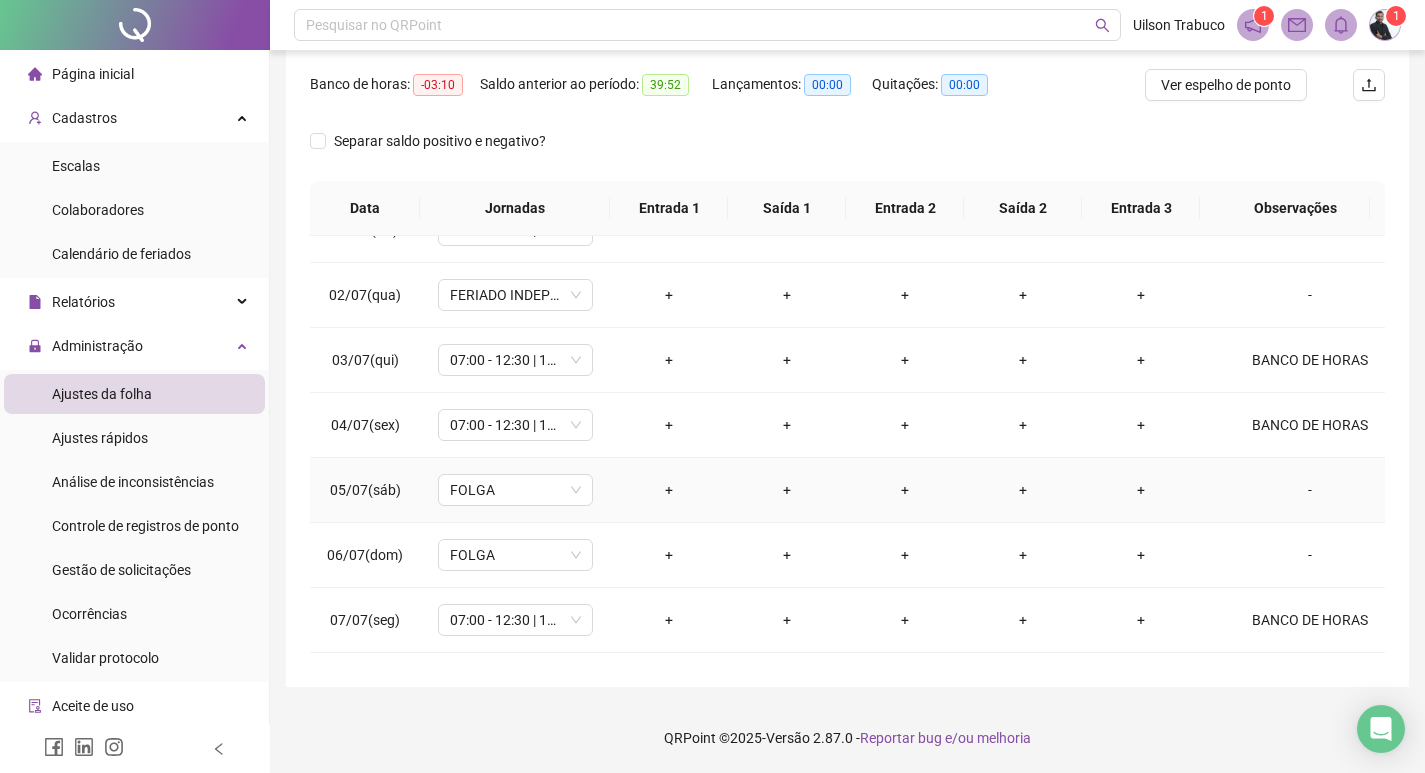 scroll, scrollTop: 0, scrollLeft: 0, axis: both 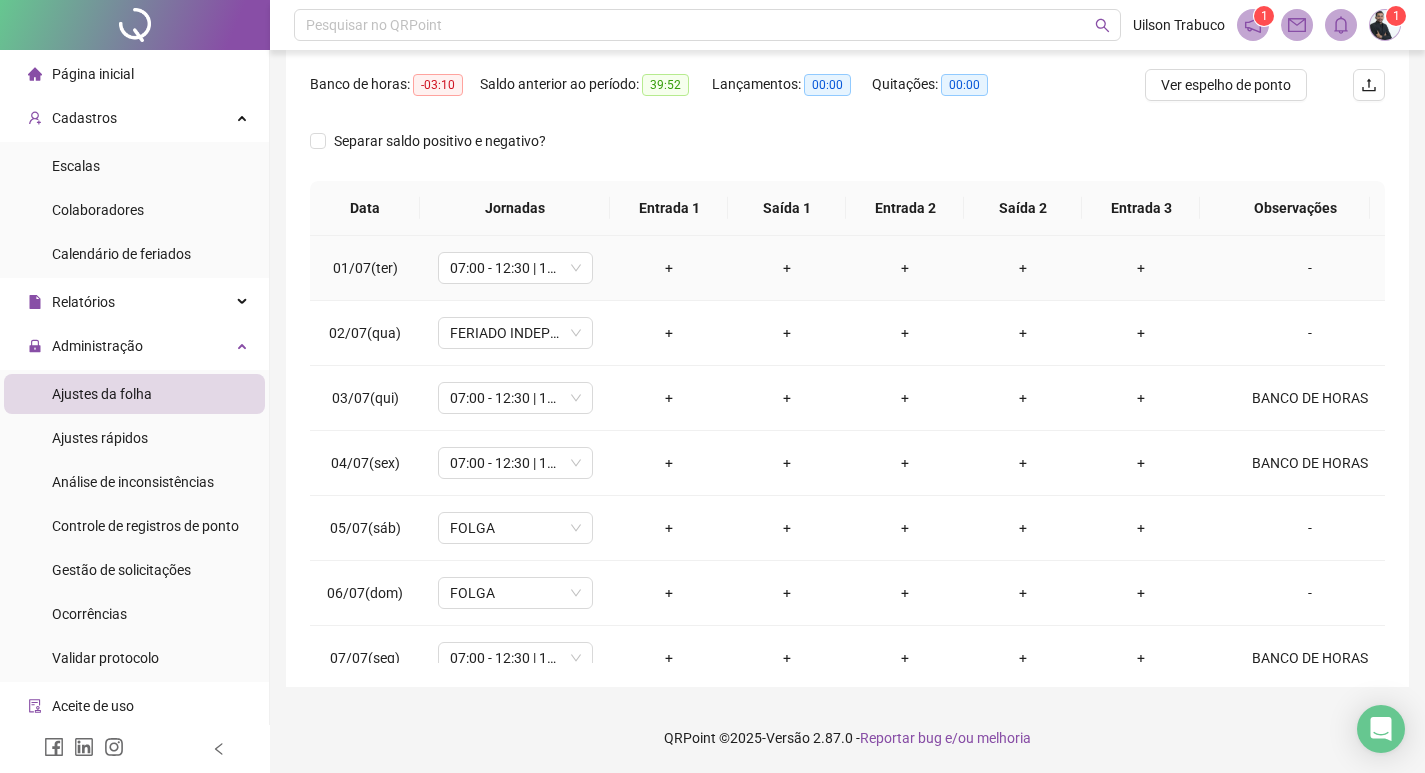click on "-" at bounding box center [1310, 268] 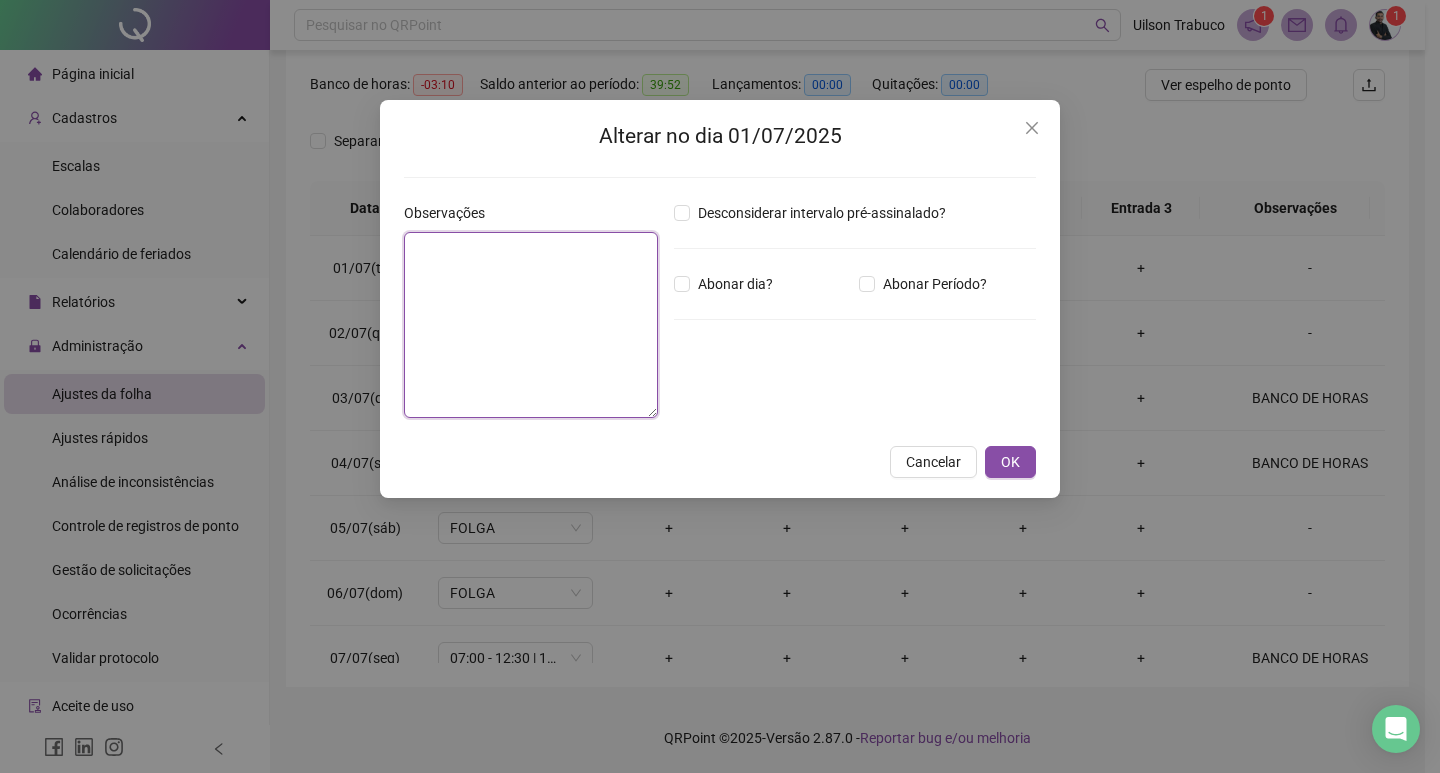 click at bounding box center (531, 325) 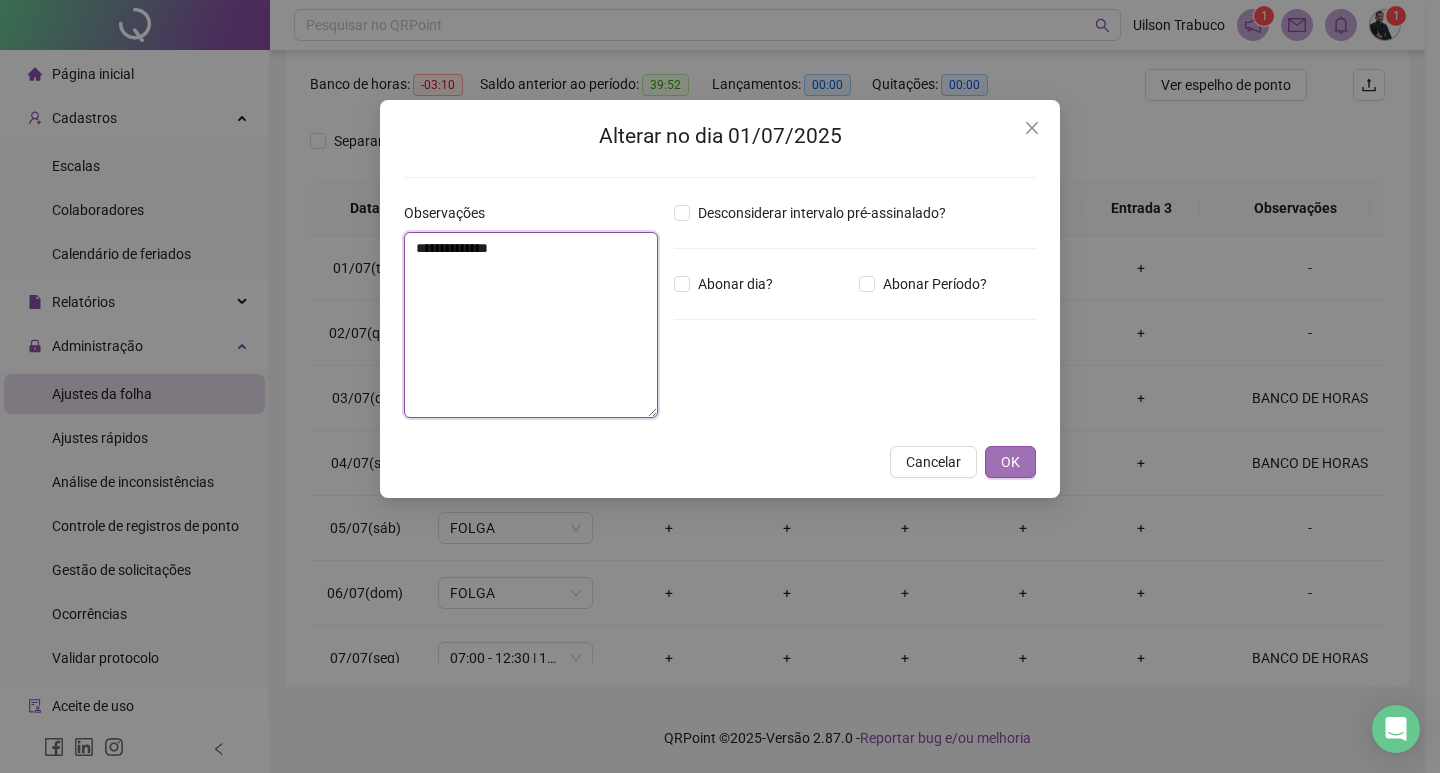 type on "**********" 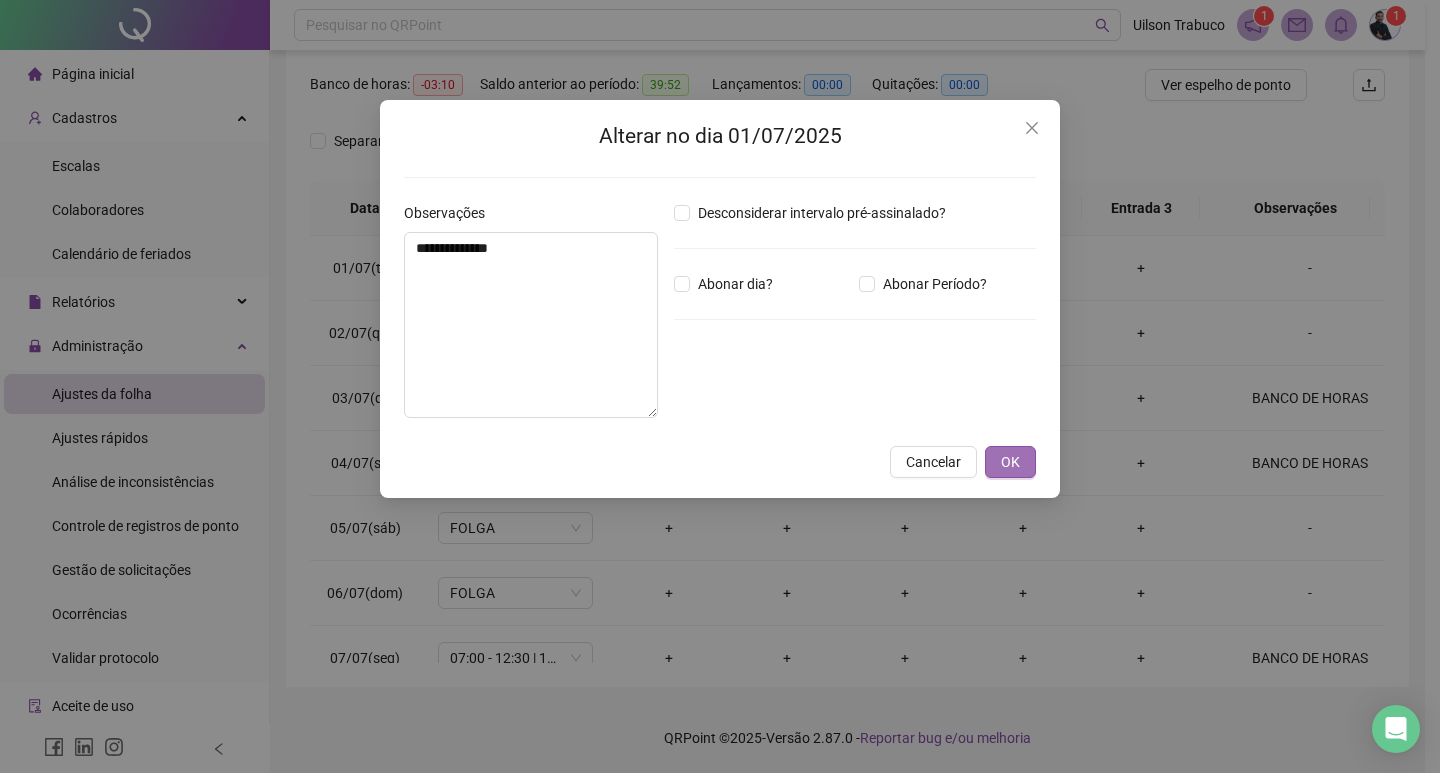 click on "OK" at bounding box center (1010, 462) 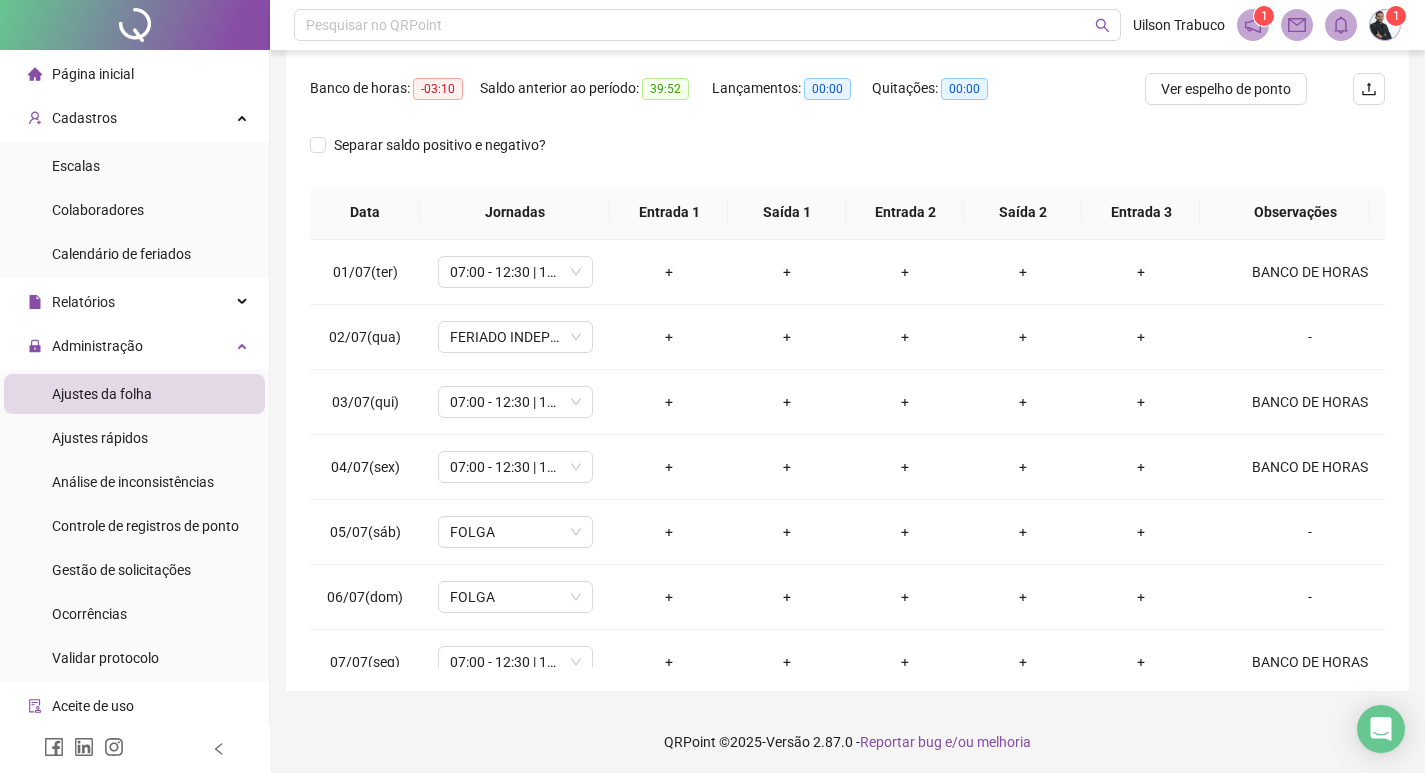 scroll, scrollTop: 249, scrollLeft: 0, axis: vertical 